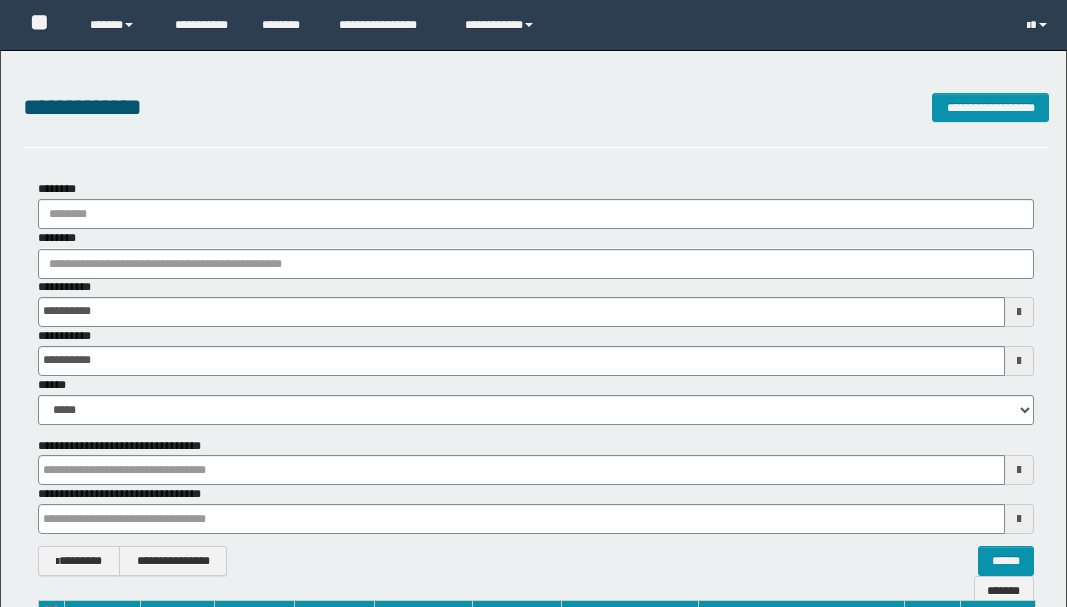 scroll, scrollTop: 0, scrollLeft: 0, axis: both 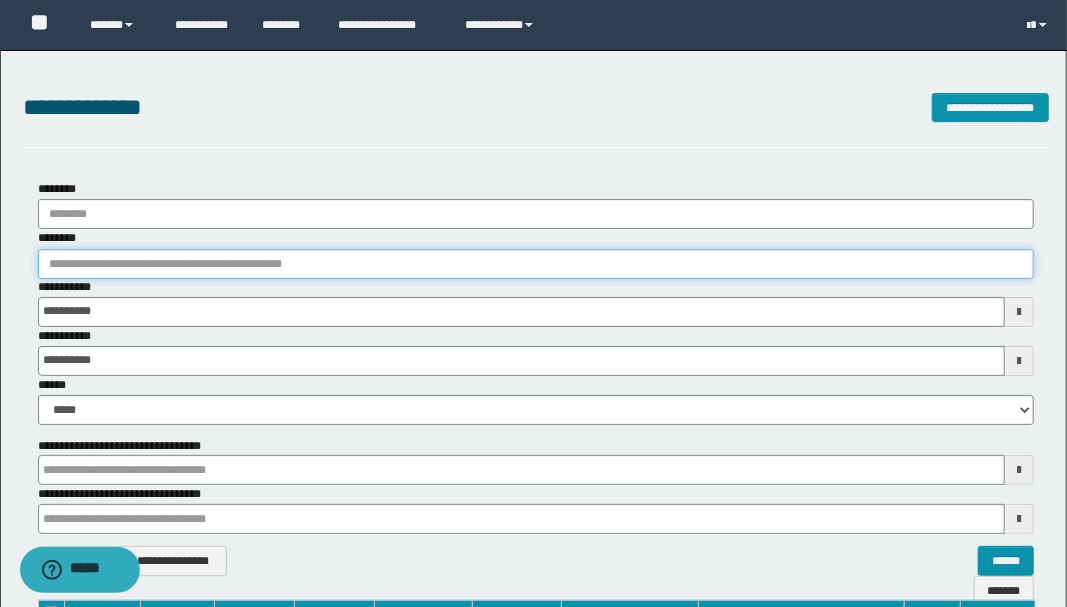 click on "********" at bounding box center [536, 264] 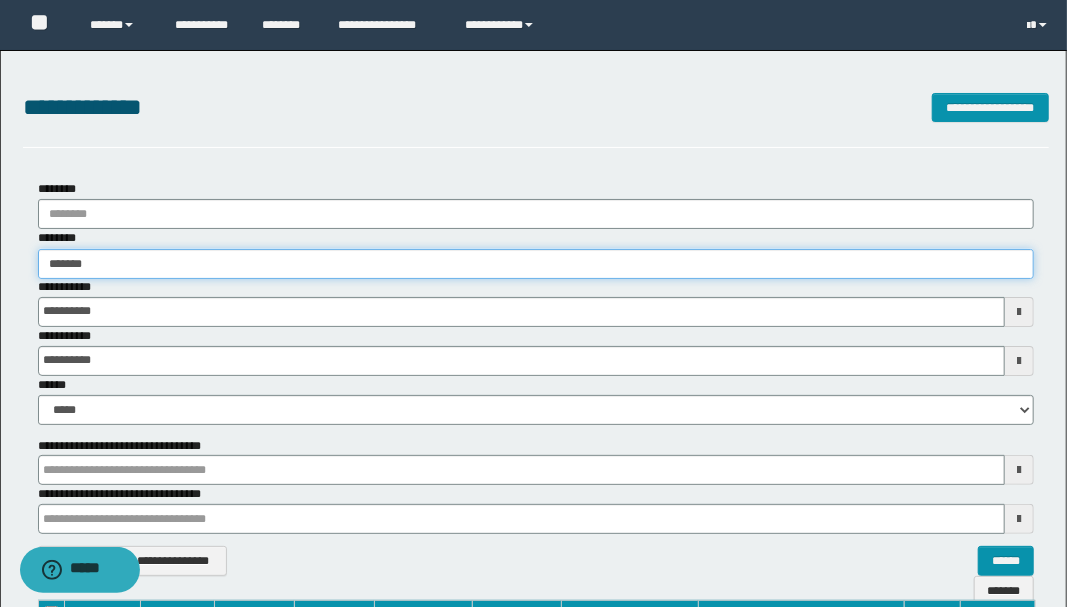 type on "********" 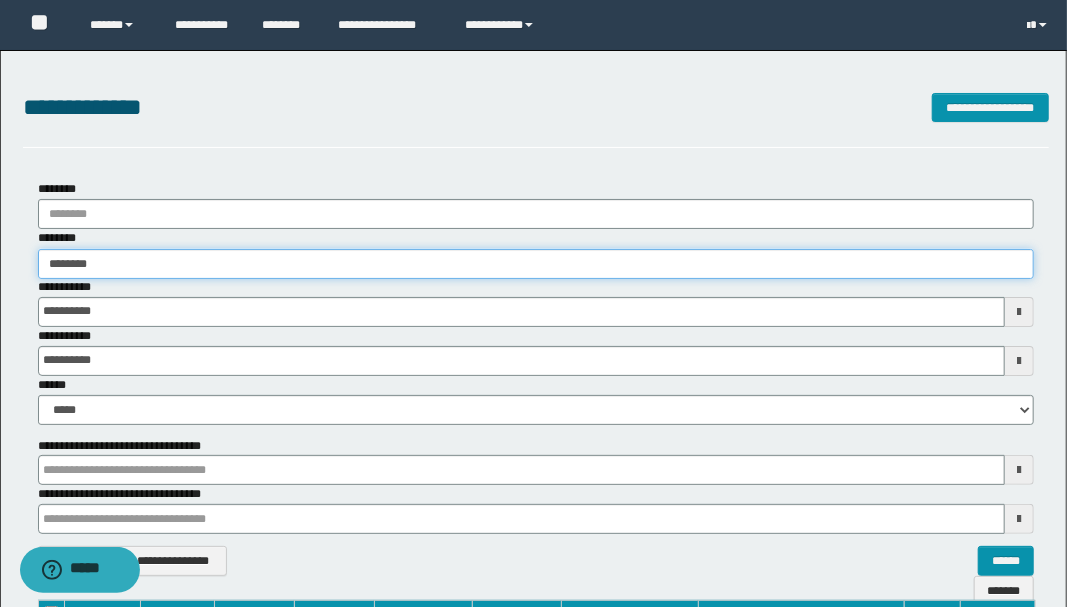 type on "********" 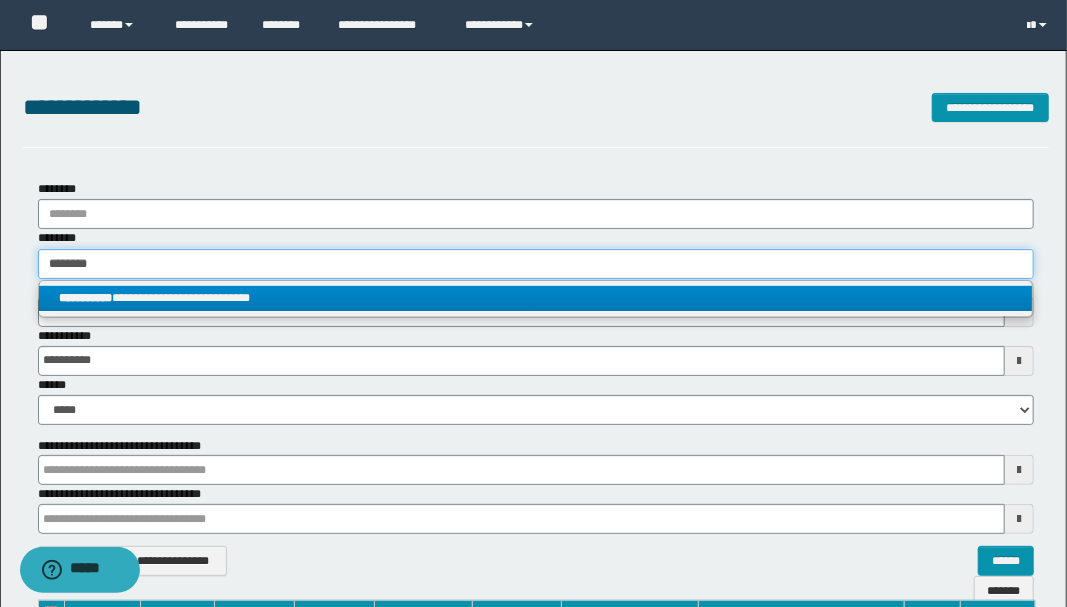 type on "********" 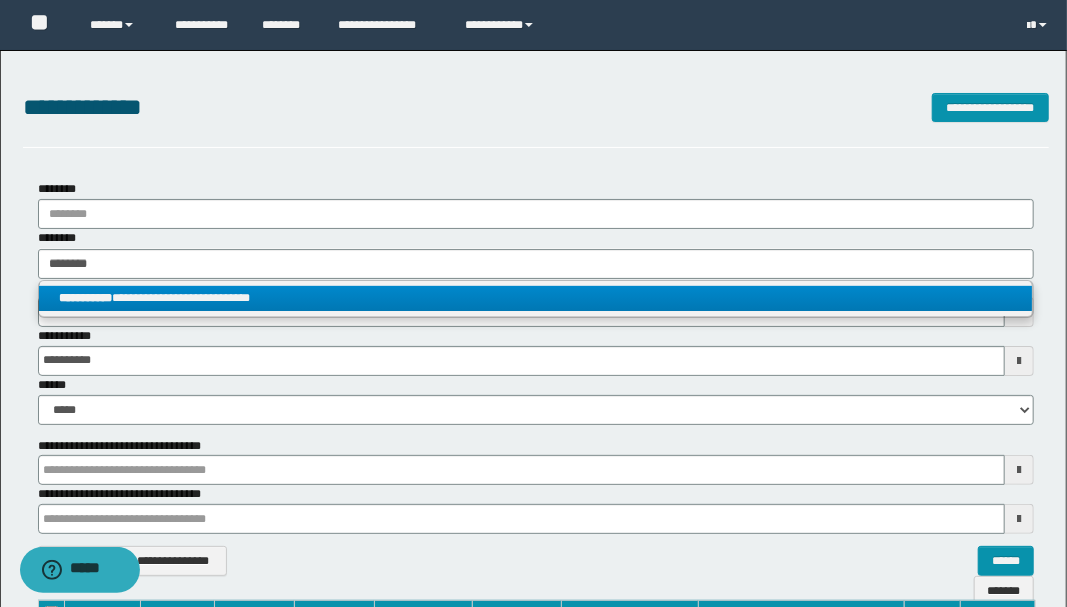 click on "**********" at bounding box center [536, 298] 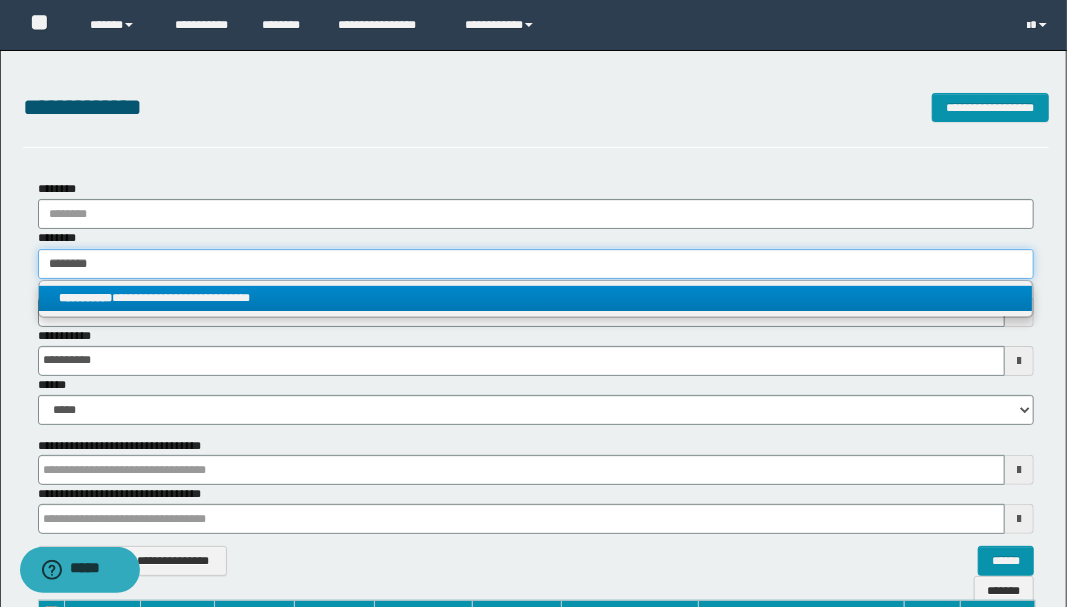 type 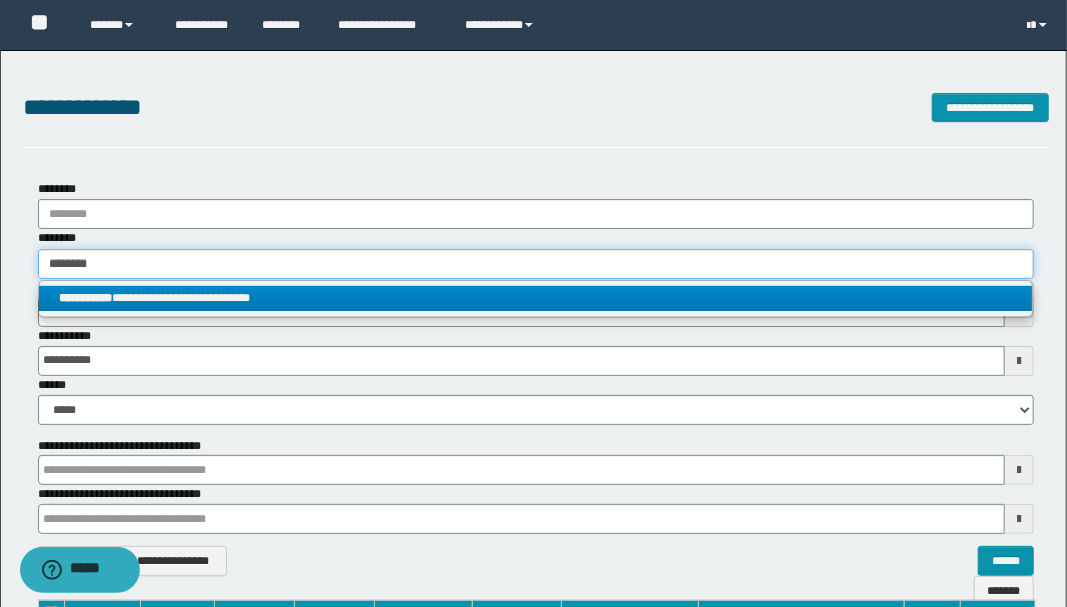 type on "**********" 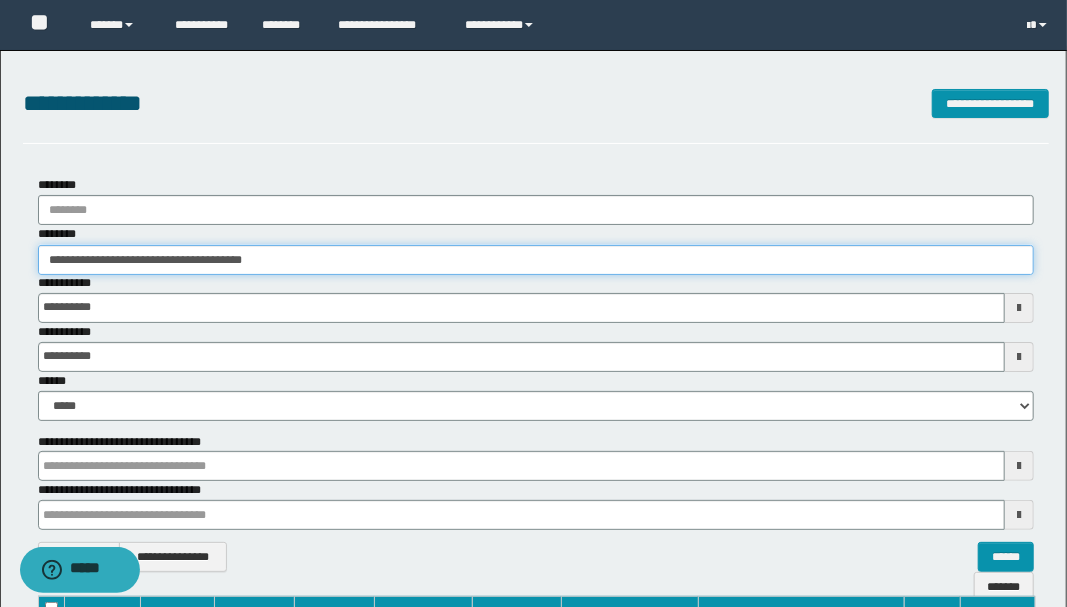 scroll, scrollTop: 262, scrollLeft: 0, axis: vertical 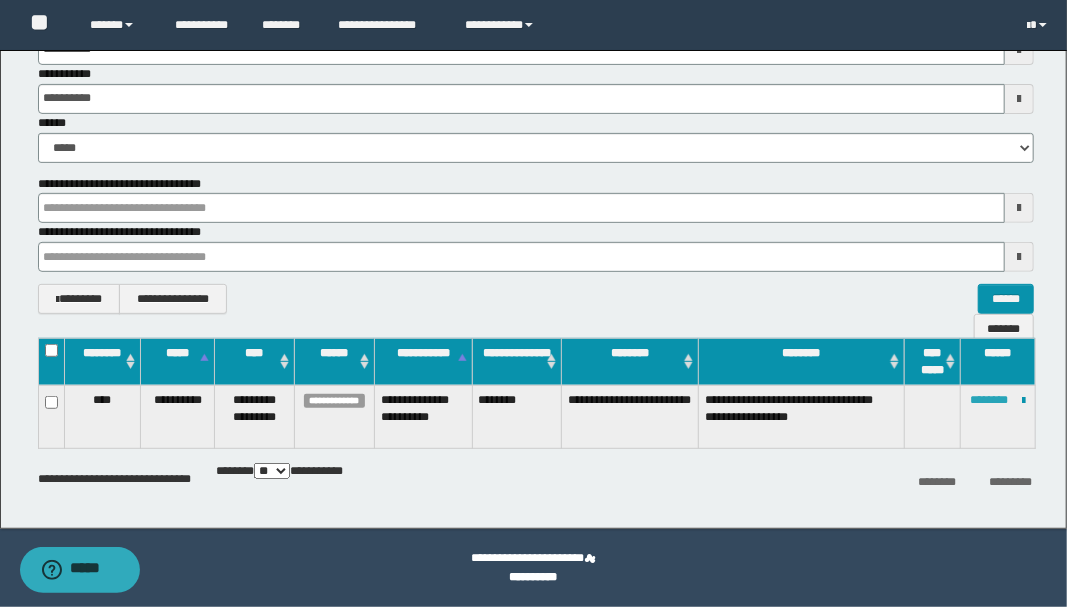 click on "********" at bounding box center [989, 400] 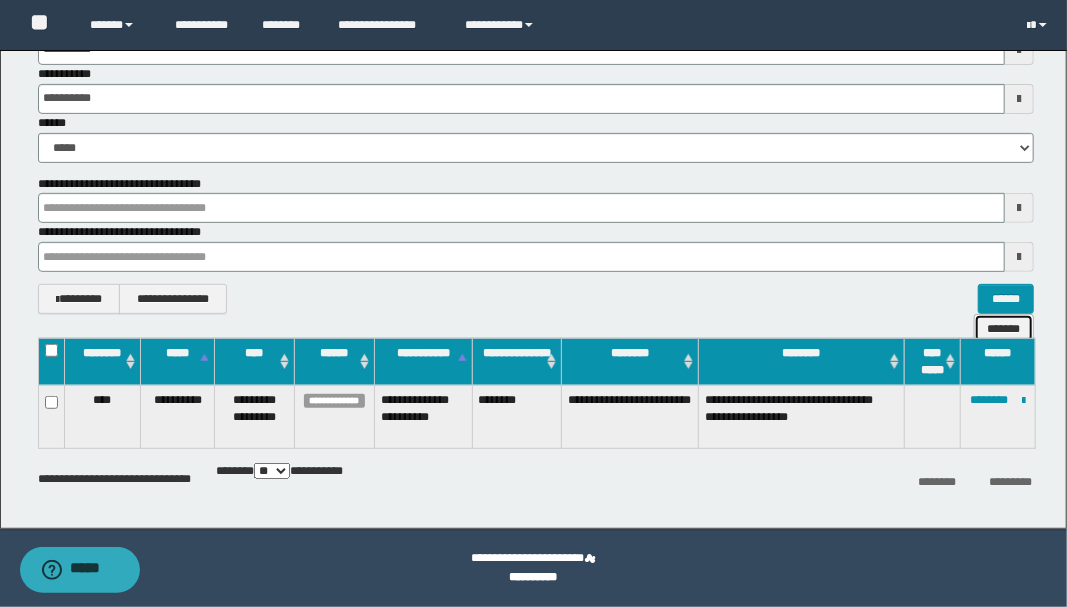 click on "*******" at bounding box center (1004, 328) 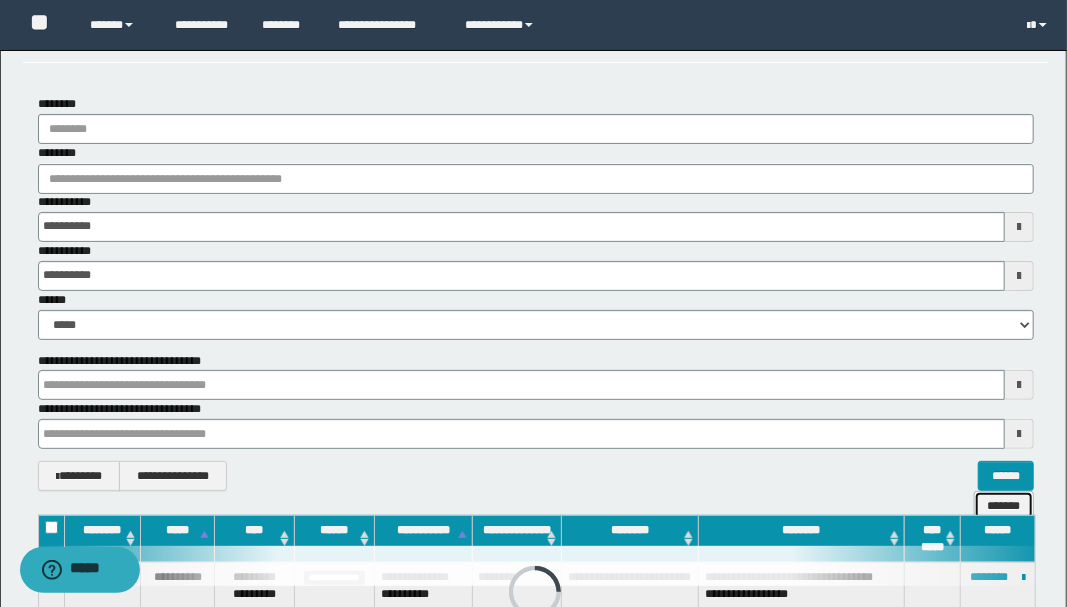 scroll, scrollTop: 0, scrollLeft: 0, axis: both 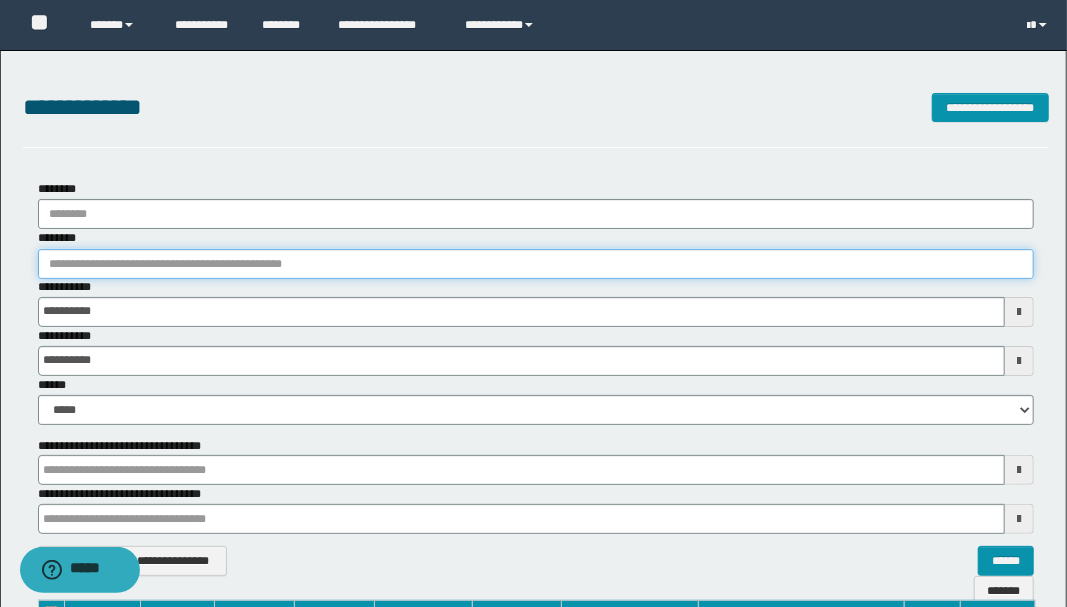 click on "********" at bounding box center (536, 264) 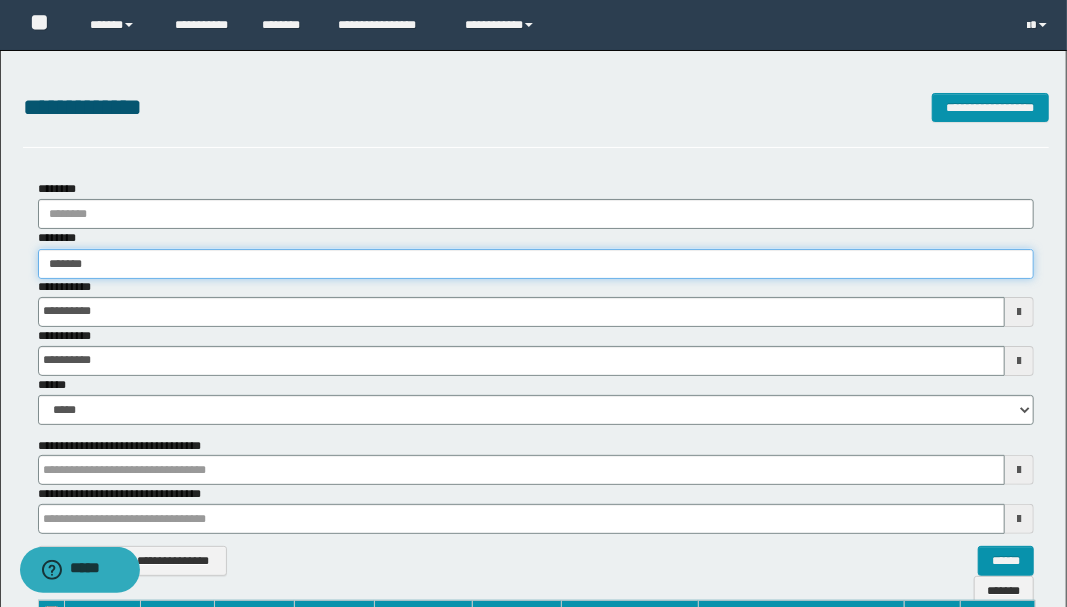 type on "********" 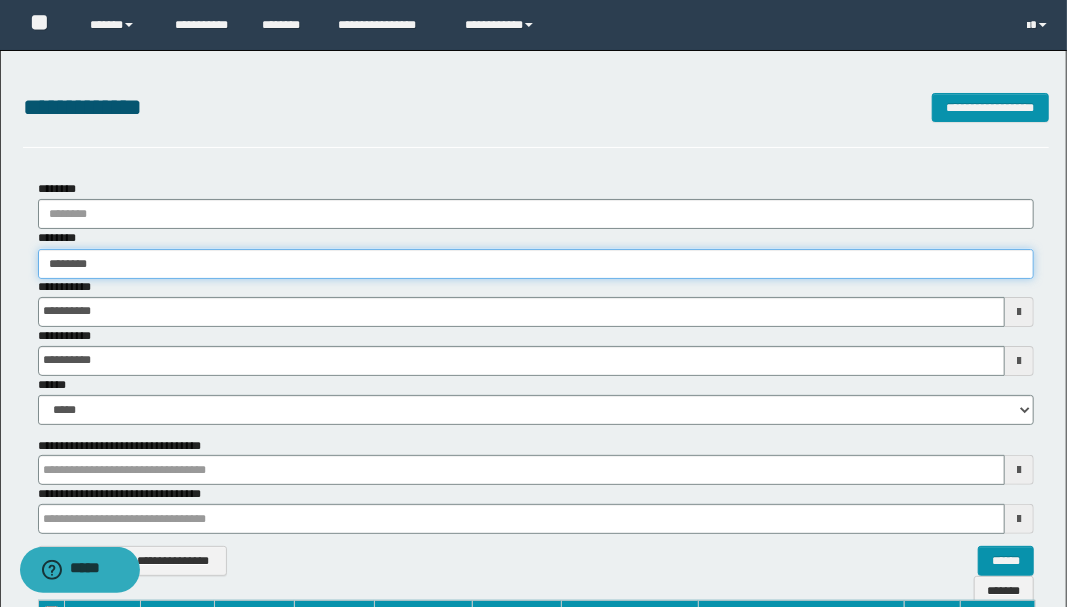 type on "********" 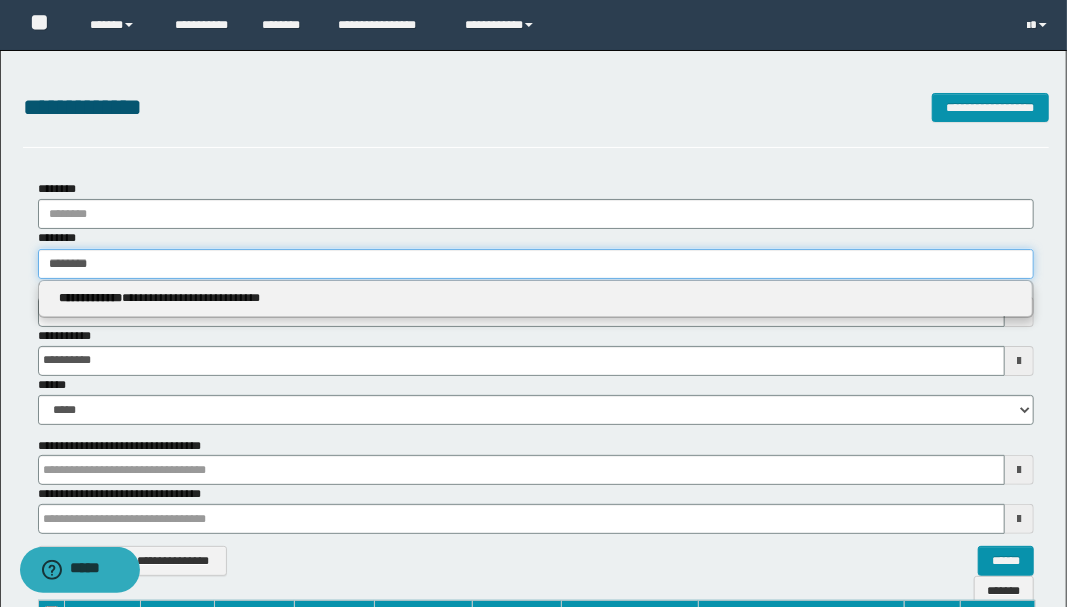 type 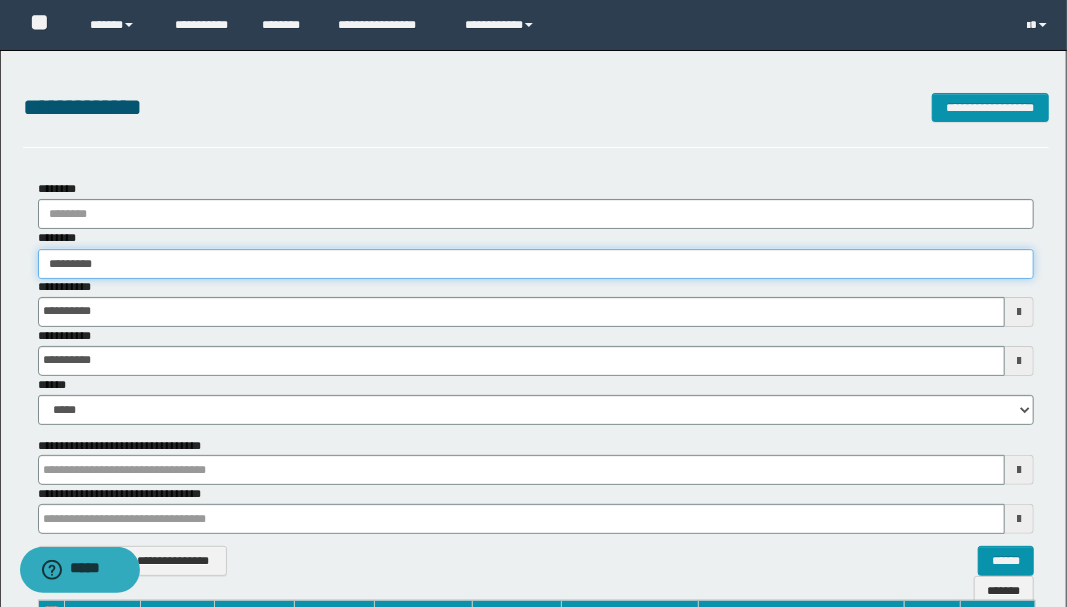 type on "**********" 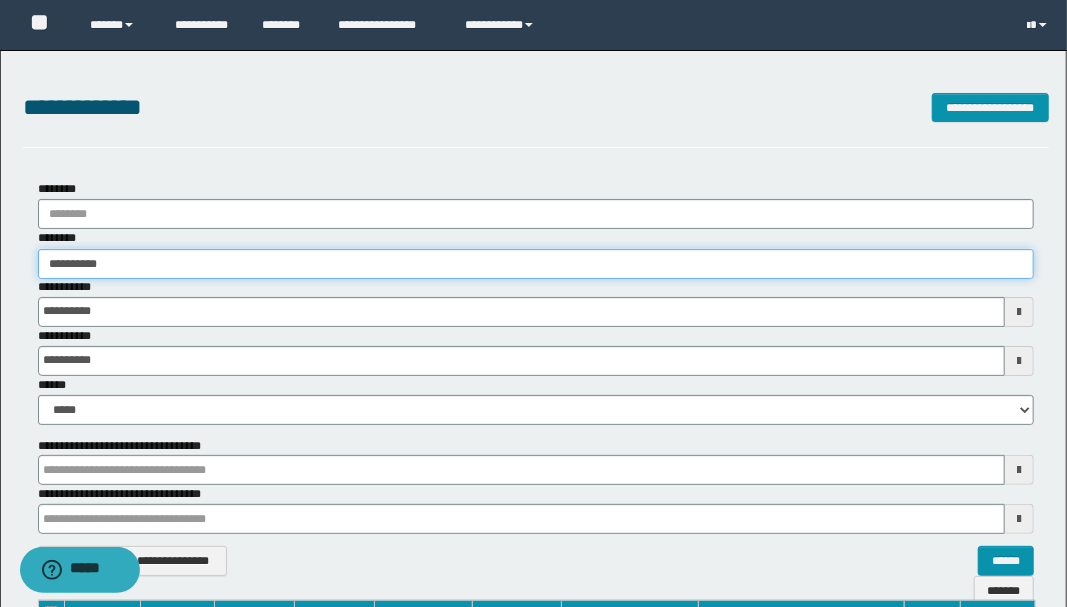 type on "**********" 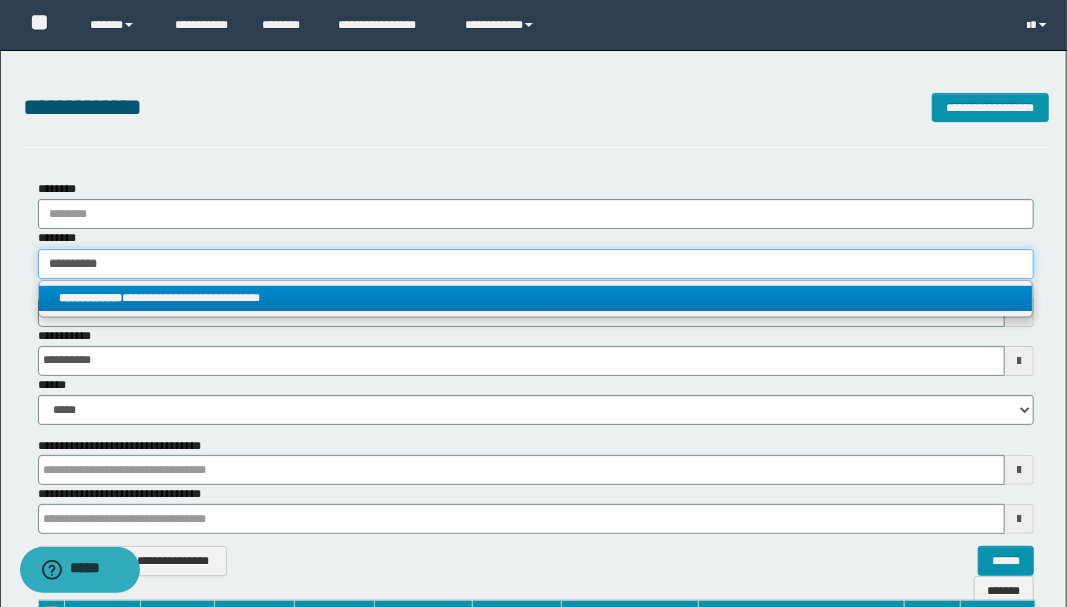 type on "**********" 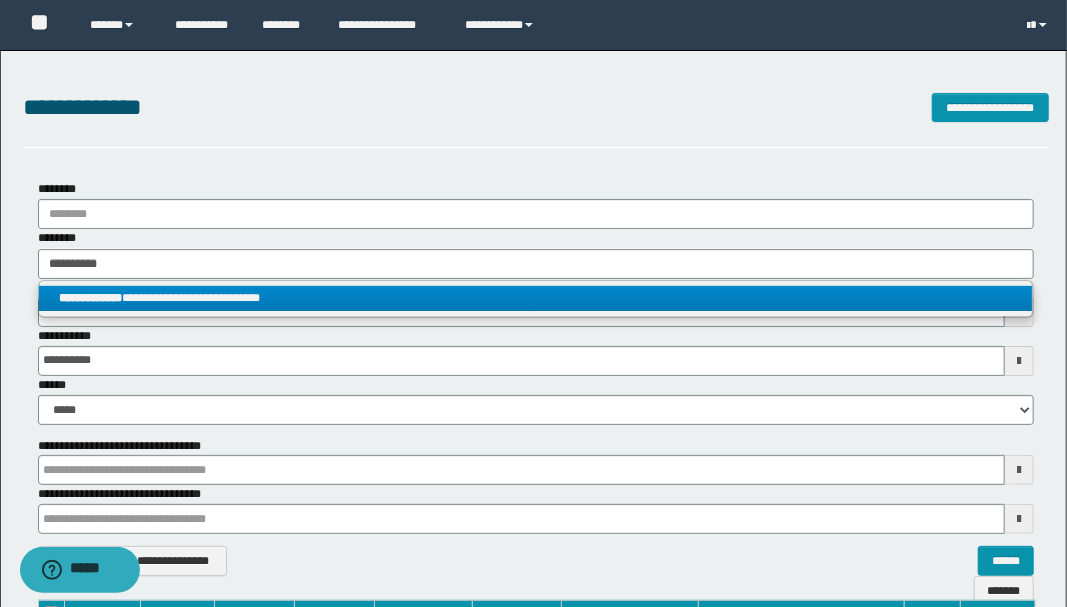 click on "**********" at bounding box center [536, 298] 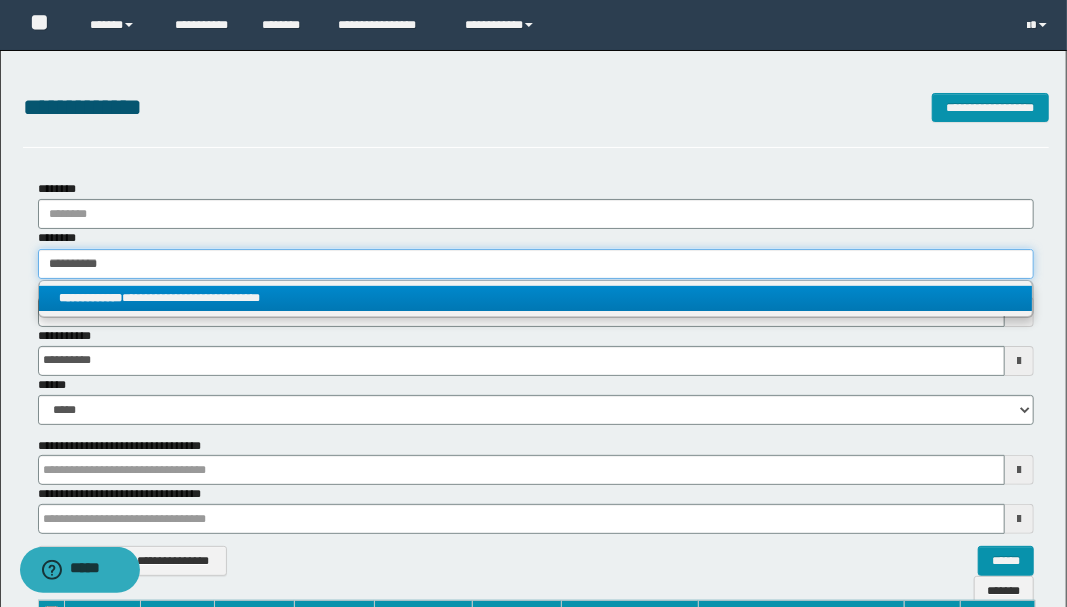 type 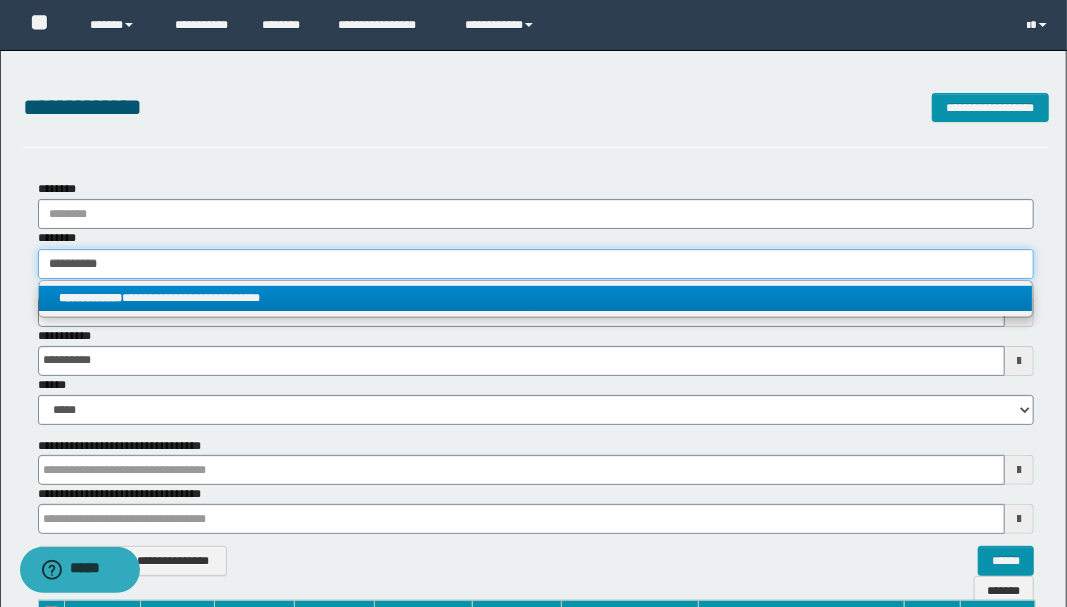 type on "**********" 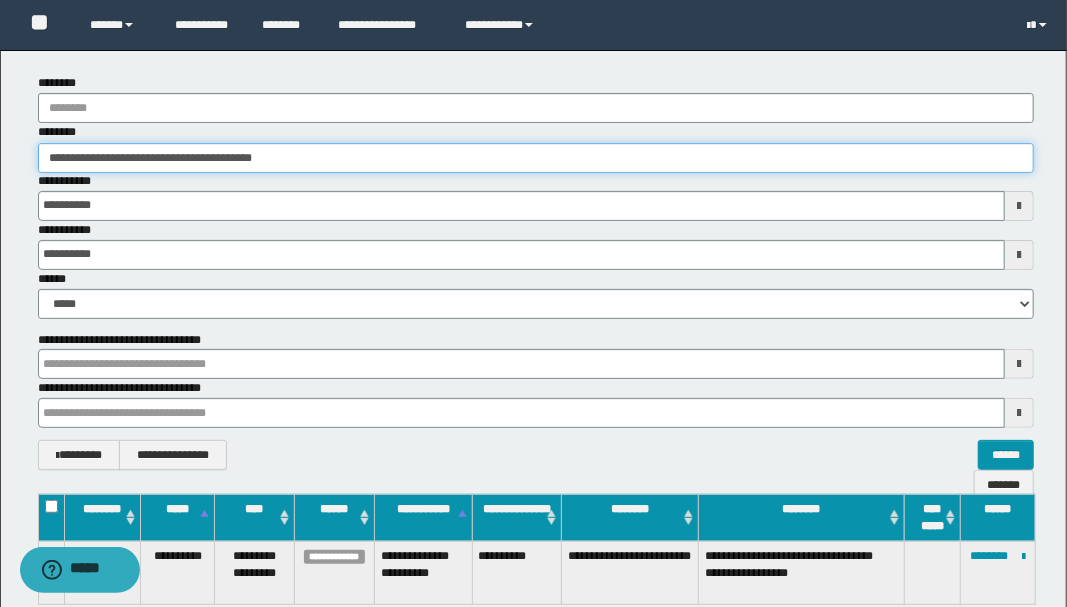 scroll, scrollTop: 262, scrollLeft: 0, axis: vertical 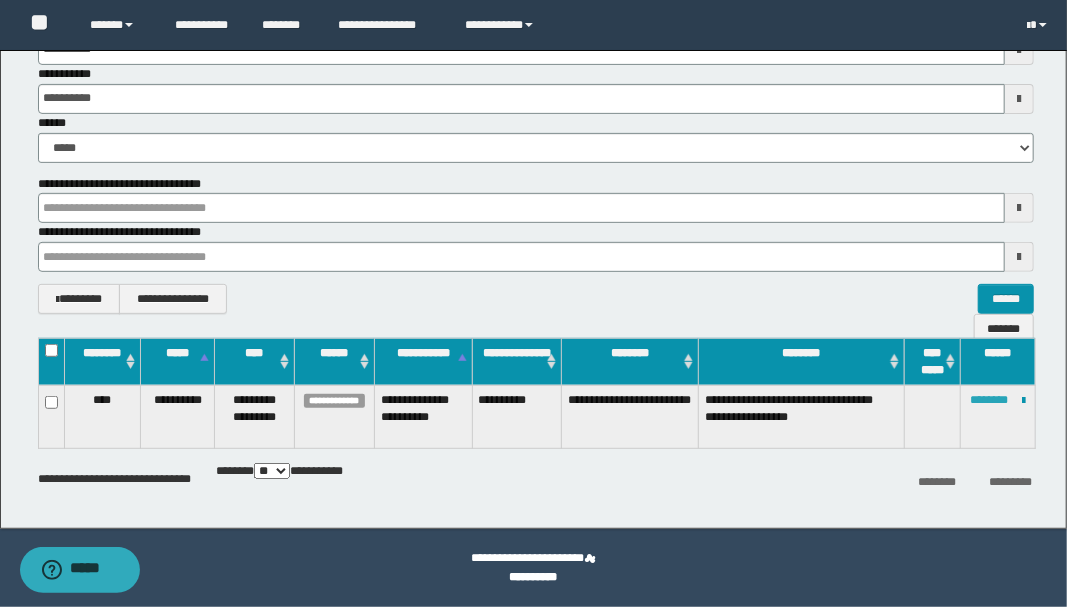 click on "********" at bounding box center [989, 400] 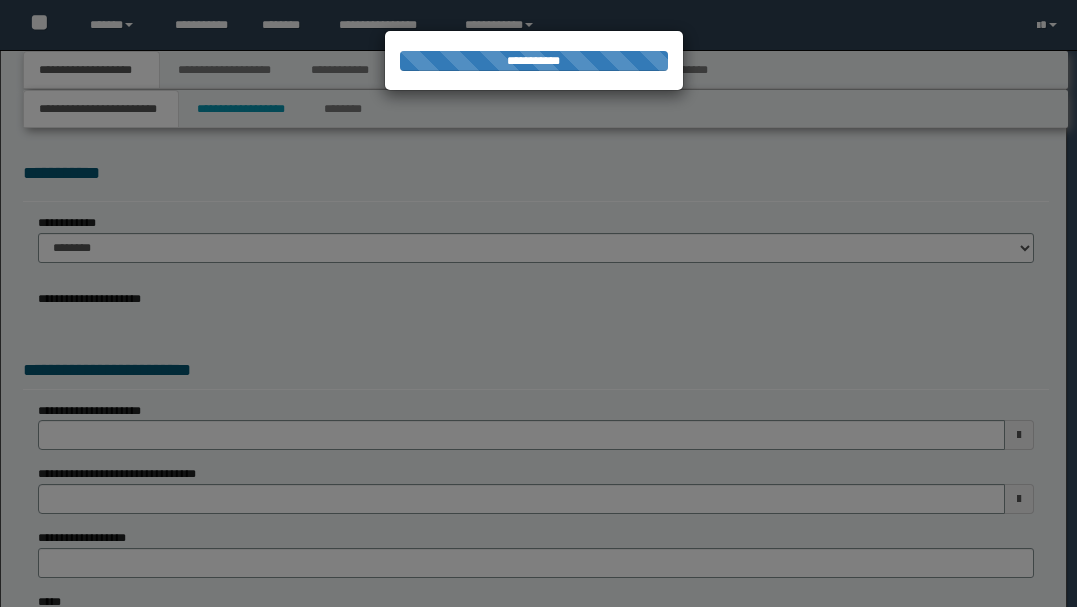 scroll, scrollTop: 0, scrollLeft: 0, axis: both 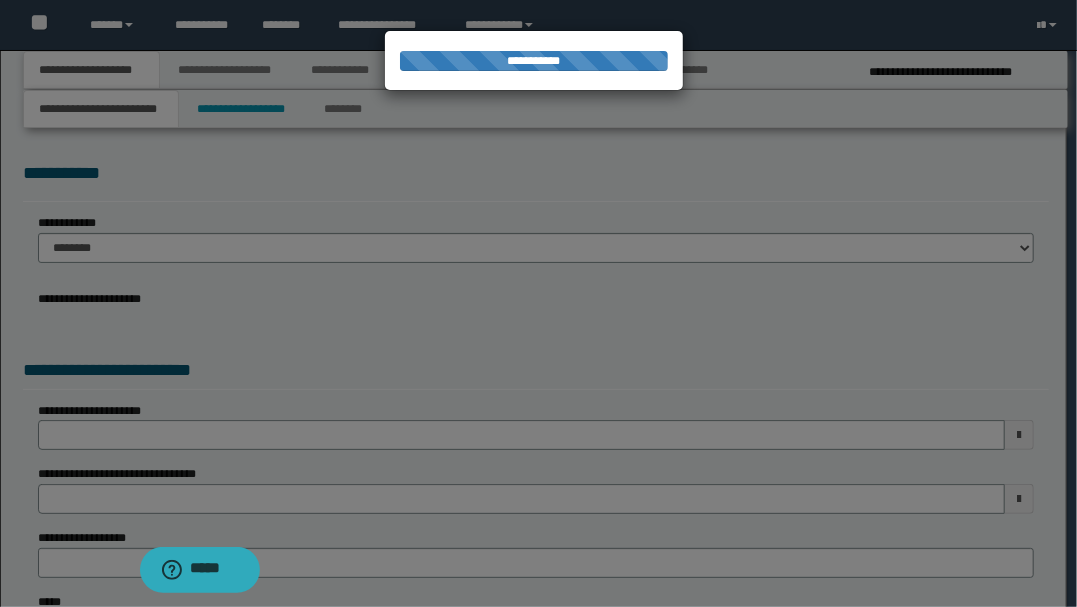type on "**********" 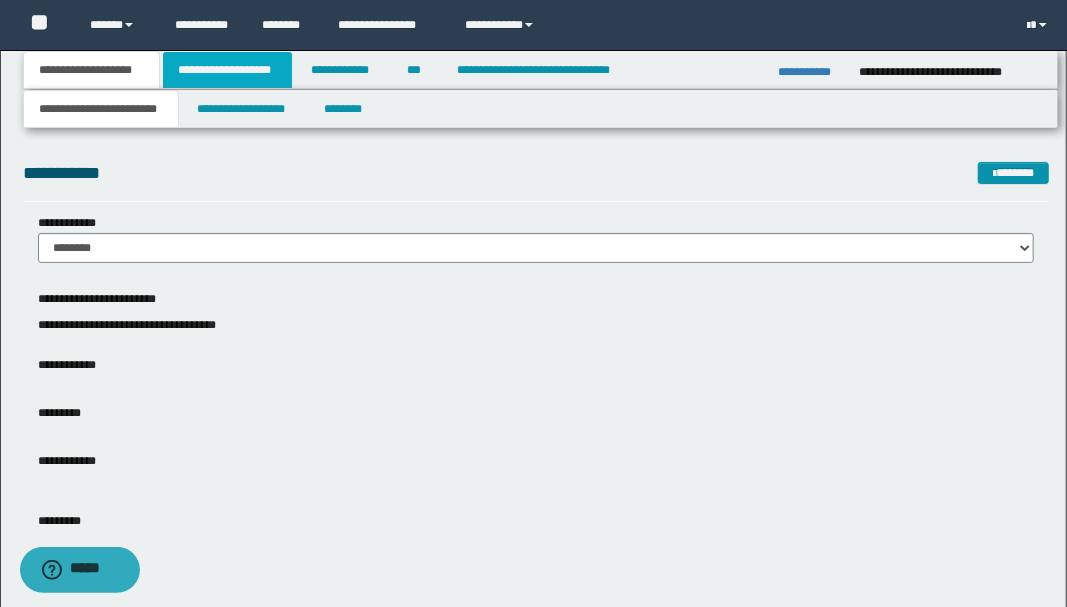 click on "**********" at bounding box center [227, 70] 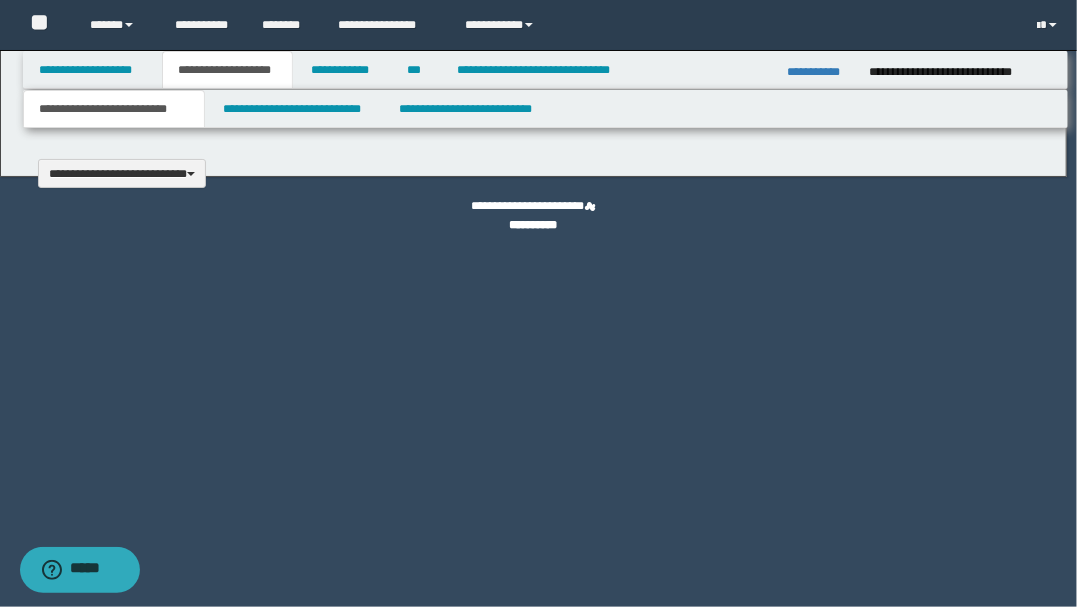 type 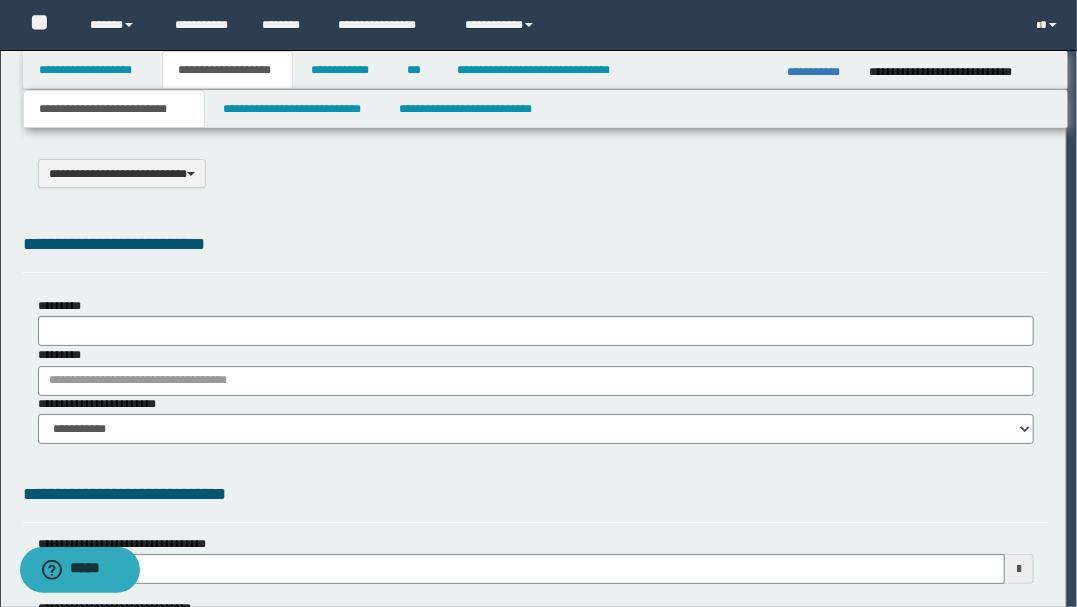 select on "*" 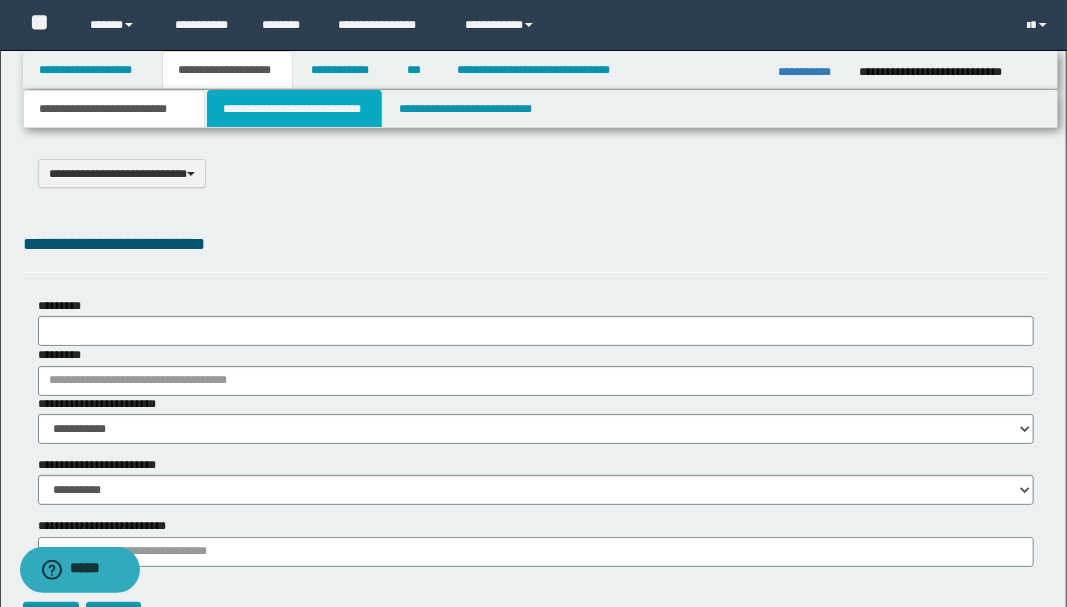 click on "**********" at bounding box center [294, 109] 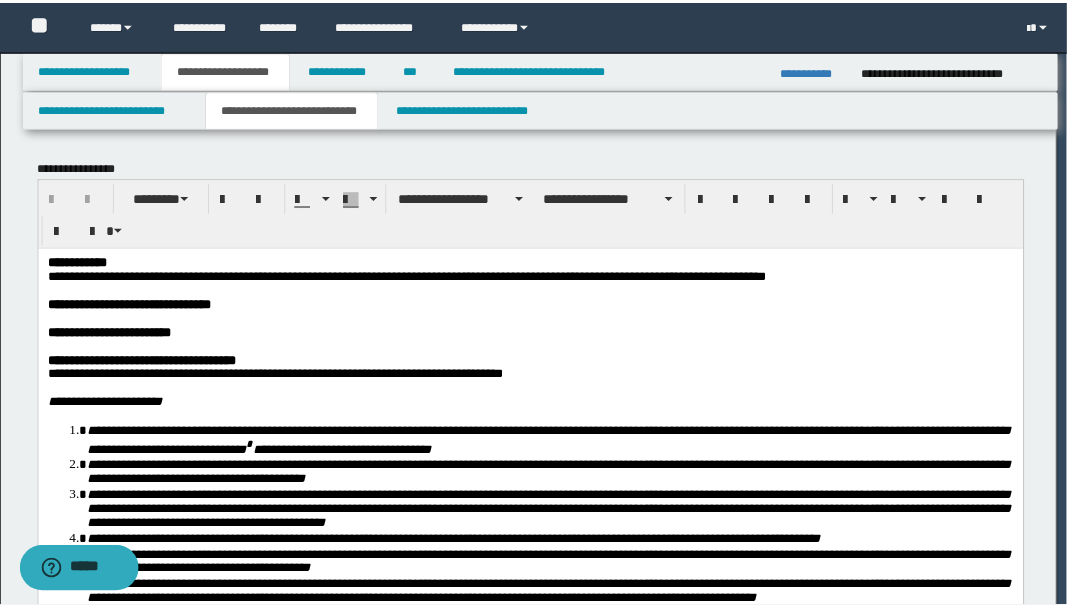scroll, scrollTop: 0, scrollLeft: 0, axis: both 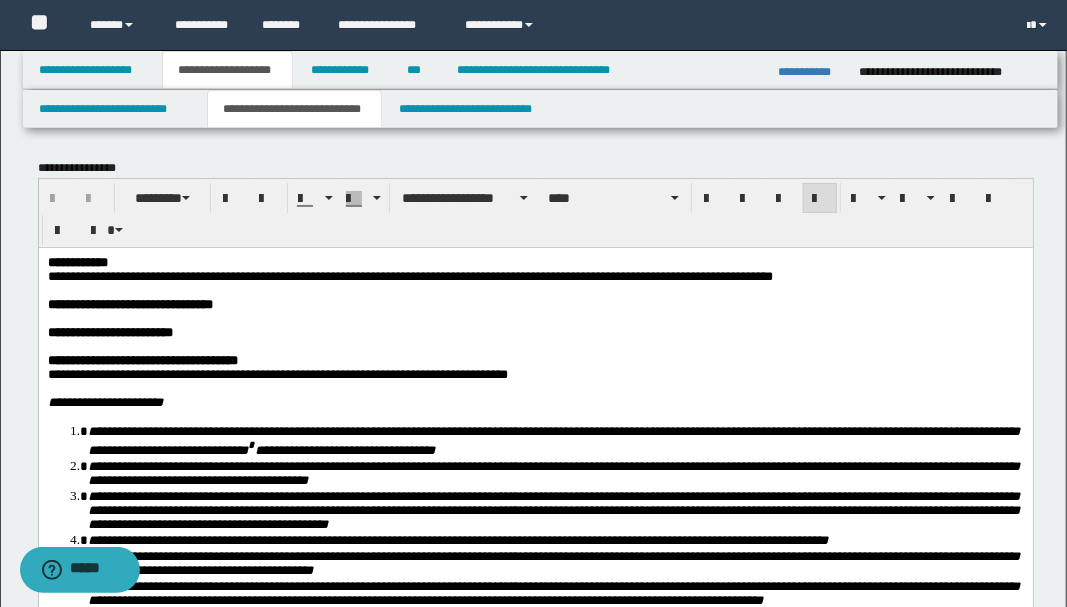 click on "**********" at bounding box center [535, 478] 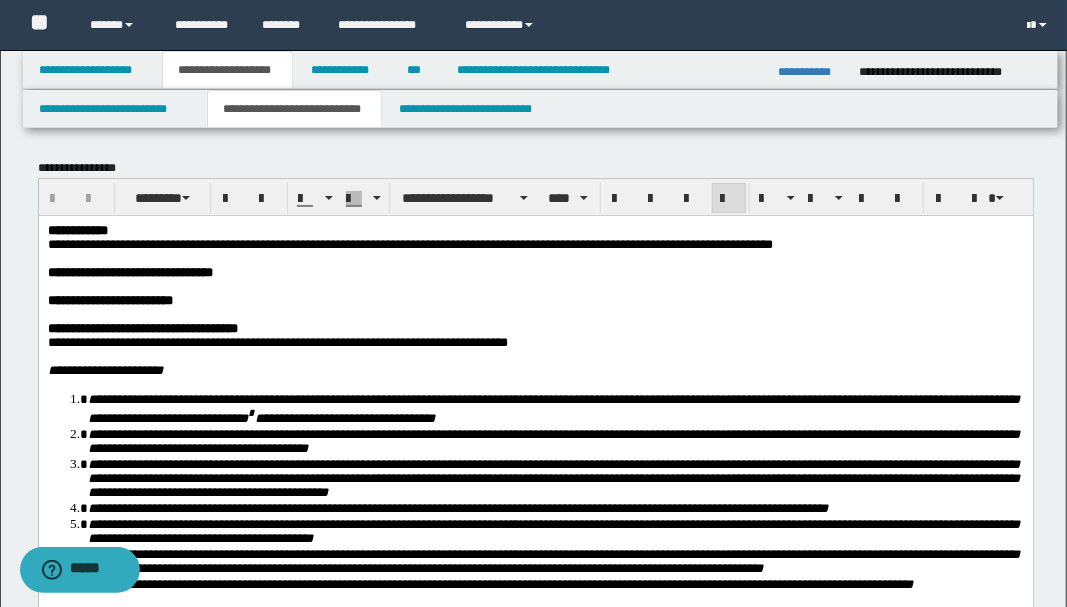 type 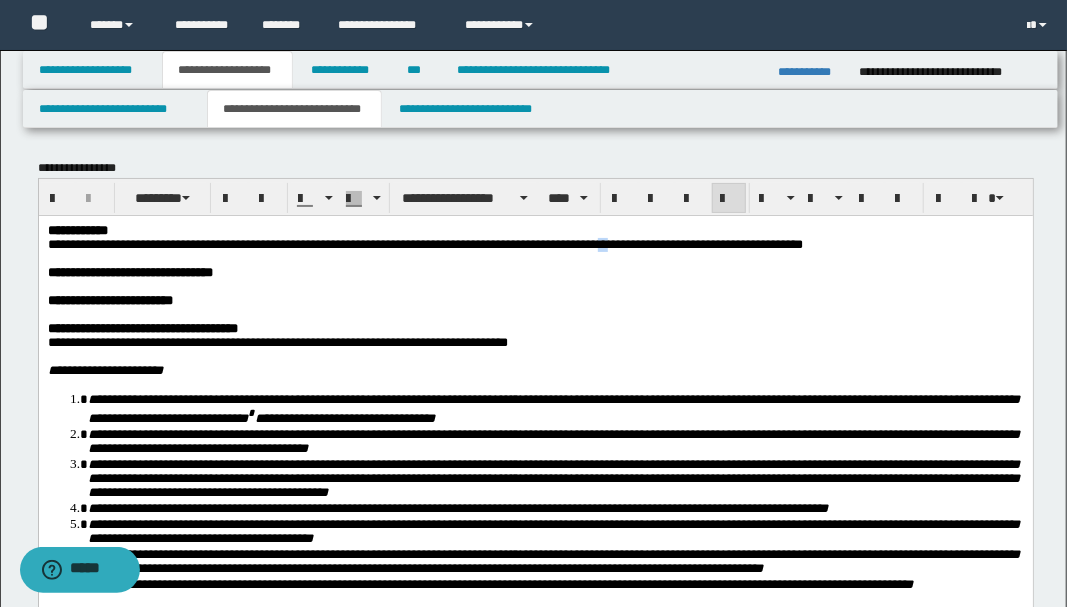 click on "**********" at bounding box center [424, 243] 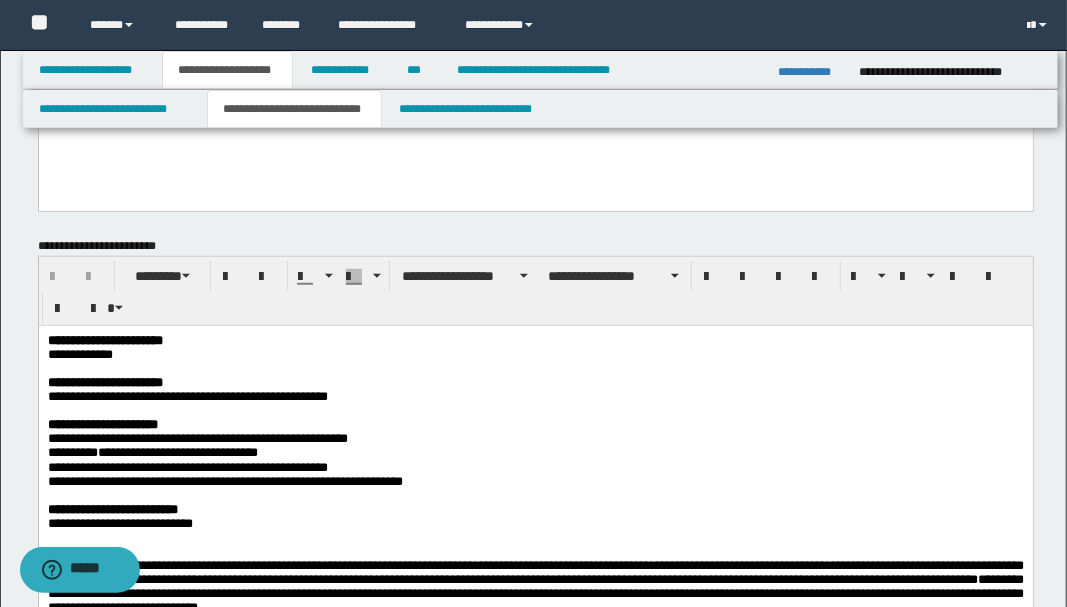 scroll, scrollTop: 600, scrollLeft: 0, axis: vertical 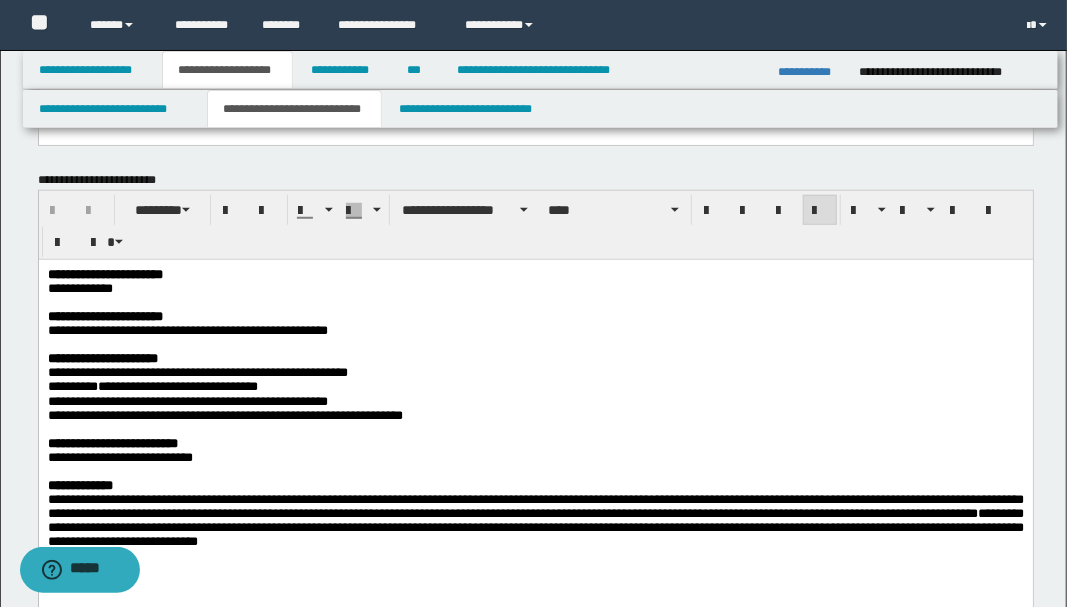 click on "**********" at bounding box center [535, 440] 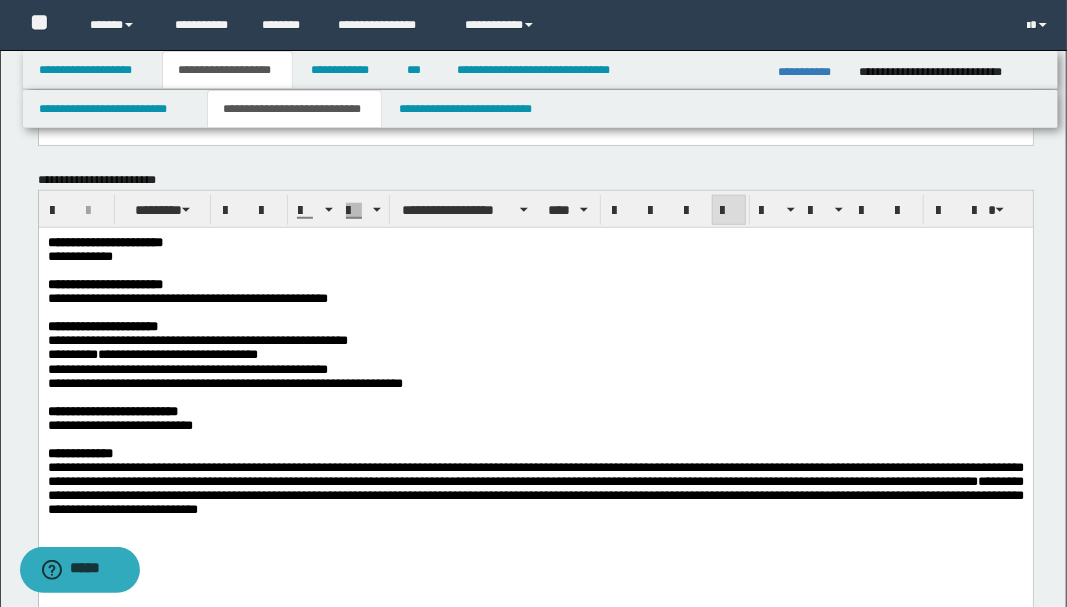 type 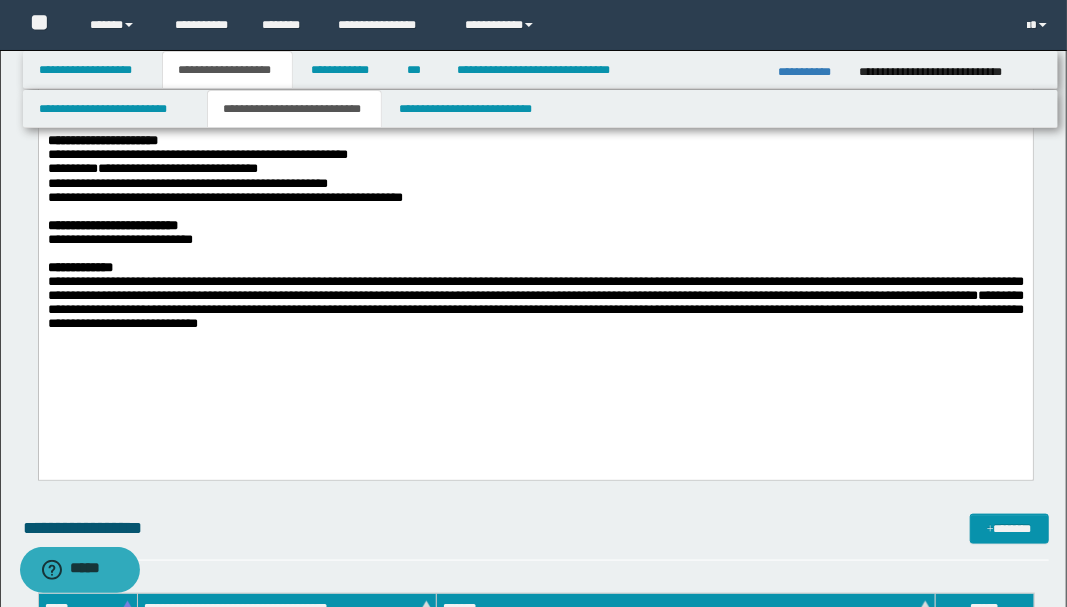 scroll, scrollTop: 800, scrollLeft: 0, axis: vertical 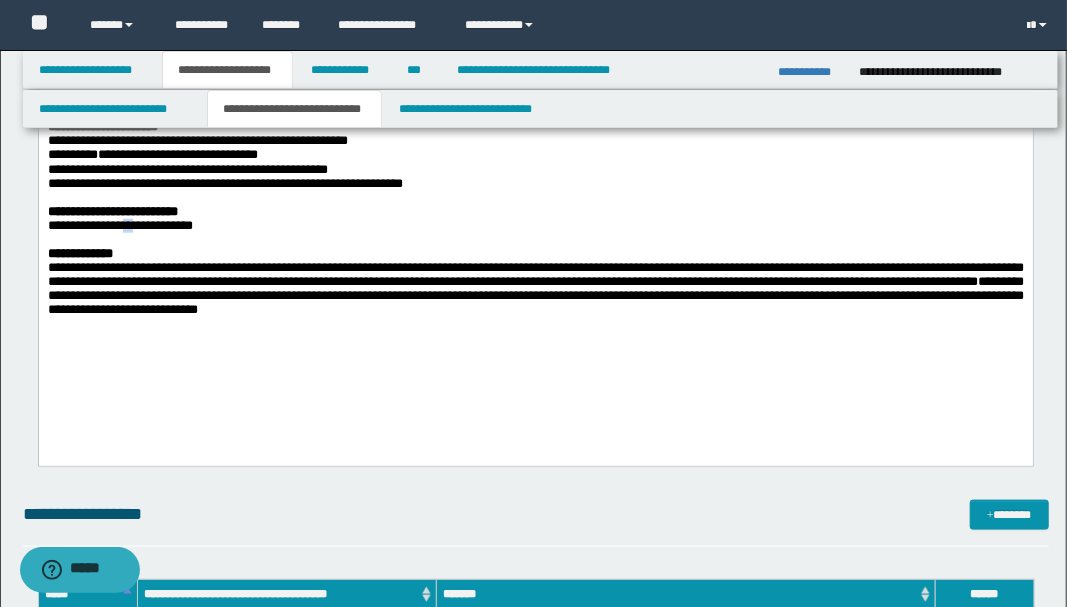 click on "**********" at bounding box center [119, 225] 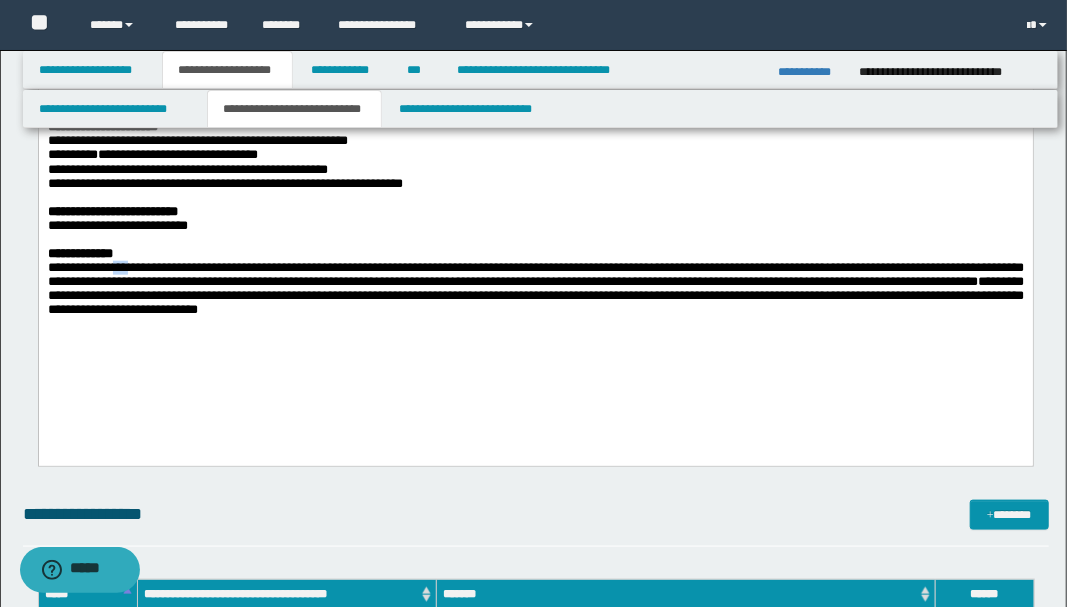 drag, startPoint x: 120, startPoint y: 289, endPoint x: 130, endPoint y: 287, distance: 10.198039 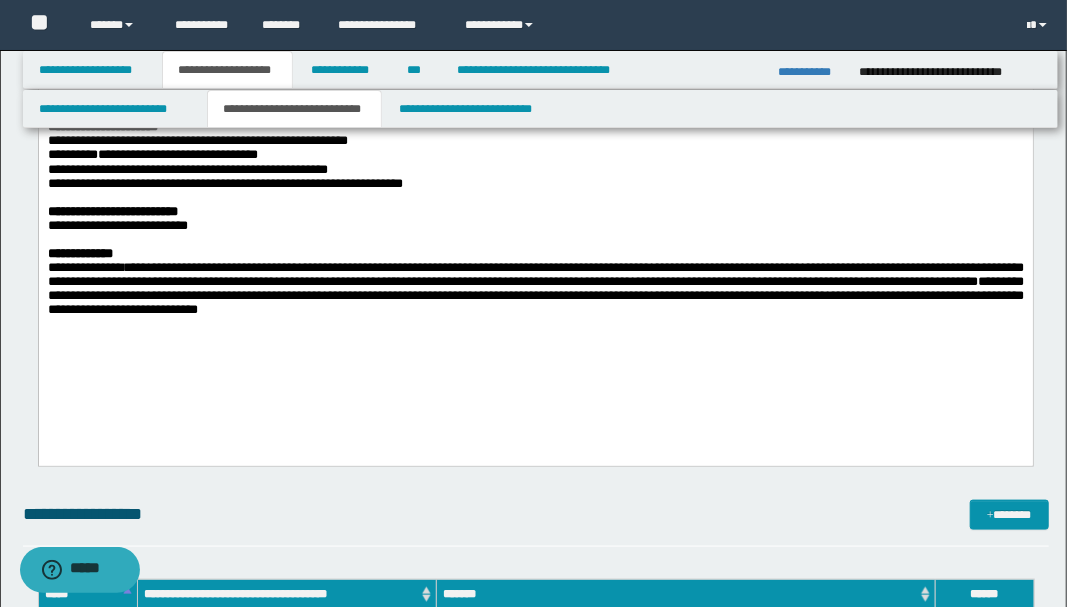 click on "**********" at bounding box center (535, 274) 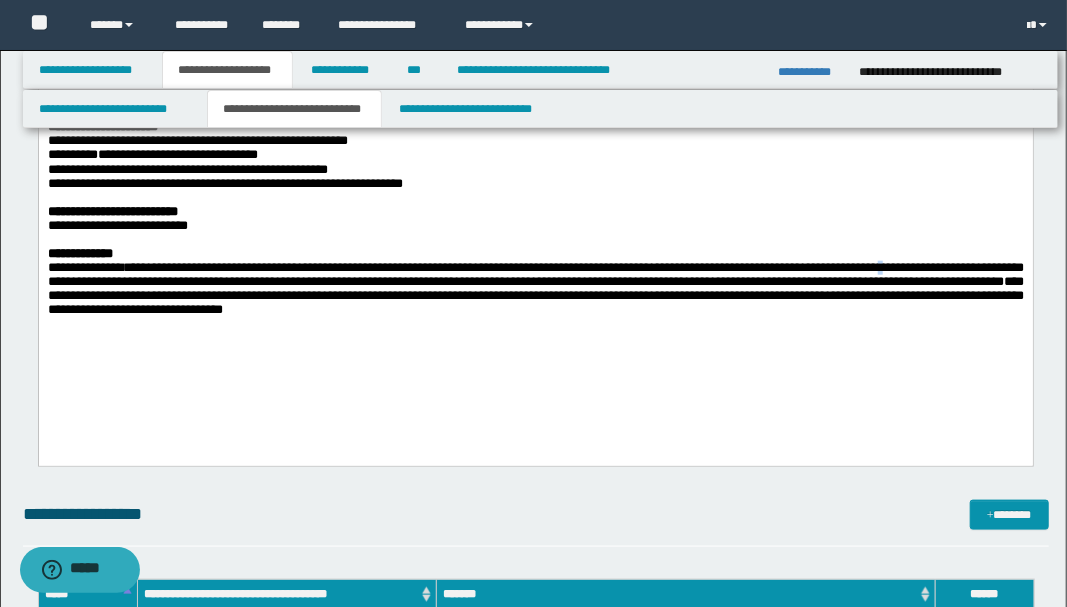 click on "**********" at bounding box center [535, 274] 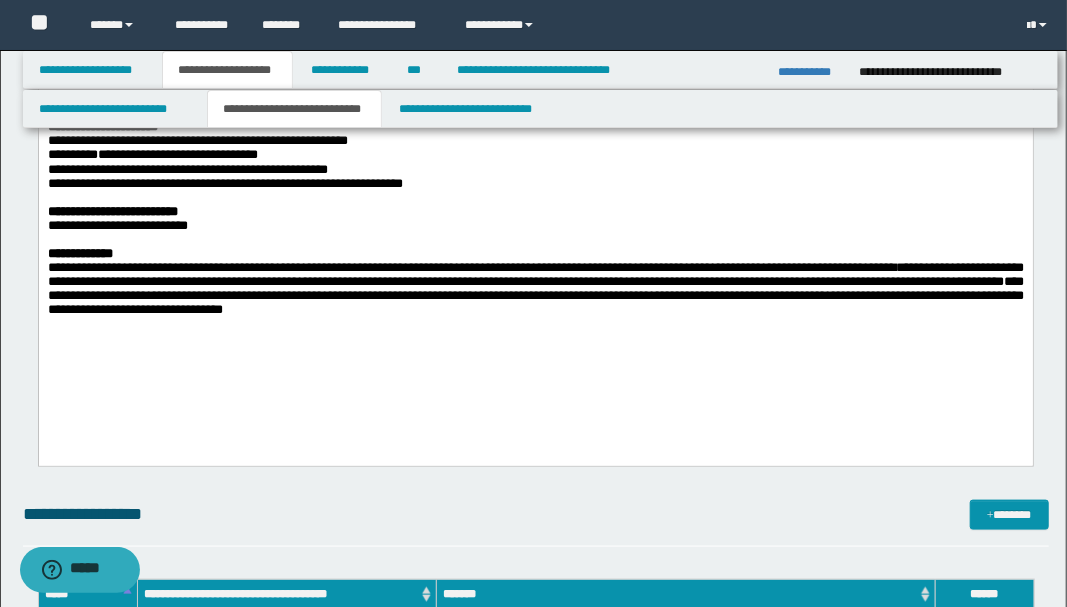 click on "**********" at bounding box center [535, 274] 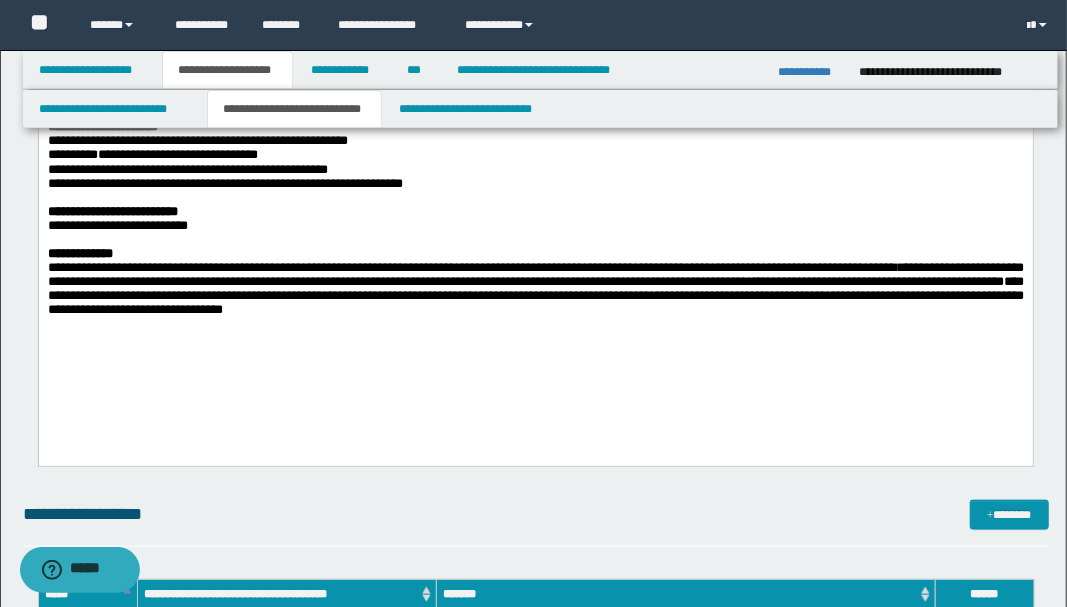 click on "**********" at bounding box center (535, 274) 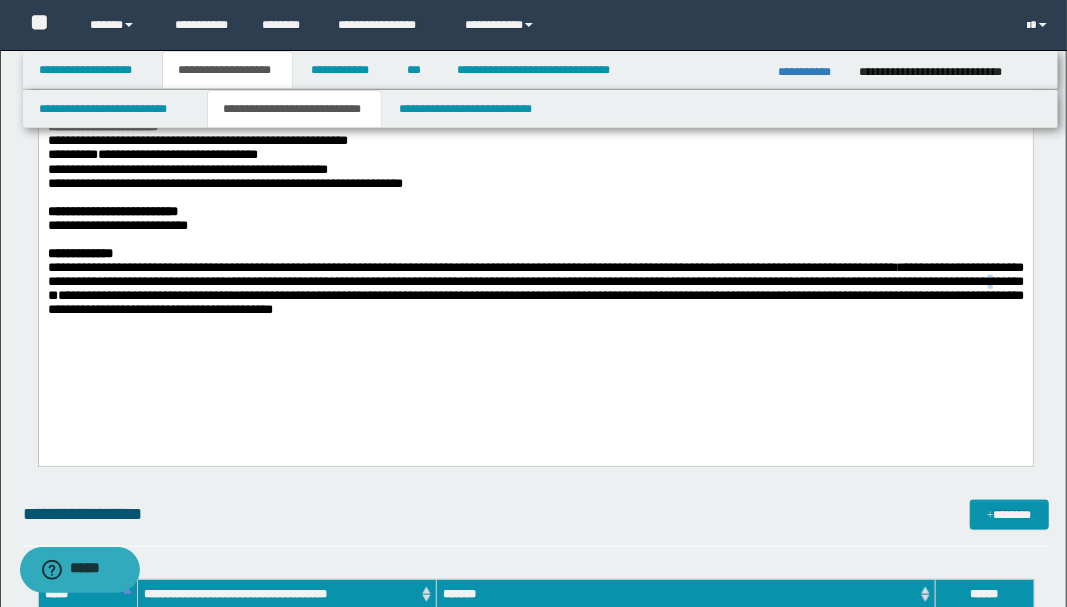 click on "**********" at bounding box center (535, 281) 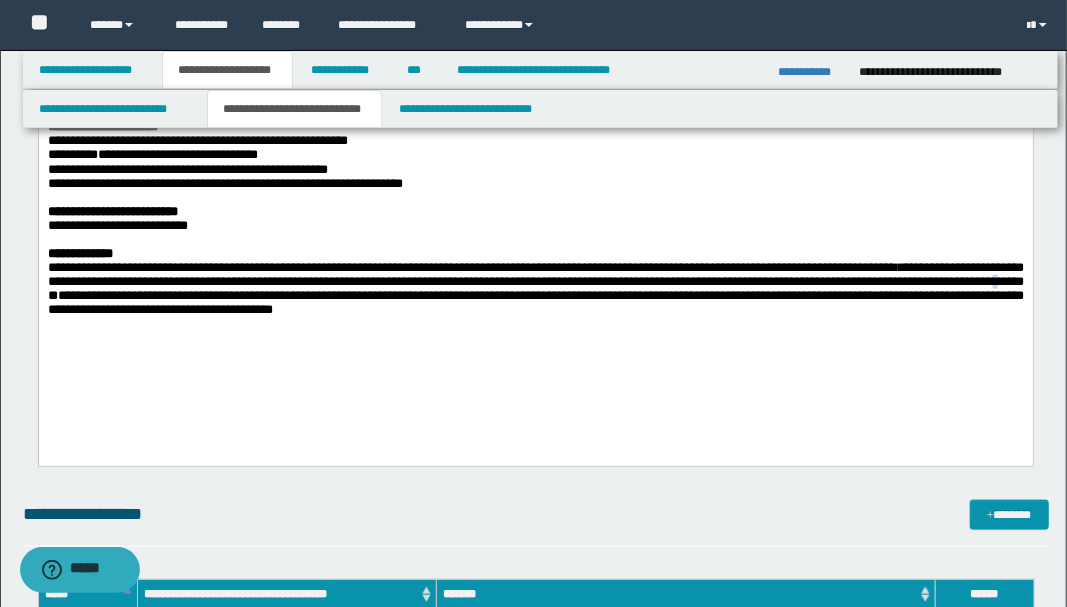click on "**********" at bounding box center [535, 281] 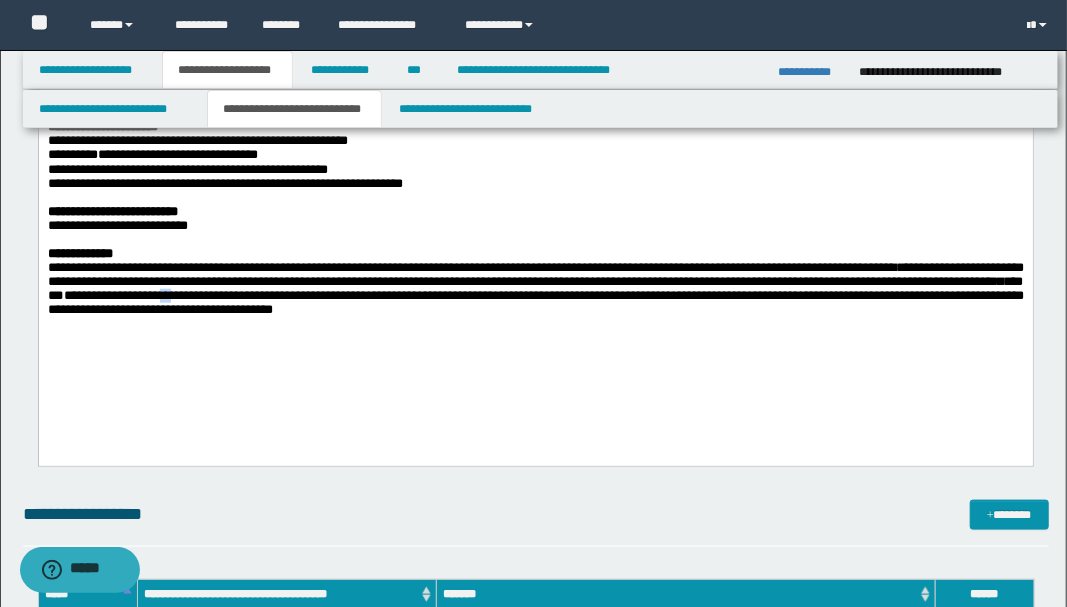 click on "**********" at bounding box center [535, 302] 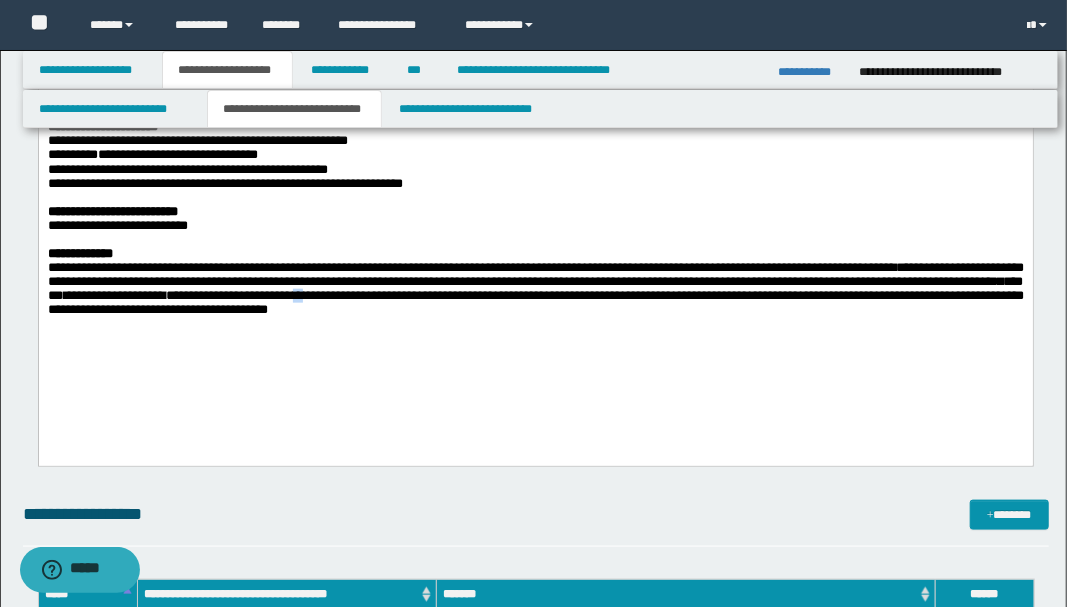 drag, startPoint x: 387, startPoint y: 318, endPoint x: 398, endPoint y: 320, distance: 11.18034 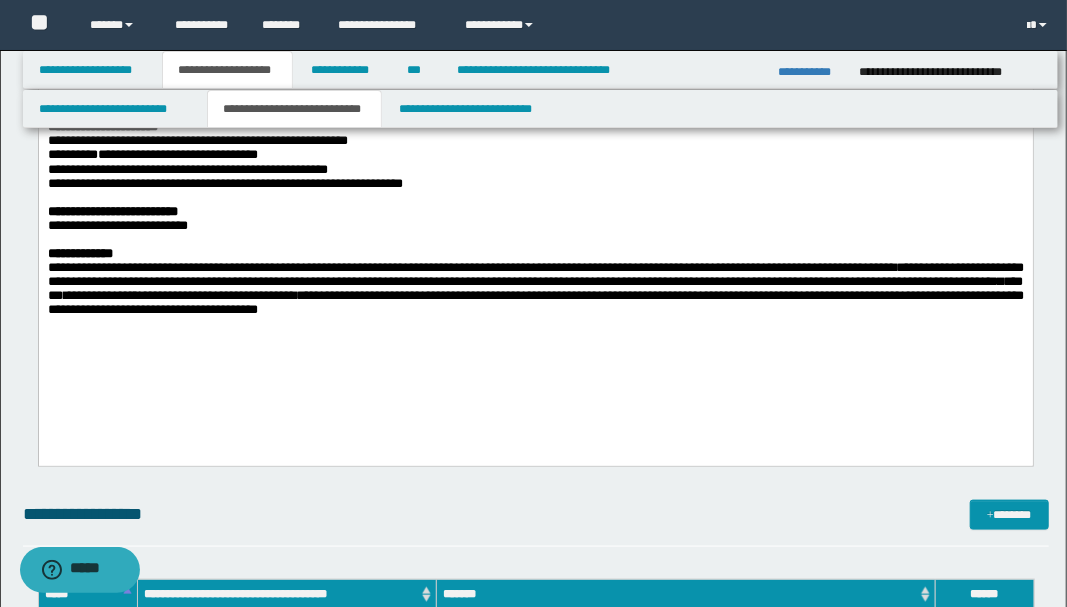 click on "**********" at bounding box center (535, 302) 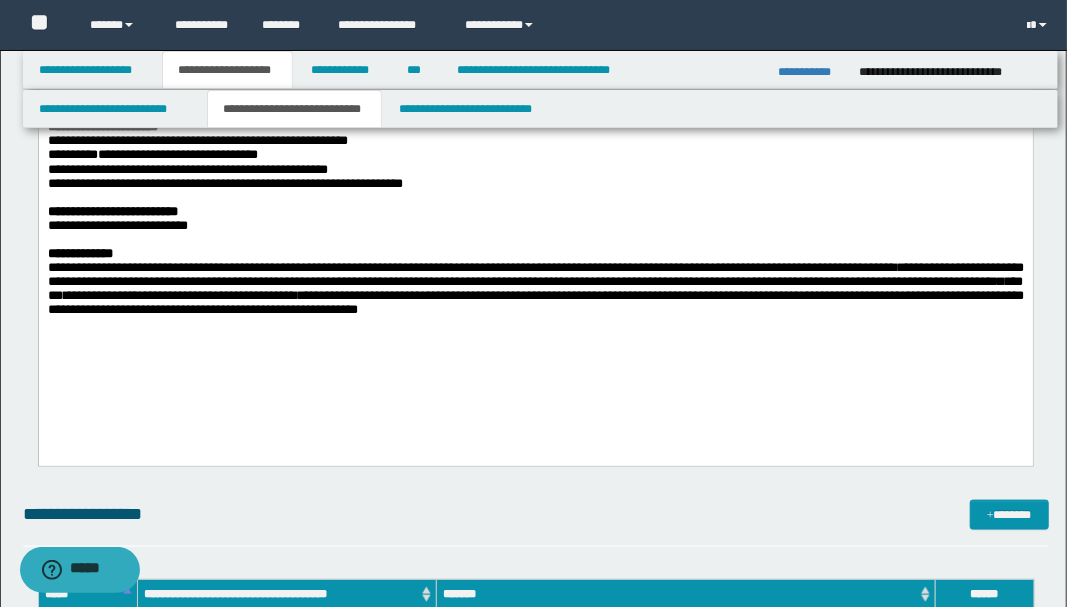 click on "**********" at bounding box center [535, 289] 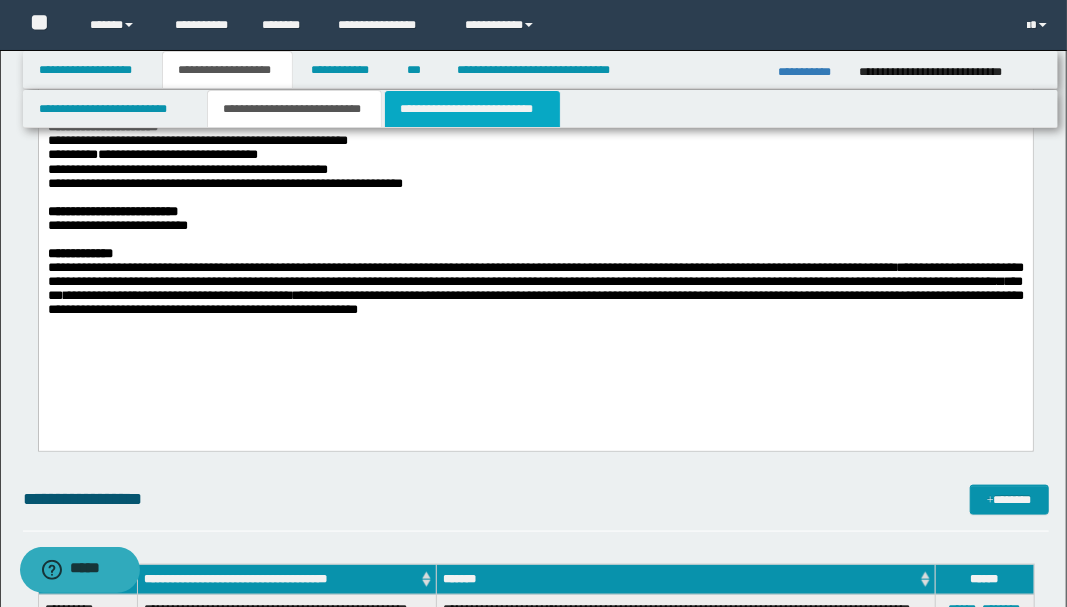 click on "**********" at bounding box center (472, 109) 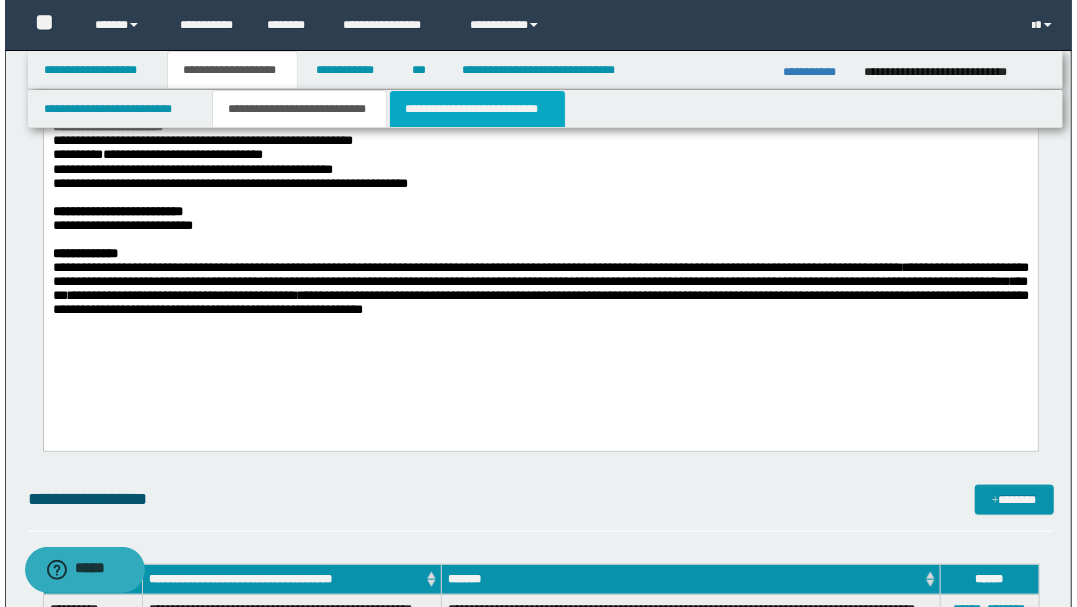 scroll, scrollTop: 0, scrollLeft: 0, axis: both 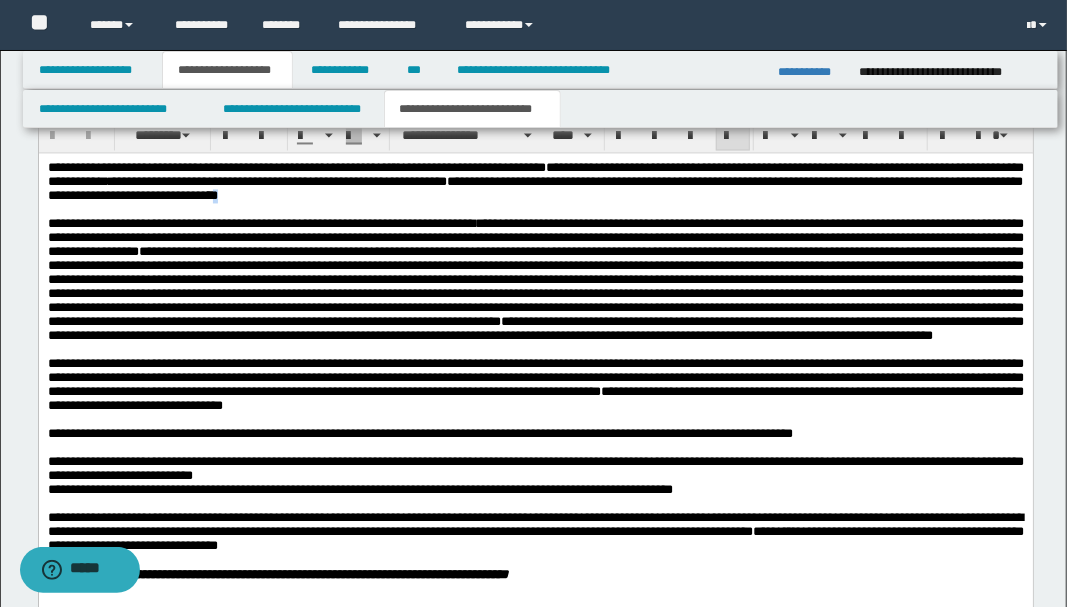 click on "**********" at bounding box center [535, 183] 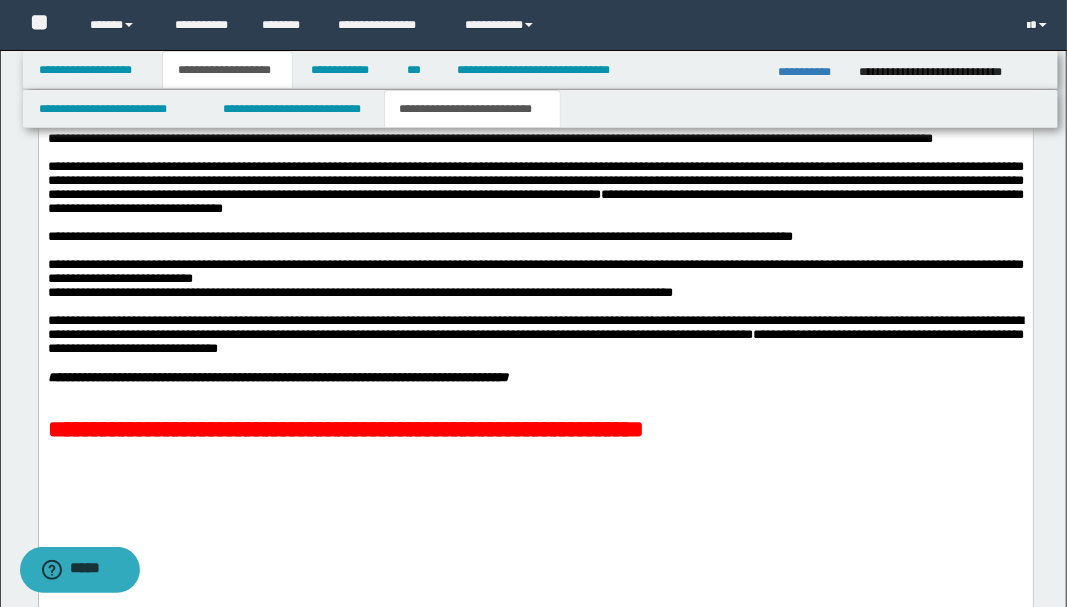 scroll, scrollTop: 1800, scrollLeft: 0, axis: vertical 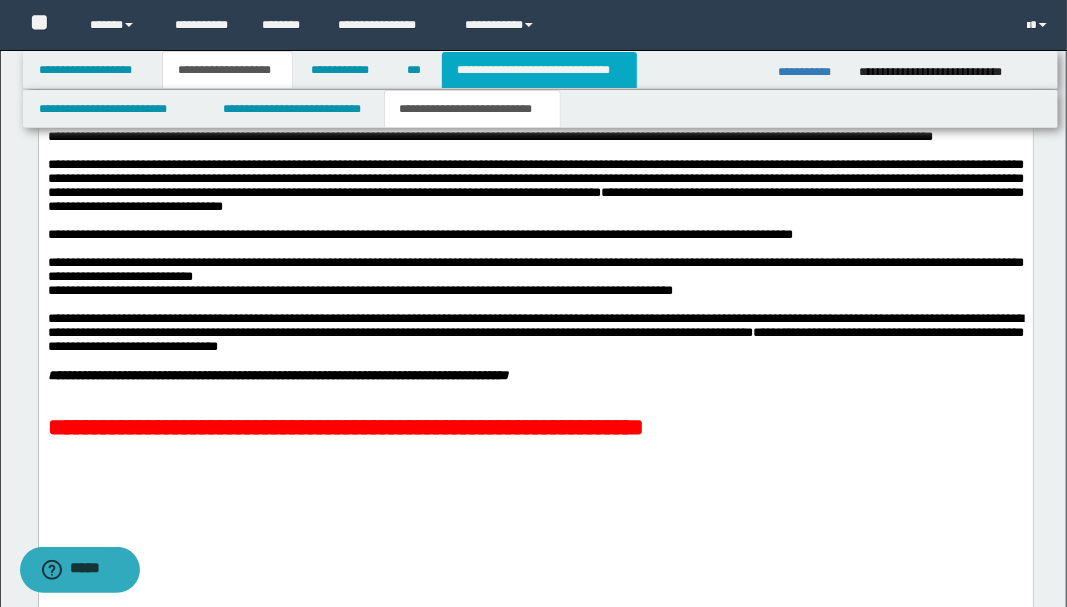 click on "**********" at bounding box center (539, 70) 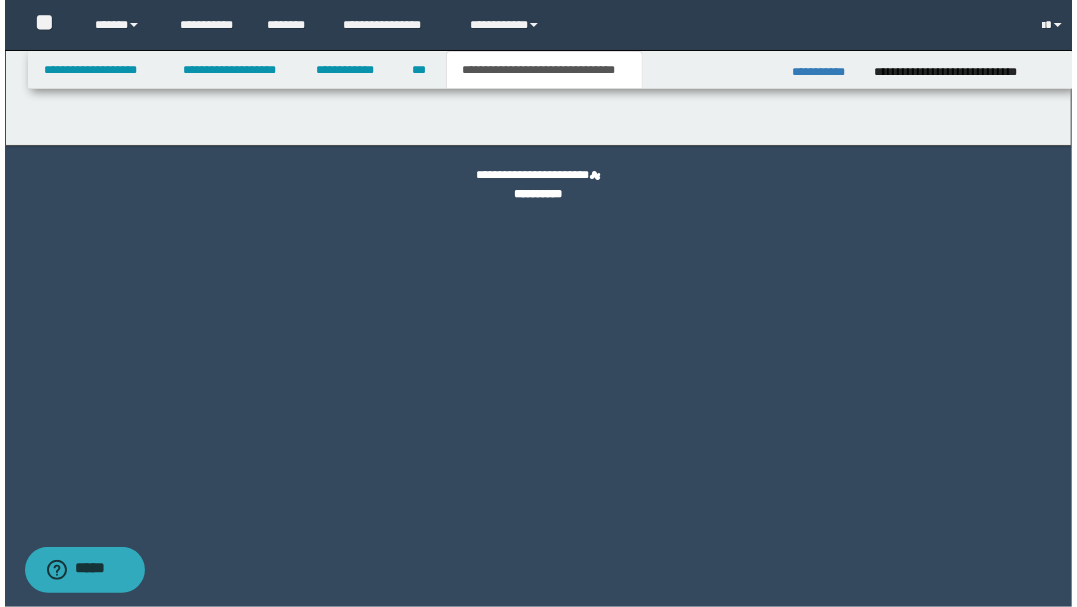 scroll, scrollTop: 0, scrollLeft: 0, axis: both 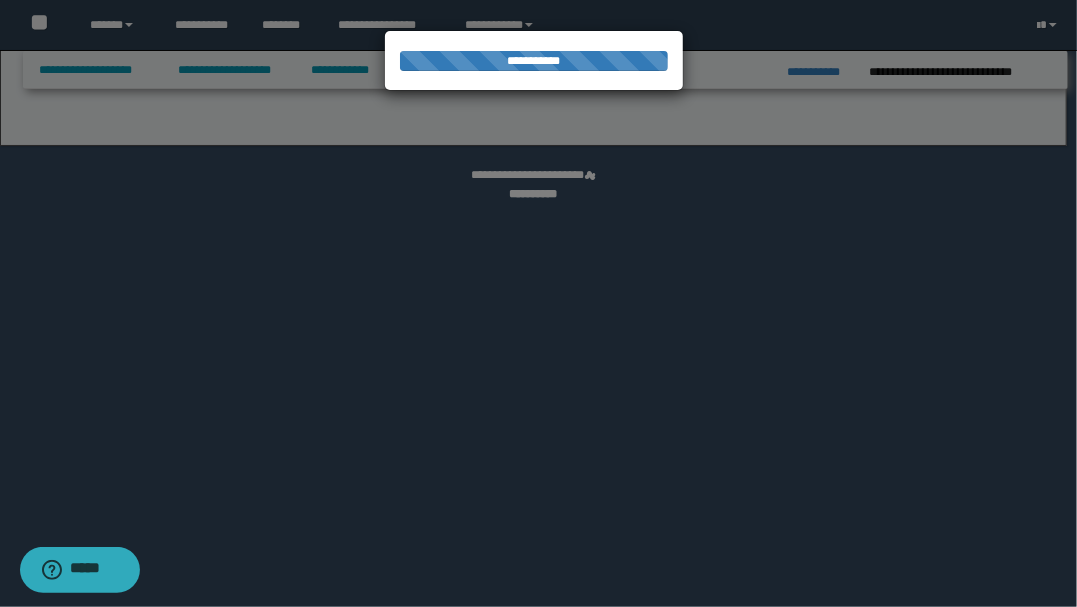select on "*" 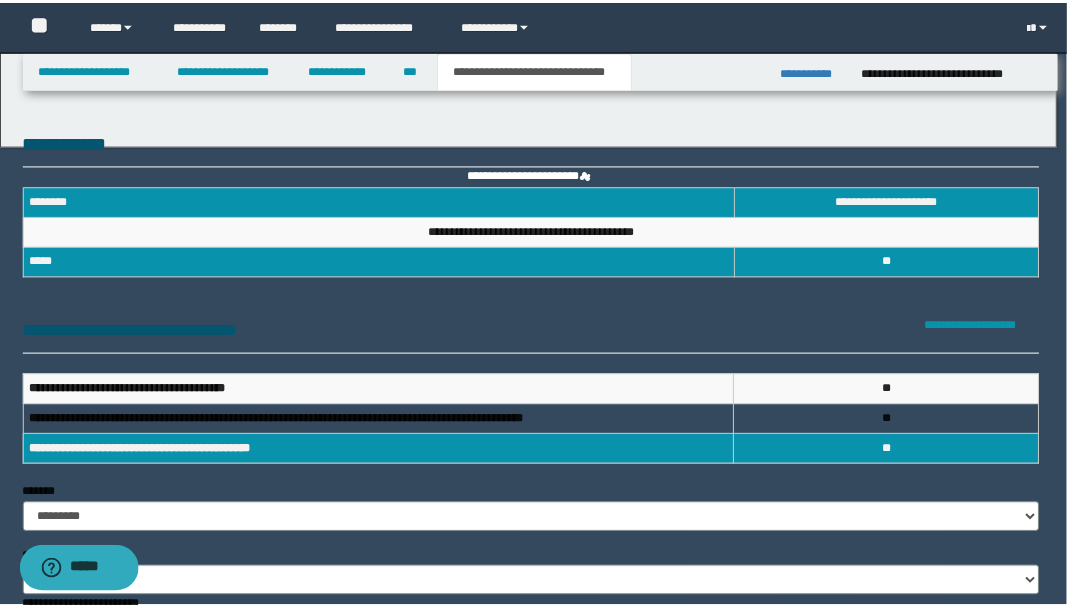 scroll, scrollTop: 0, scrollLeft: 0, axis: both 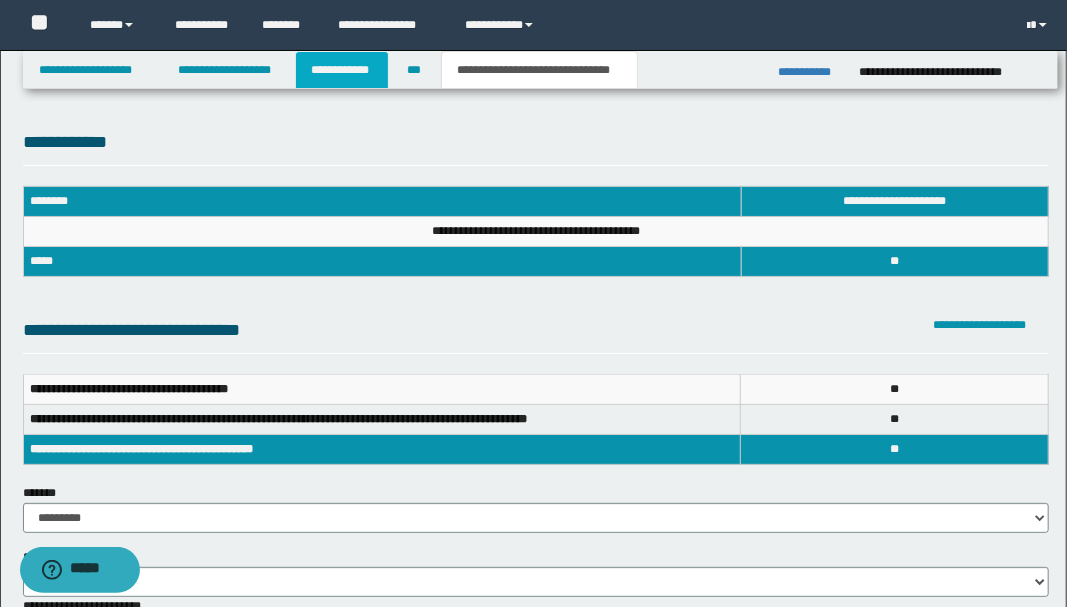 click on "**********" at bounding box center (342, 70) 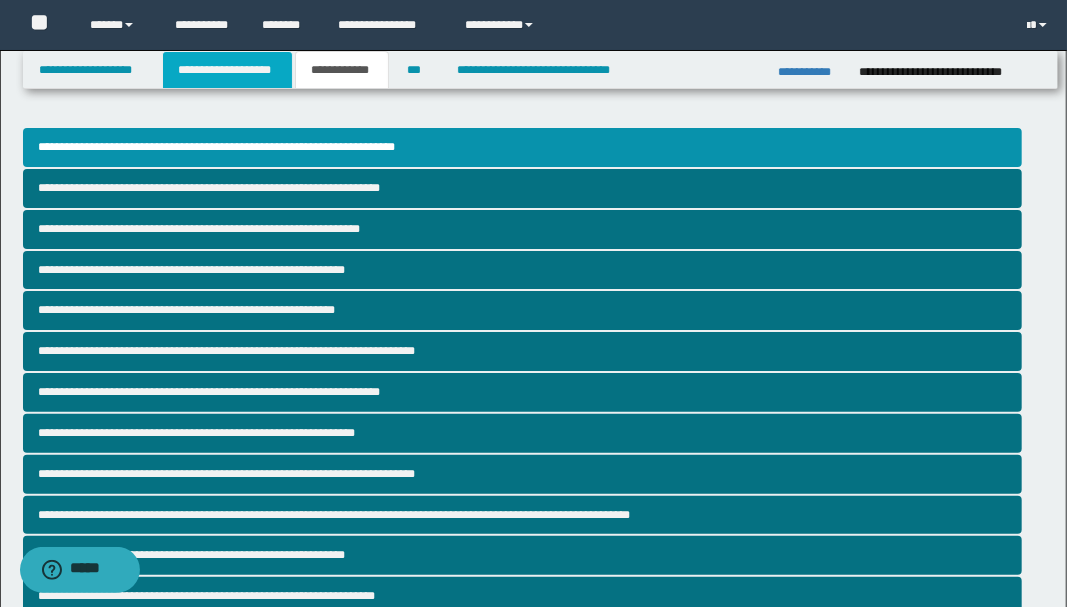 click on "**********" at bounding box center (227, 70) 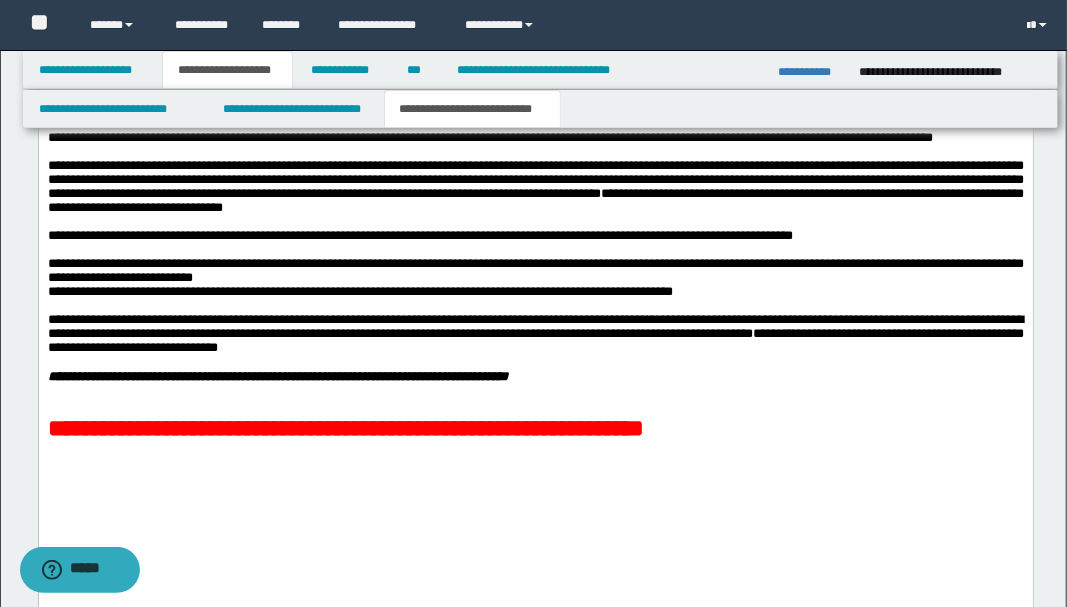 scroll, scrollTop: 1800, scrollLeft: 0, axis: vertical 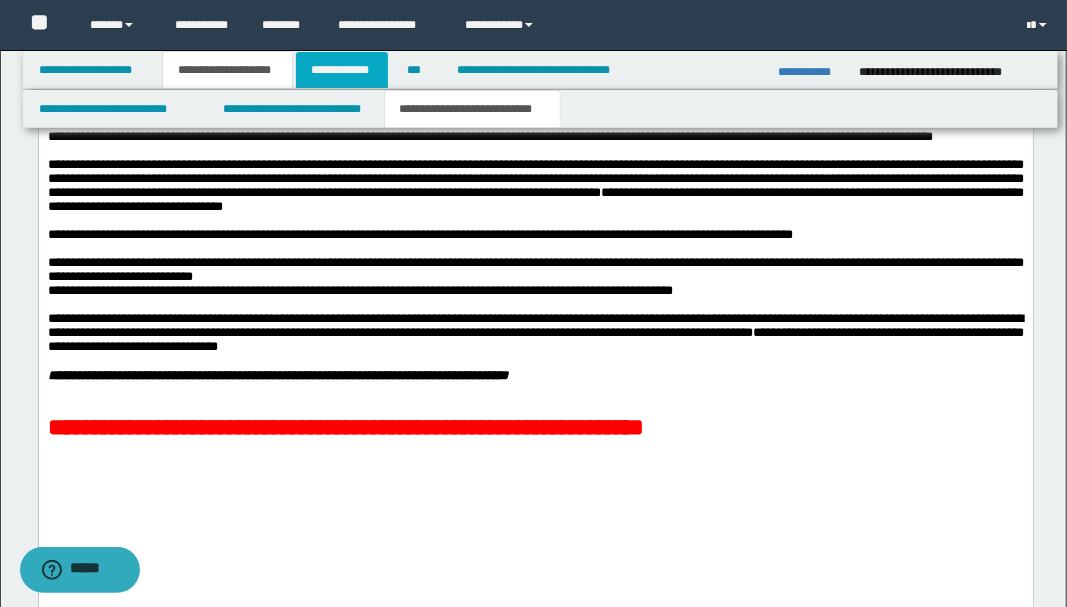 click on "**********" at bounding box center (342, 70) 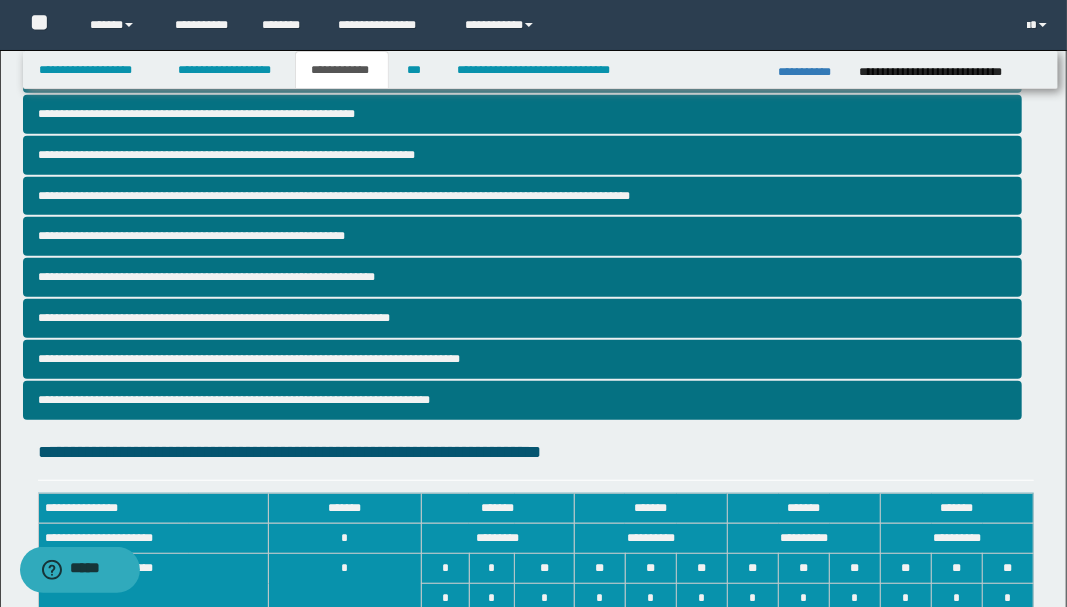 scroll, scrollTop: 326, scrollLeft: 0, axis: vertical 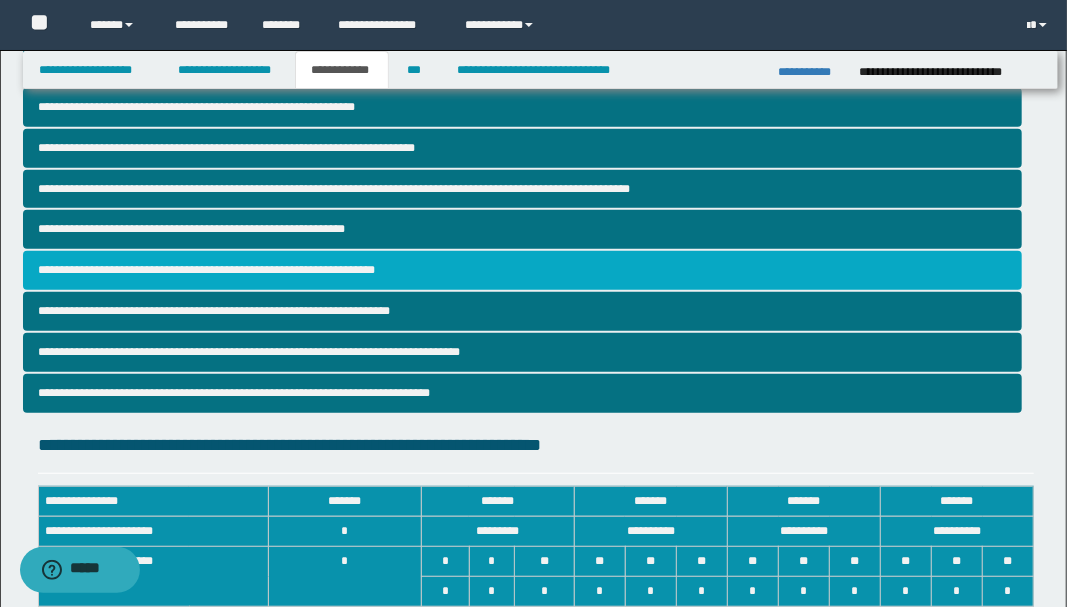 click on "**********" at bounding box center (522, 270) 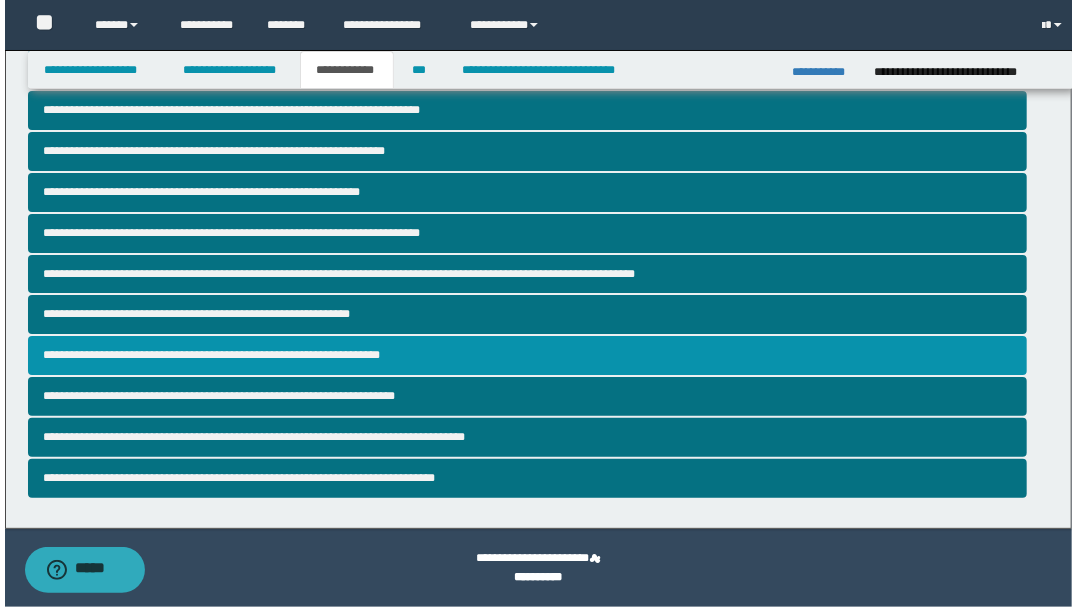 scroll, scrollTop: 0, scrollLeft: 0, axis: both 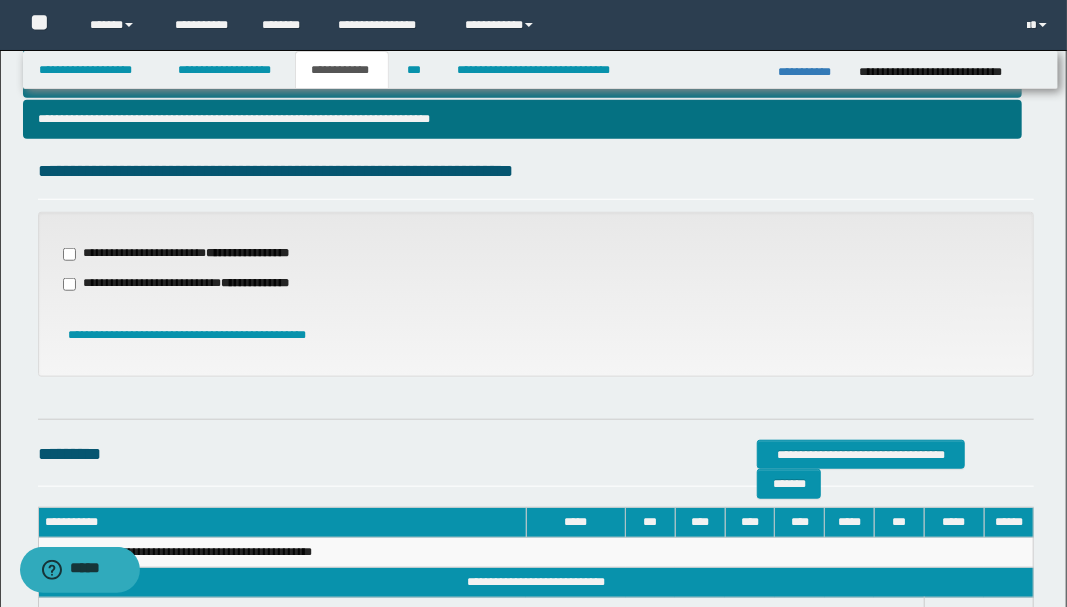 click on "**********" at bounding box center [247, 253] 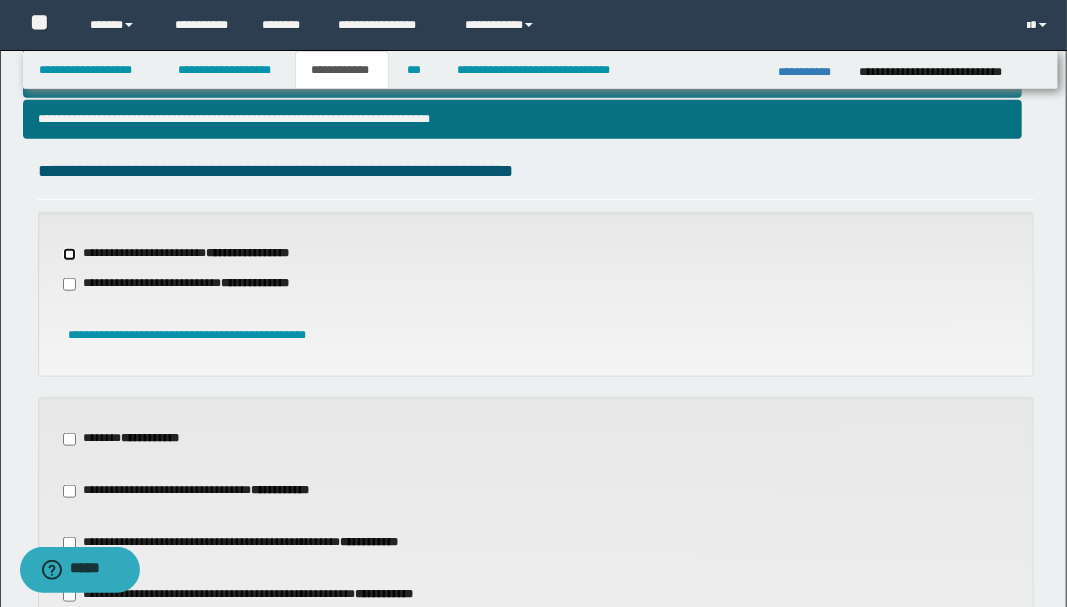 scroll, scrollTop: 933, scrollLeft: 0, axis: vertical 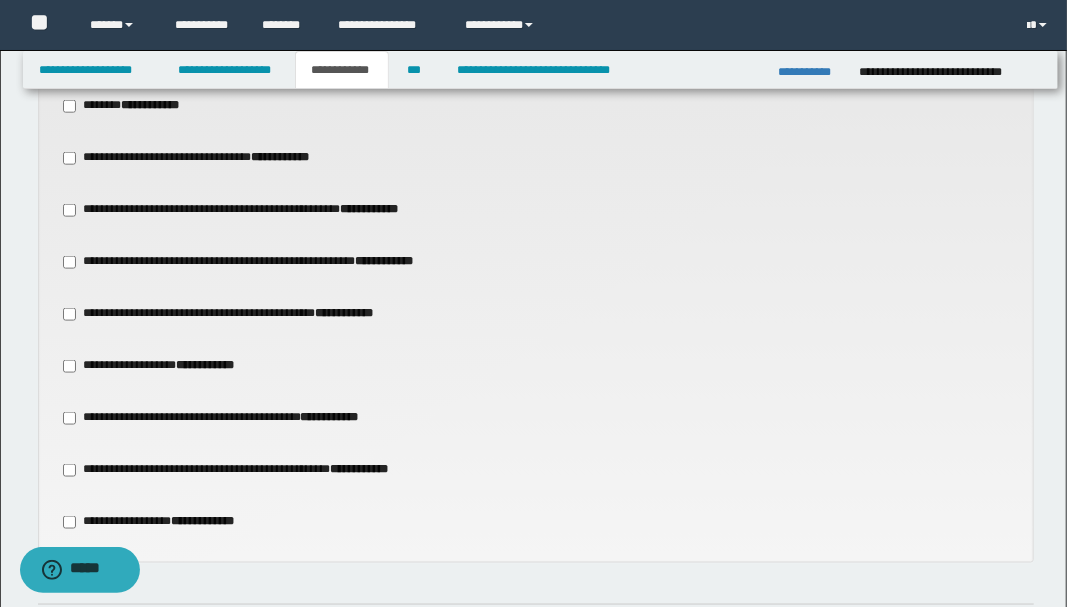 click on "**********" at bounding box center [231, 314] 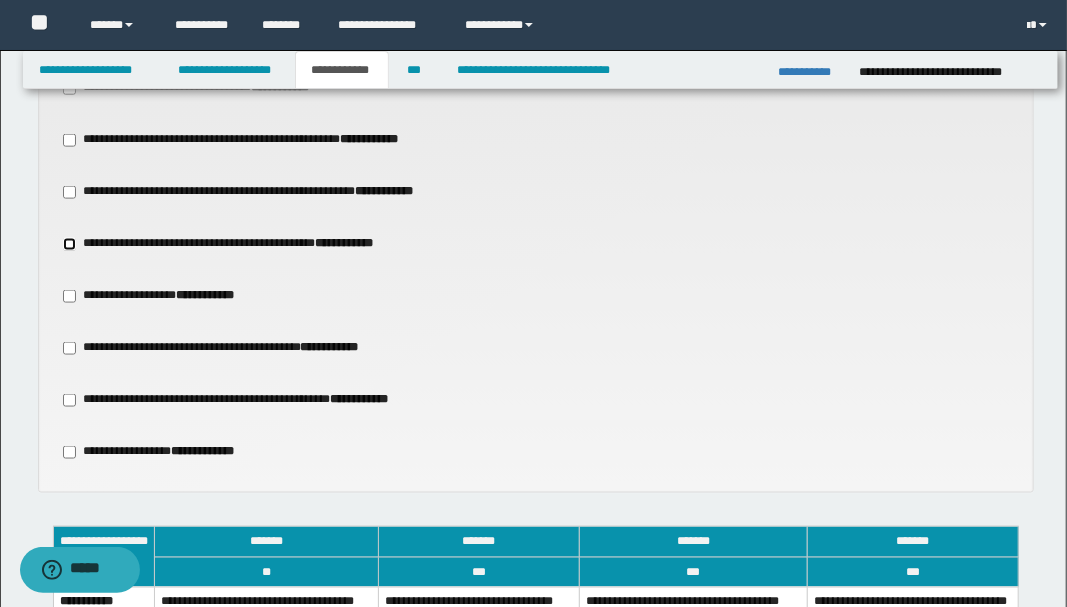 scroll, scrollTop: 1133, scrollLeft: 0, axis: vertical 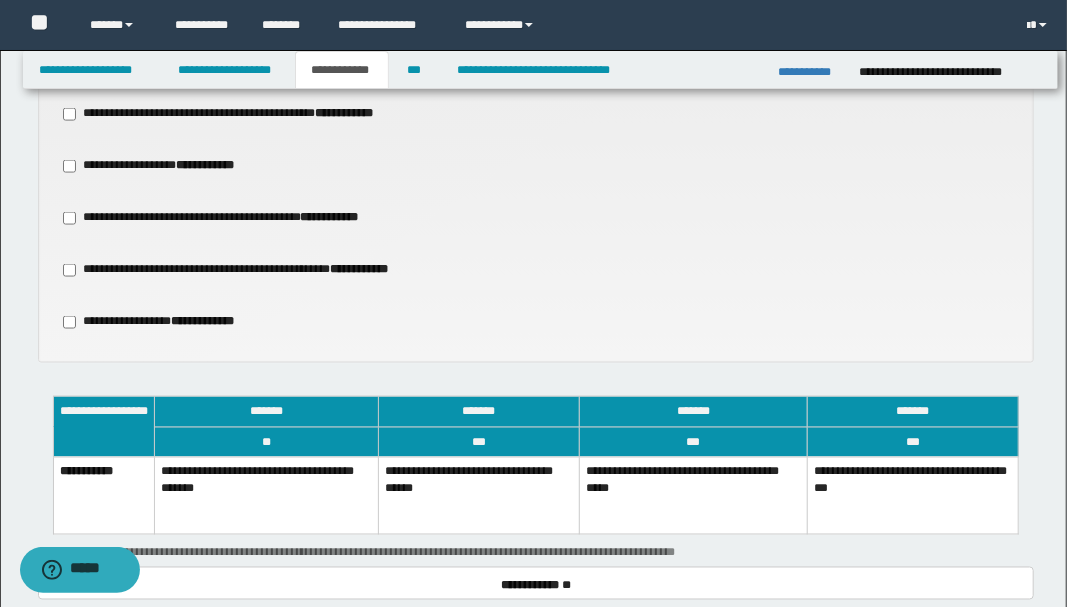 click on "**********" at bounding box center [693, 495] 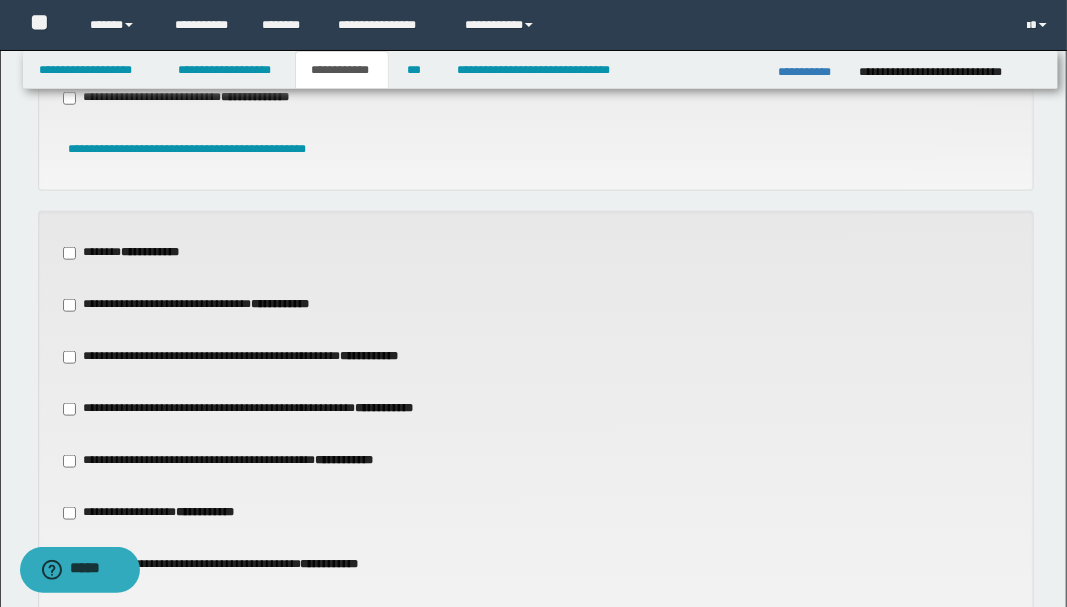 scroll, scrollTop: 600, scrollLeft: 0, axis: vertical 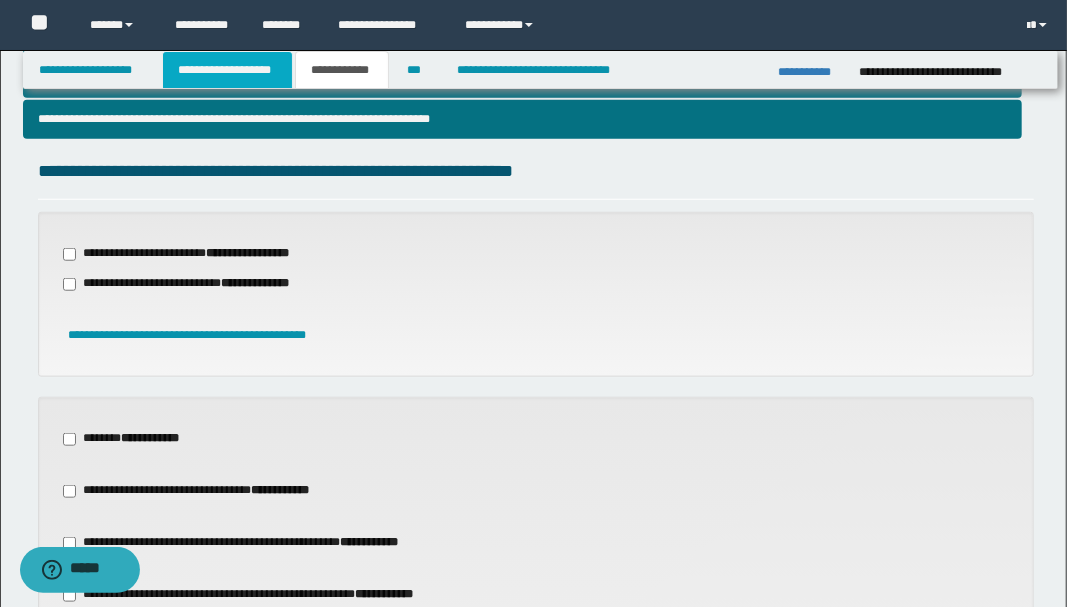 click on "**********" at bounding box center (227, 70) 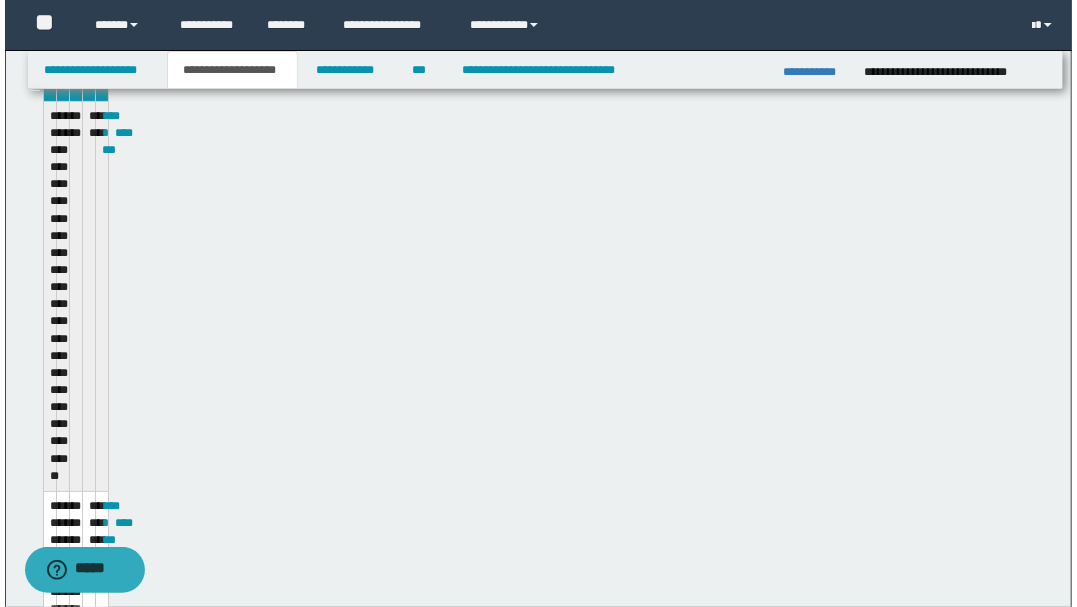 scroll, scrollTop: 630, scrollLeft: 0, axis: vertical 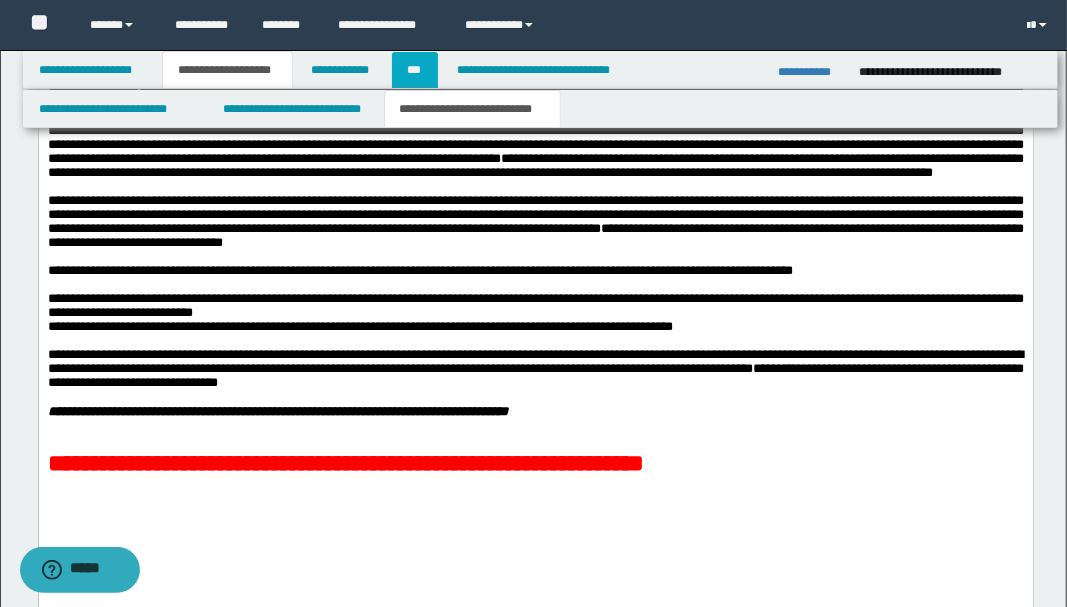 click on "***" at bounding box center [415, 70] 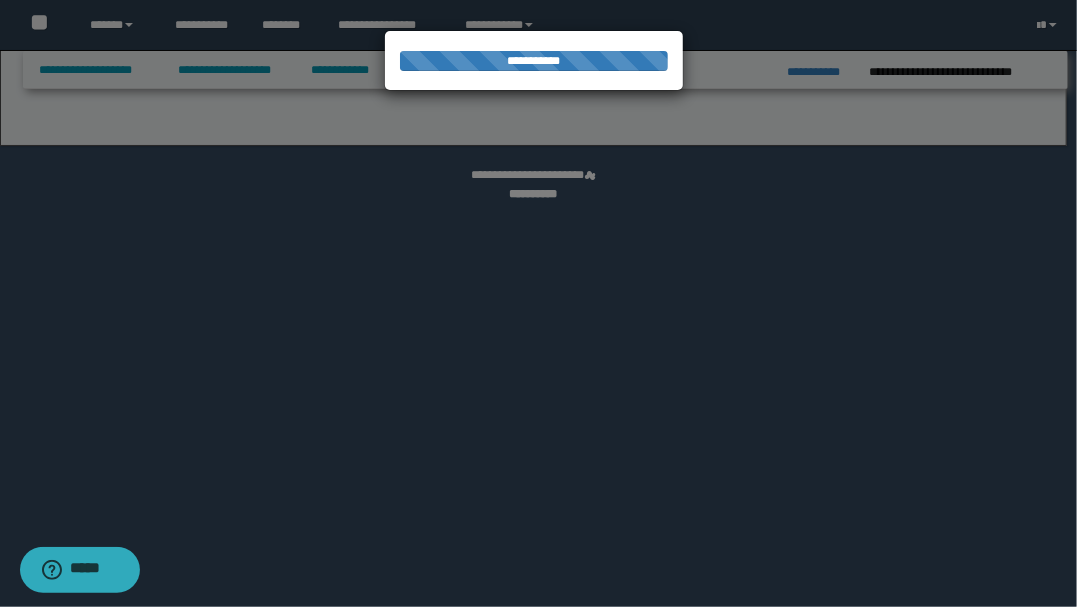 select on "**" 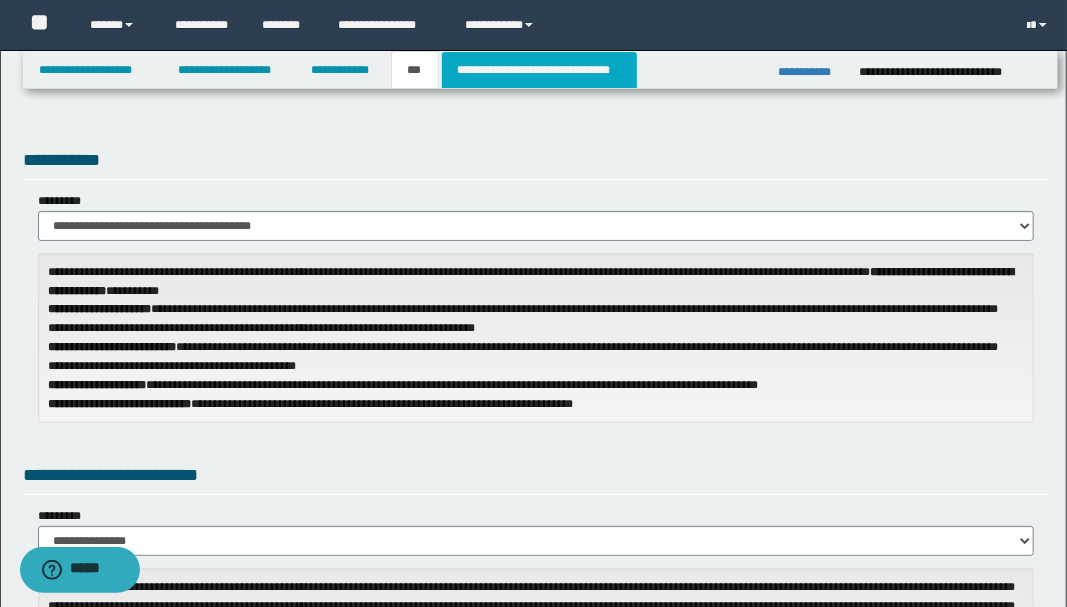 click on "**********" at bounding box center (539, 70) 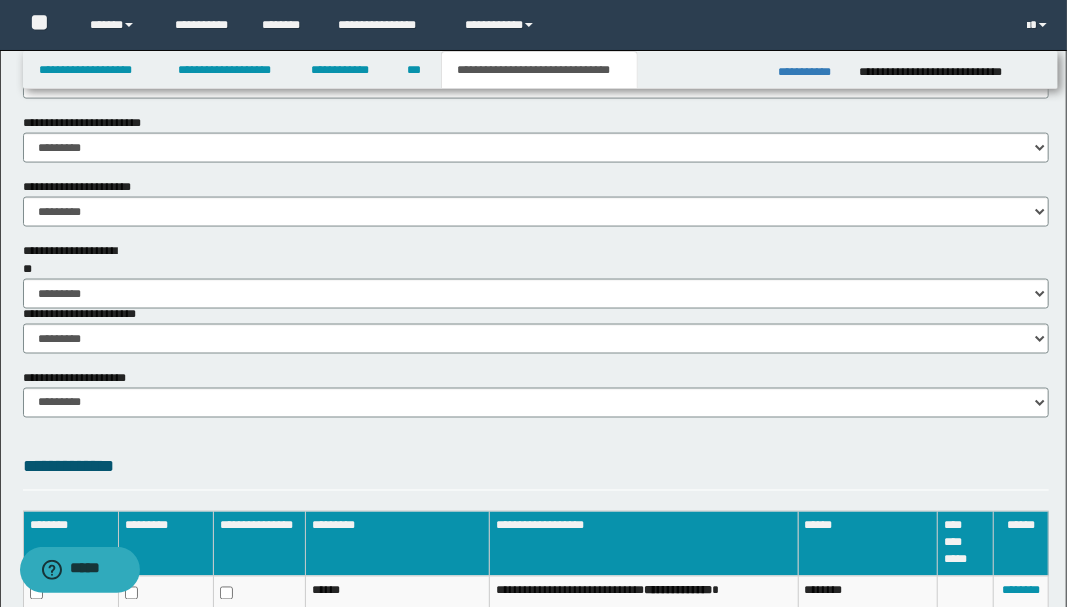 scroll, scrollTop: 1333, scrollLeft: 0, axis: vertical 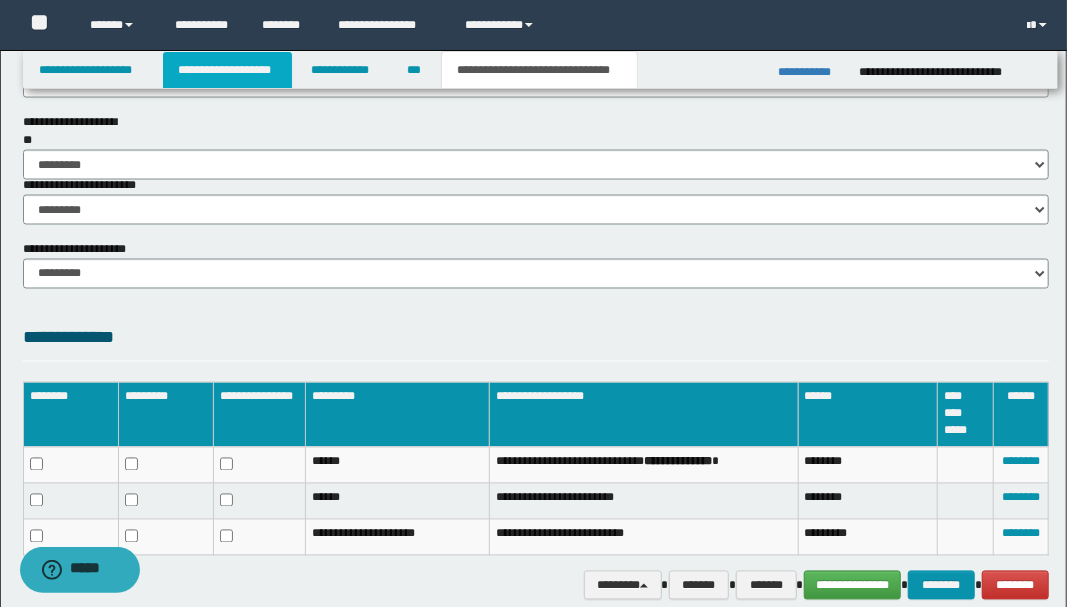 click on "**********" at bounding box center [227, 70] 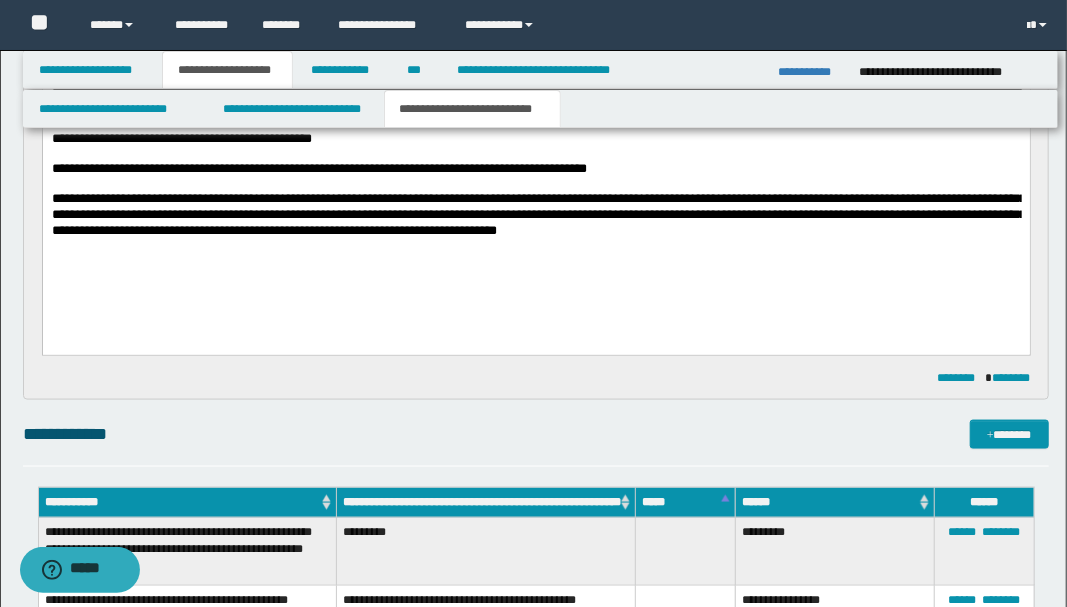 scroll, scrollTop: 830, scrollLeft: 0, axis: vertical 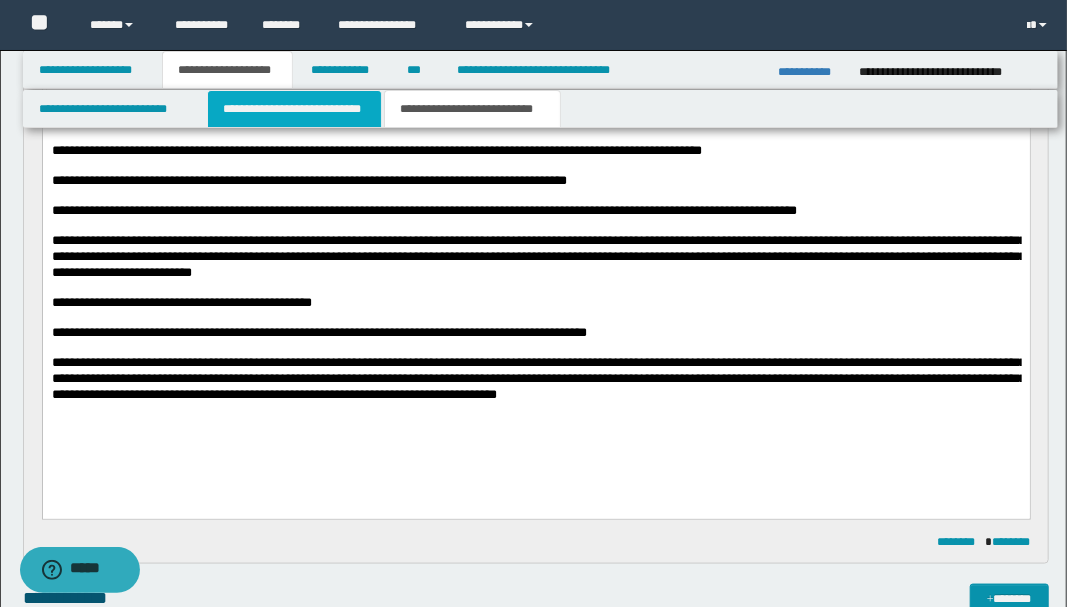 click on "**********" at bounding box center (294, 109) 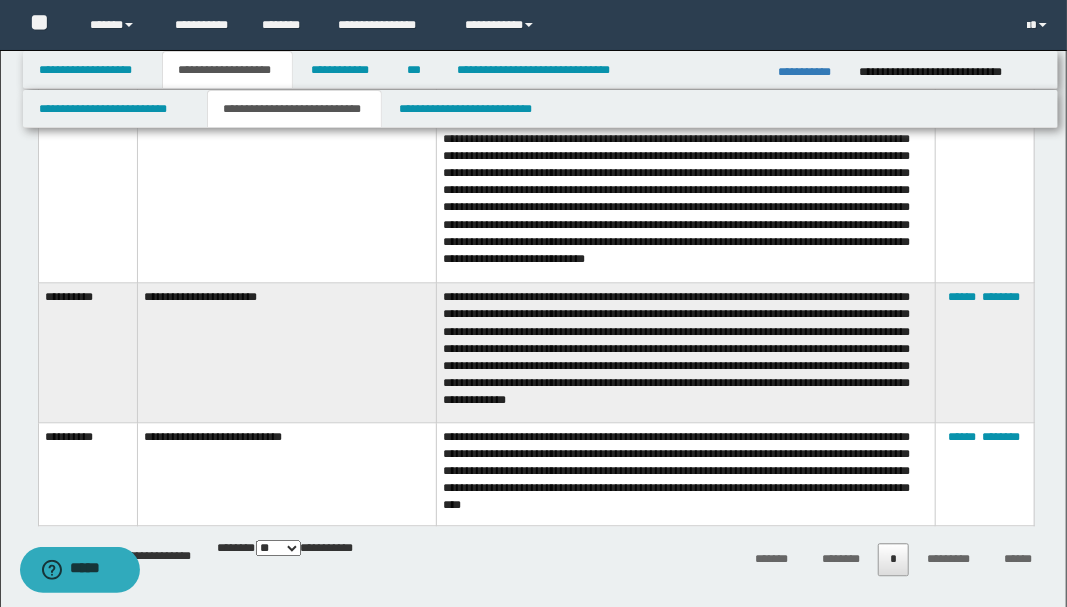 scroll, scrollTop: 1830, scrollLeft: 0, axis: vertical 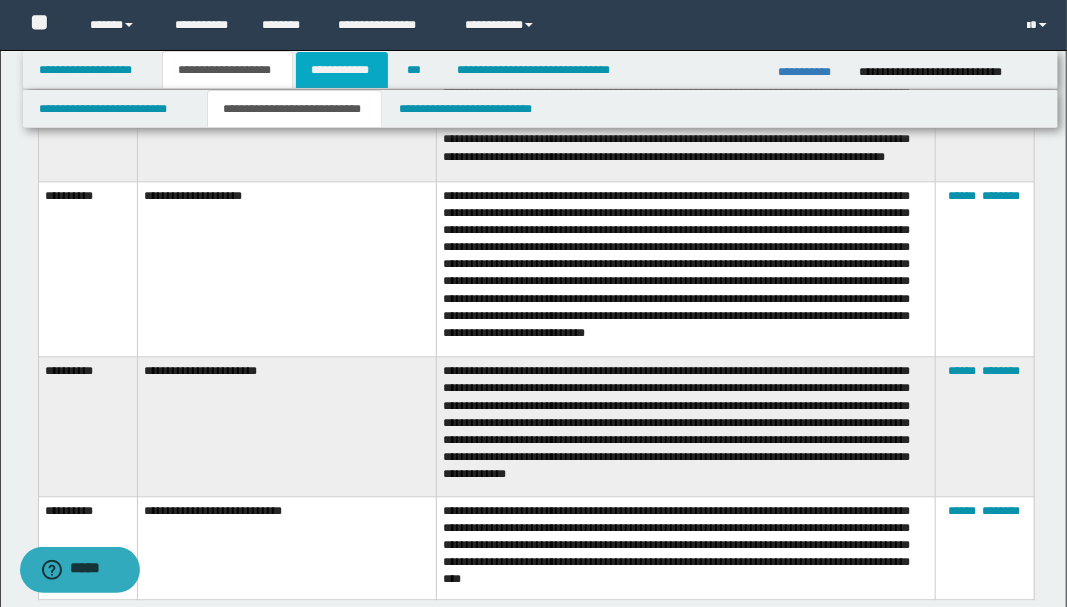 click on "**********" at bounding box center (342, 70) 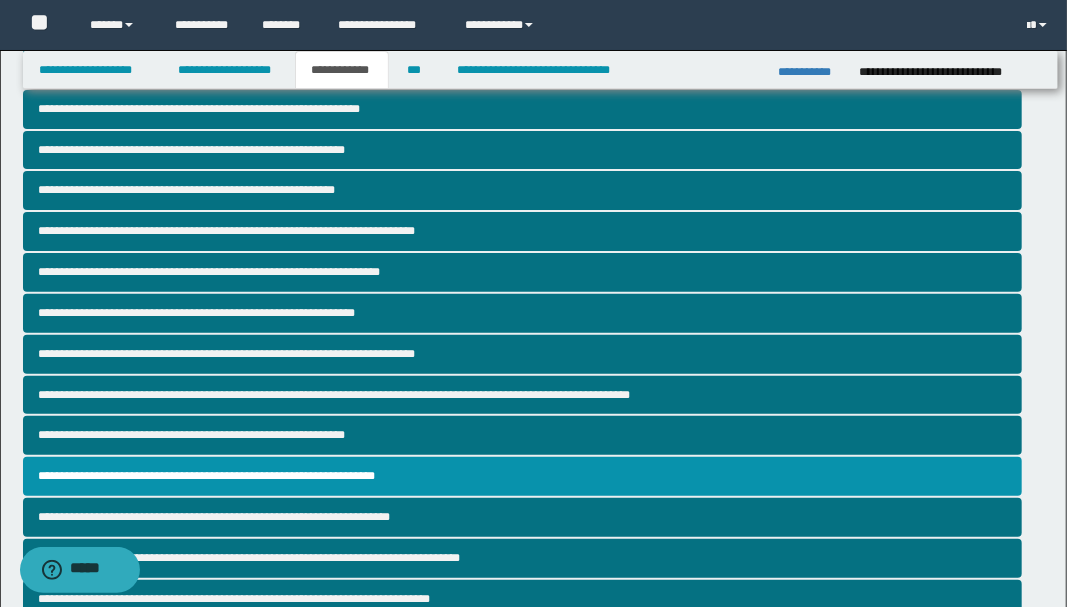 scroll, scrollTop: 0, scrollLeft: 0, axis: both 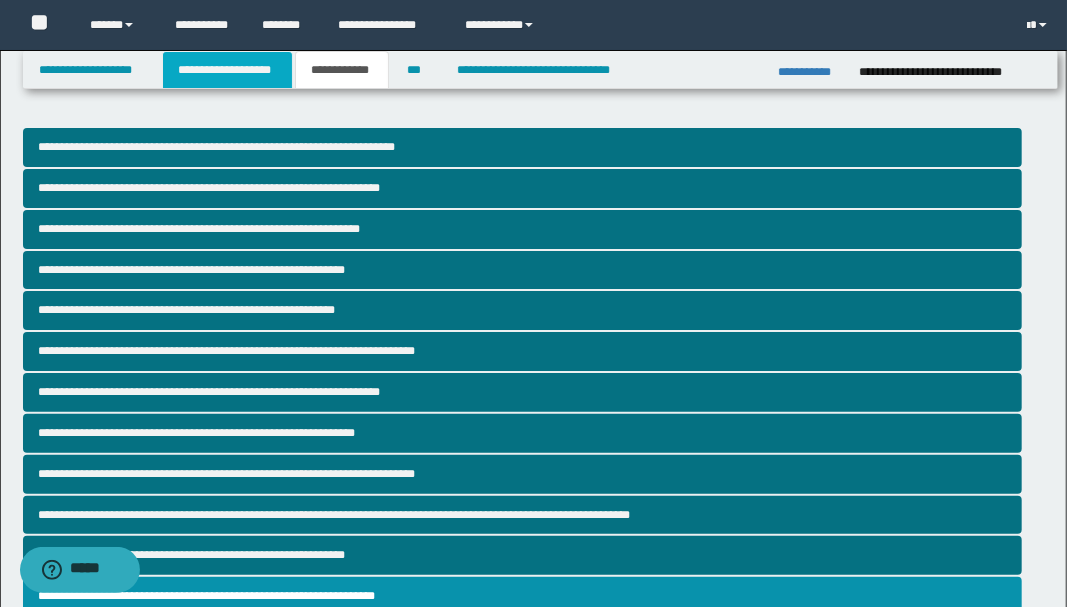 click on "**********" at bounding box center [227, 70] 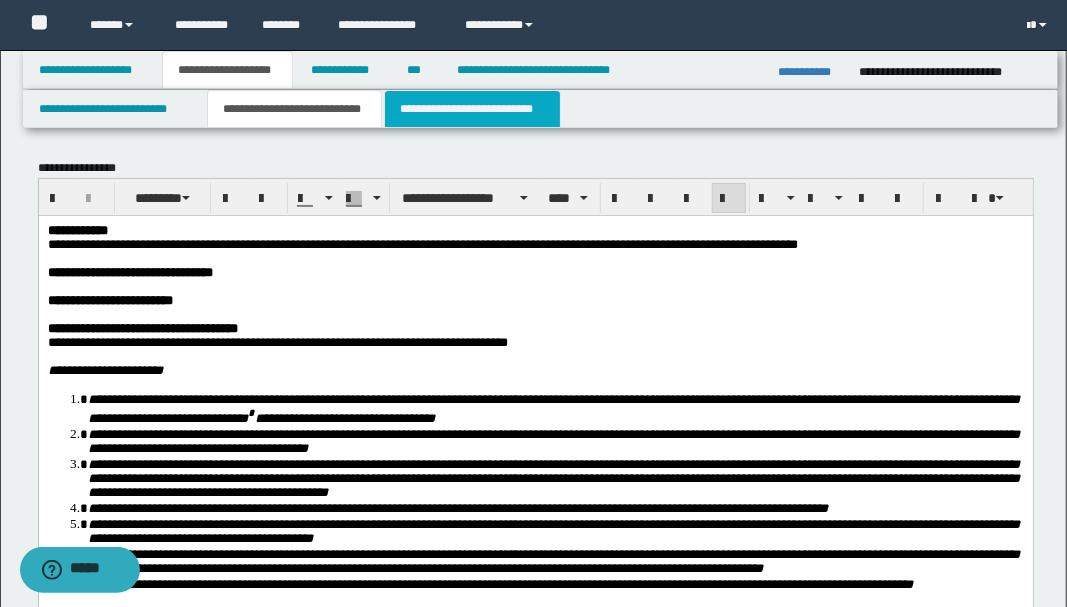 click on "**********" at bounding box center (472, 109) 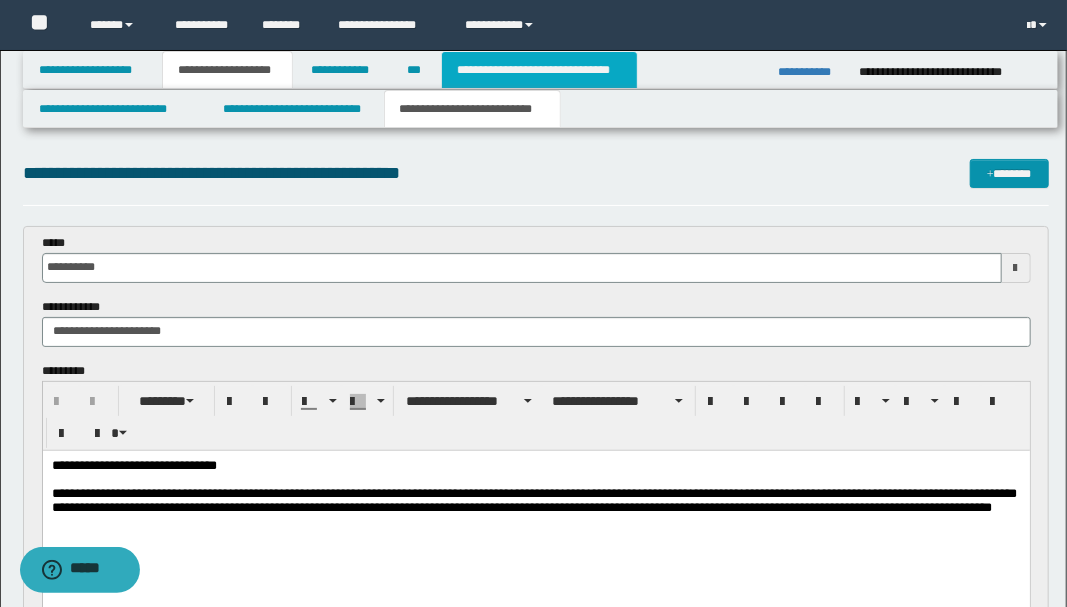 click on "**********" at bounding box center (539, 70) 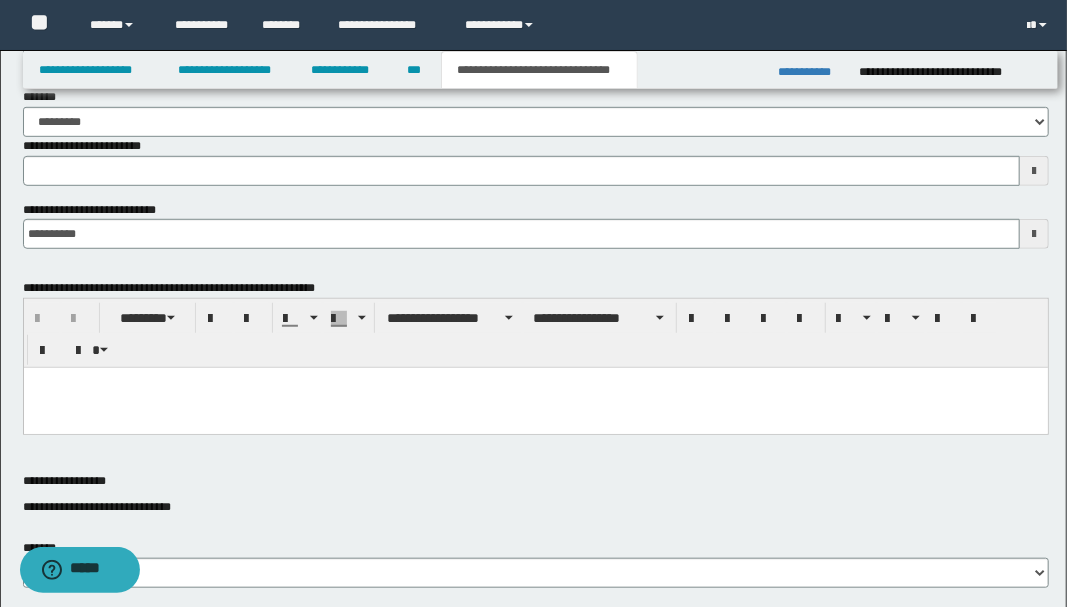 scroll, scrollTop: 466, scrollLeft: 0, axis: vertical 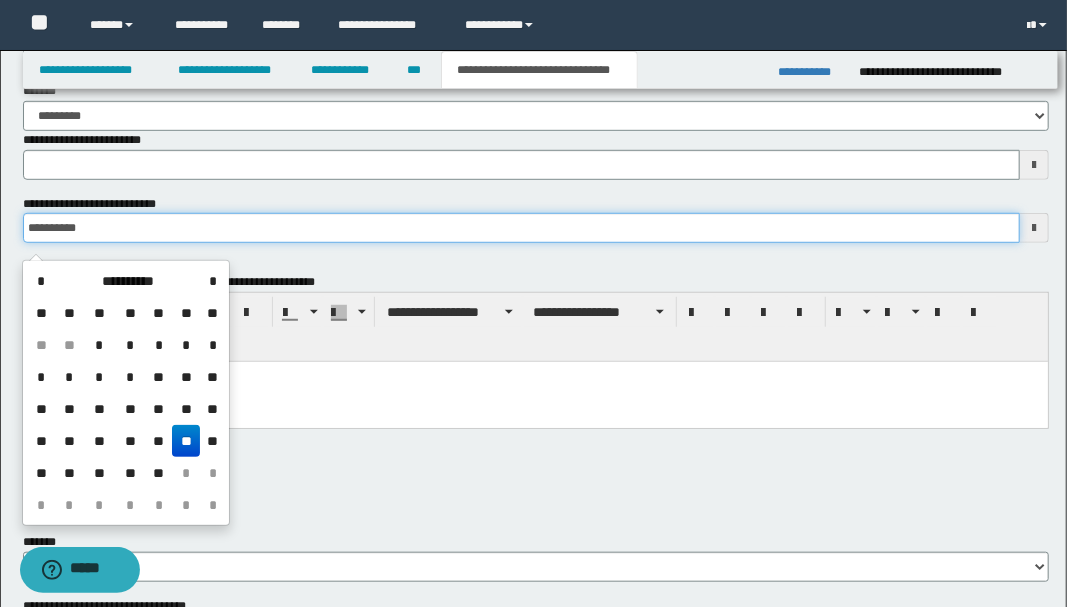 click on "**********" at bounding box center [521, 228] 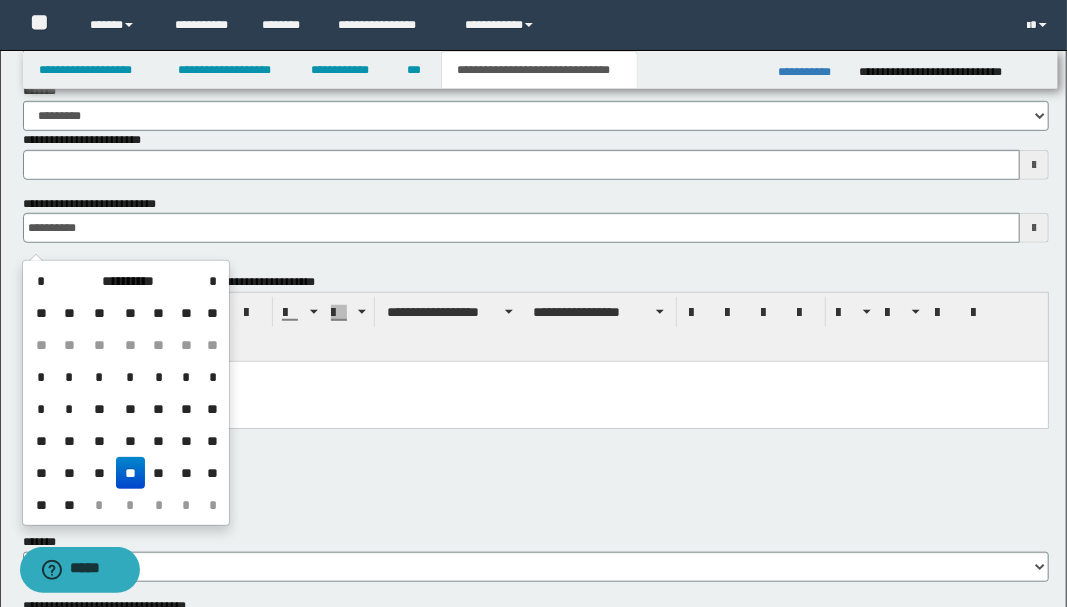 click on "**" at bounding box center (130, 473) 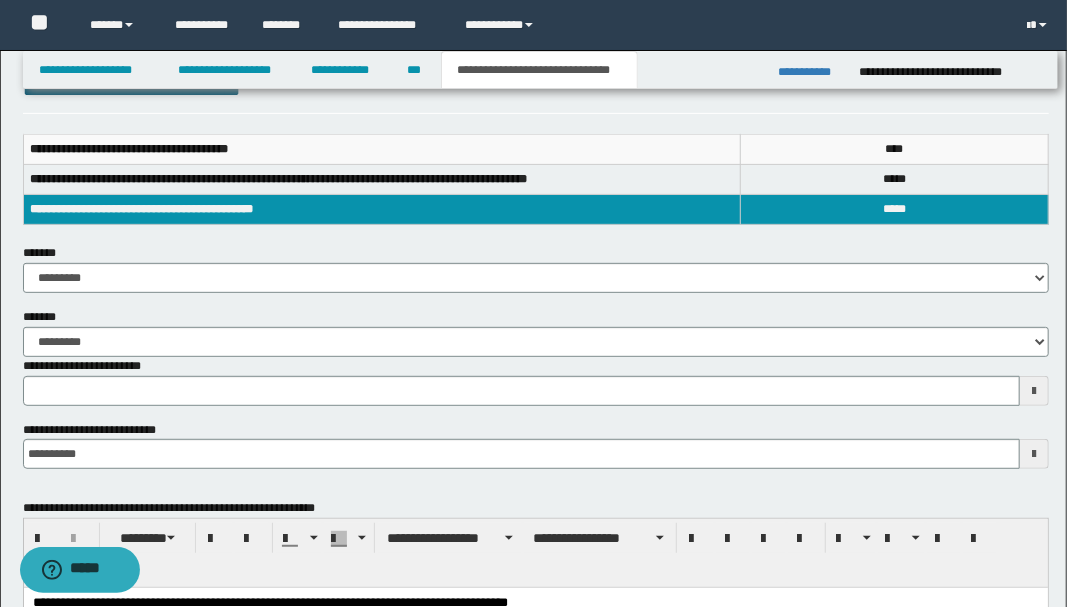 scroll, scrollTop: 0, scrollLeft: 0, axis: both 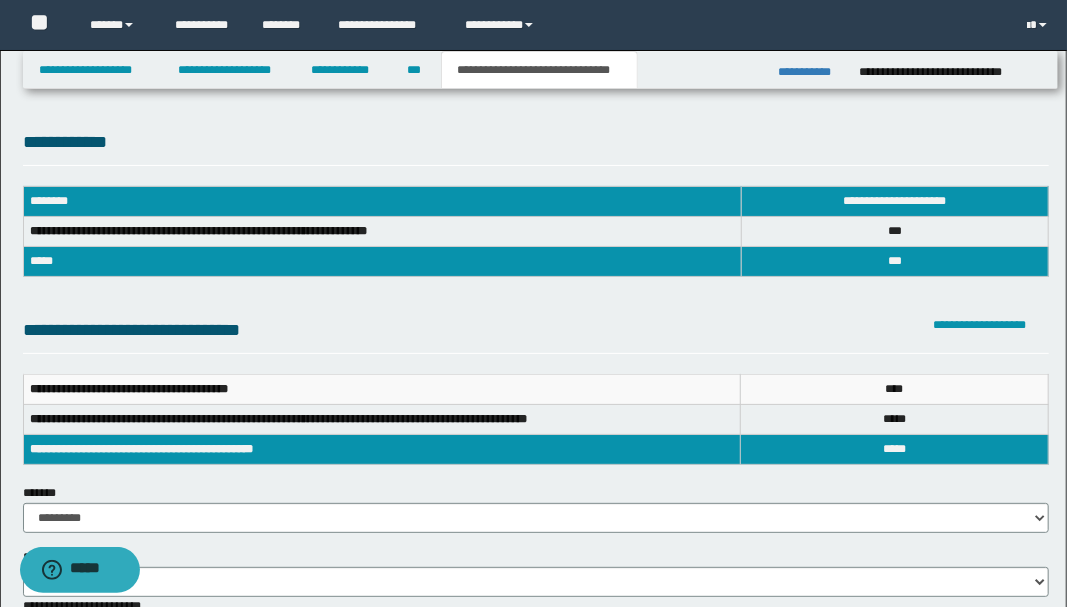 click on "**********" at bounding box center [539, 70] 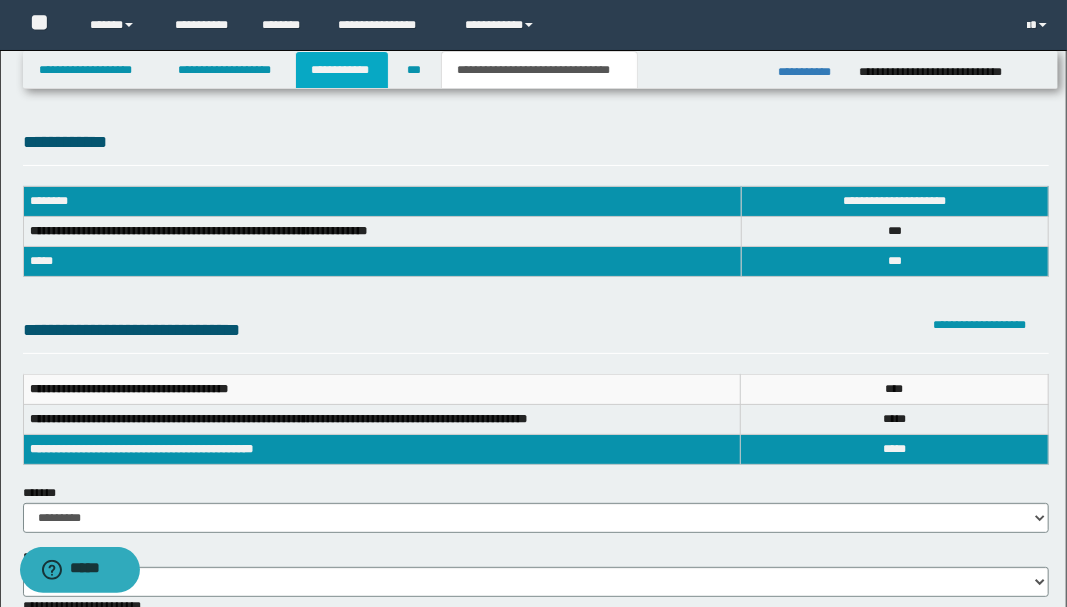 click on "**********" at bounding box center (342, 70) 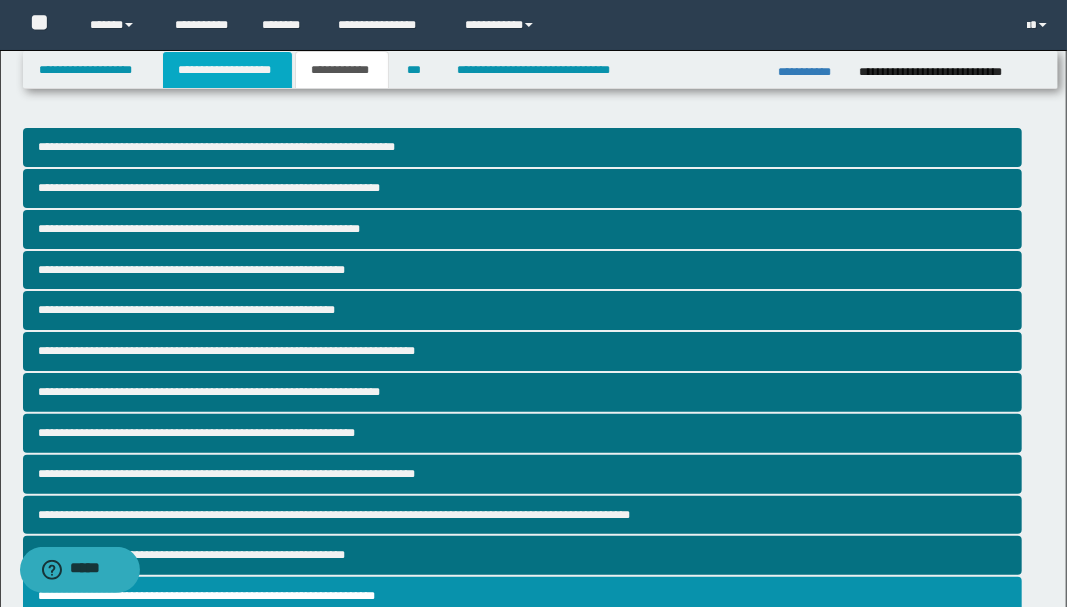 click on "**********" at bounding box center [227, 70] 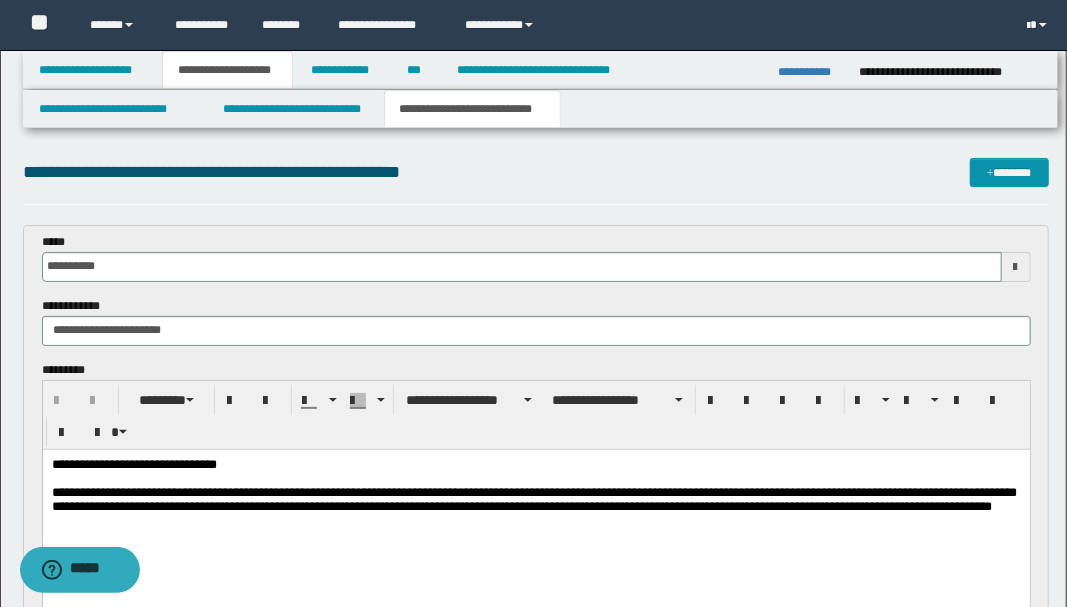 scroll, scrollTop: 0, scrollLeft: 0, axis: both 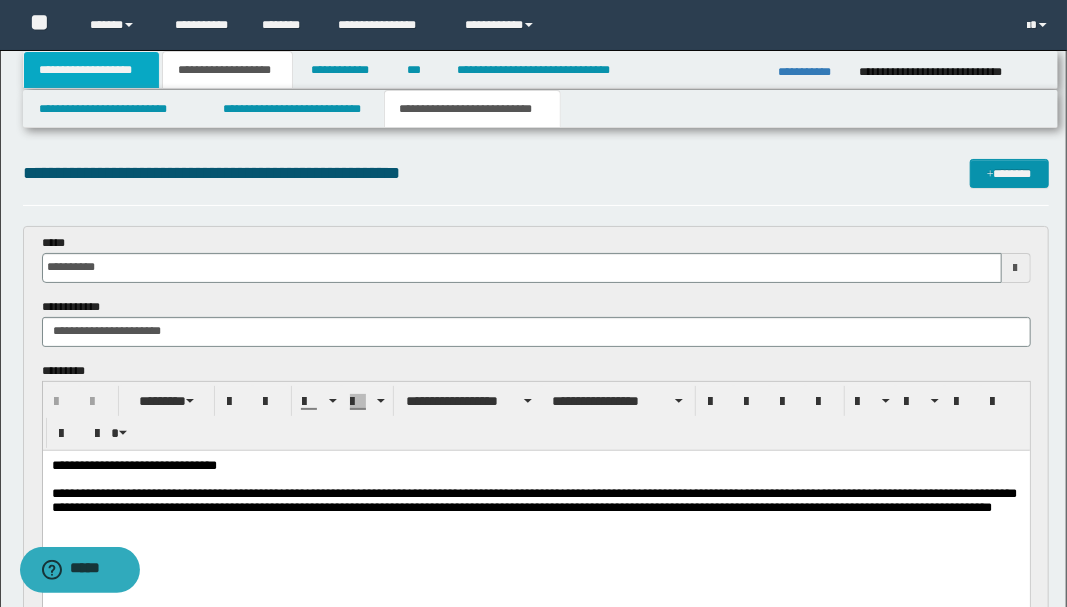 click on "**********" at bounding box center [92, 70] 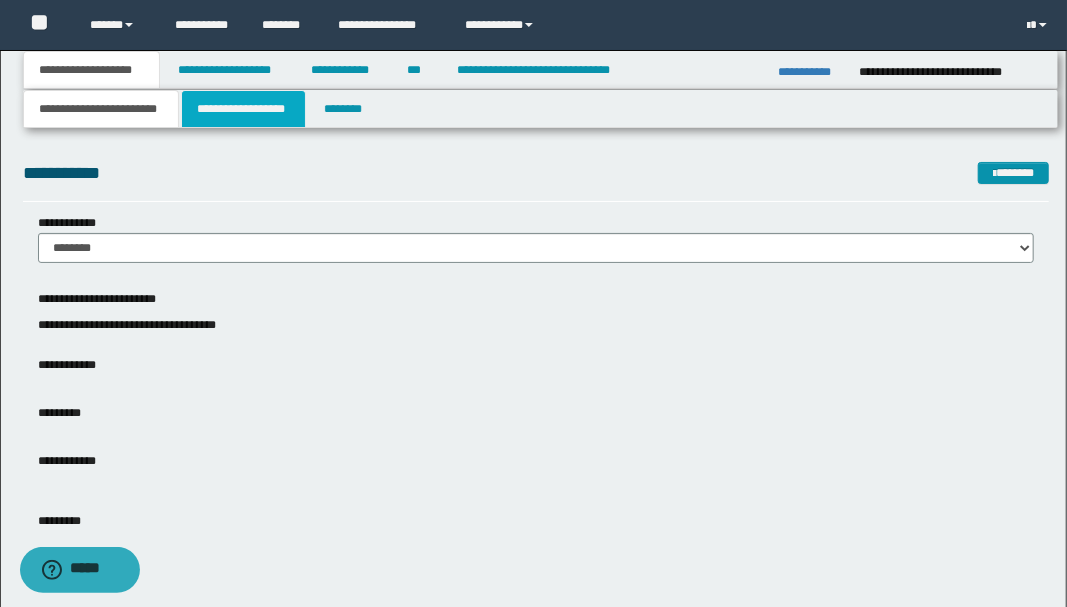 click on "**********" at bounding box center [243, 109] 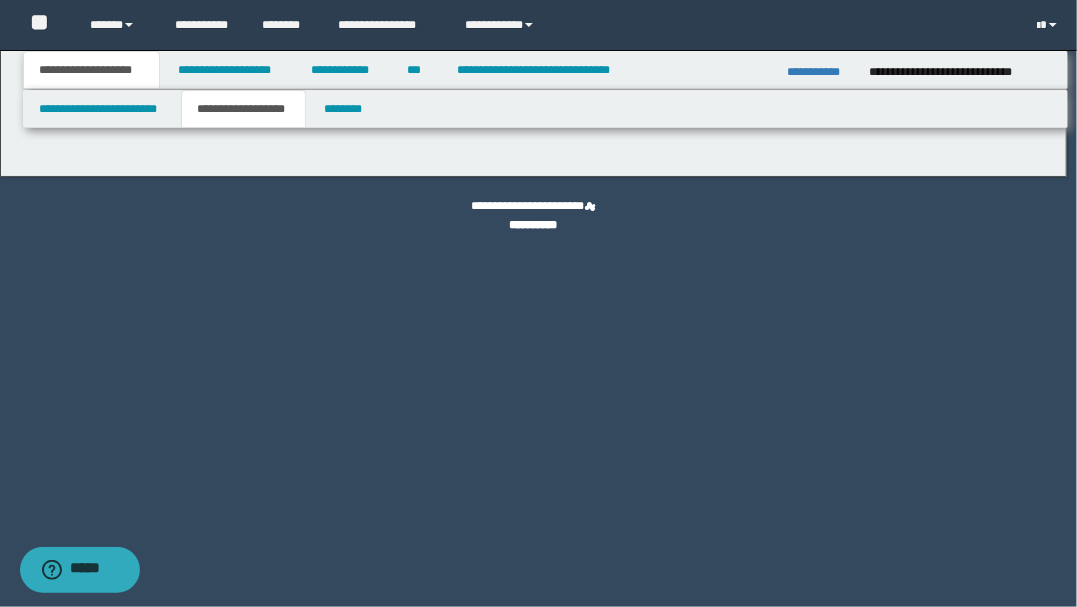 type on "********" 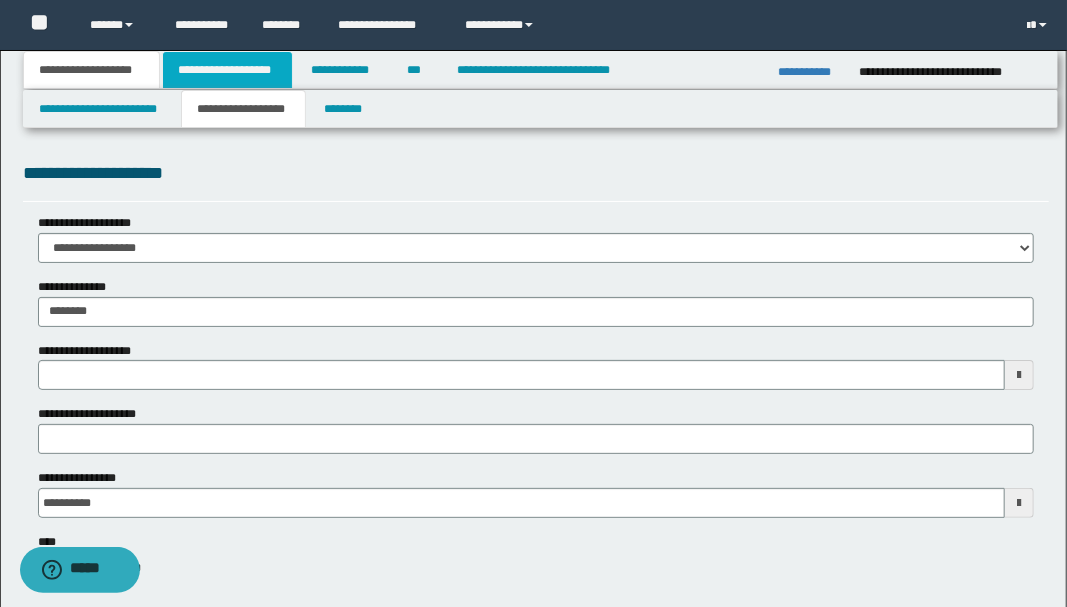 click on "**********" at bounding box center [227, 70] 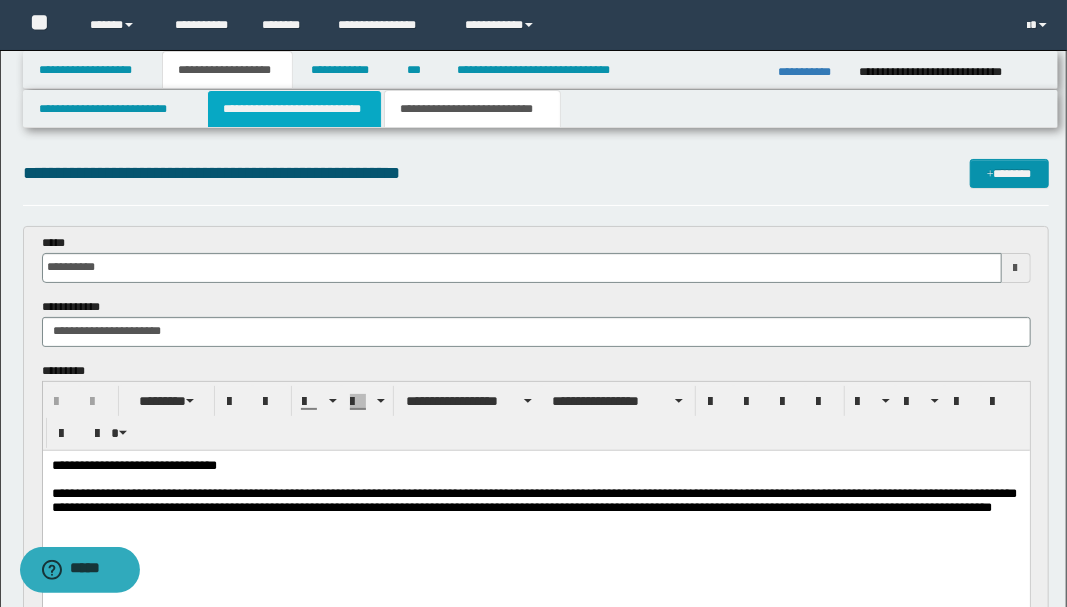 click on "**********" at bounding box center [294, 109] 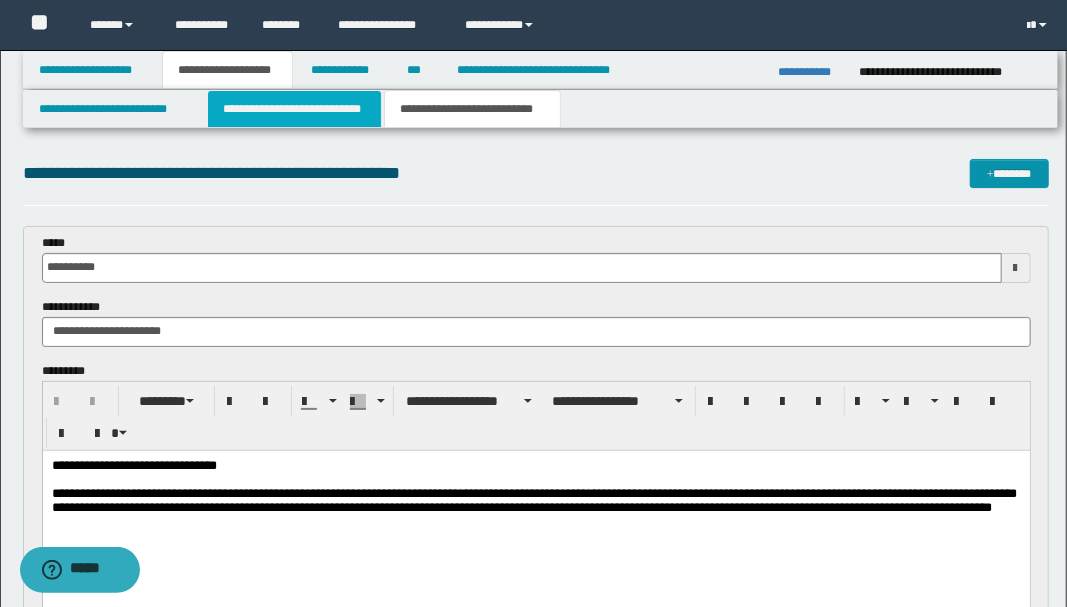 type 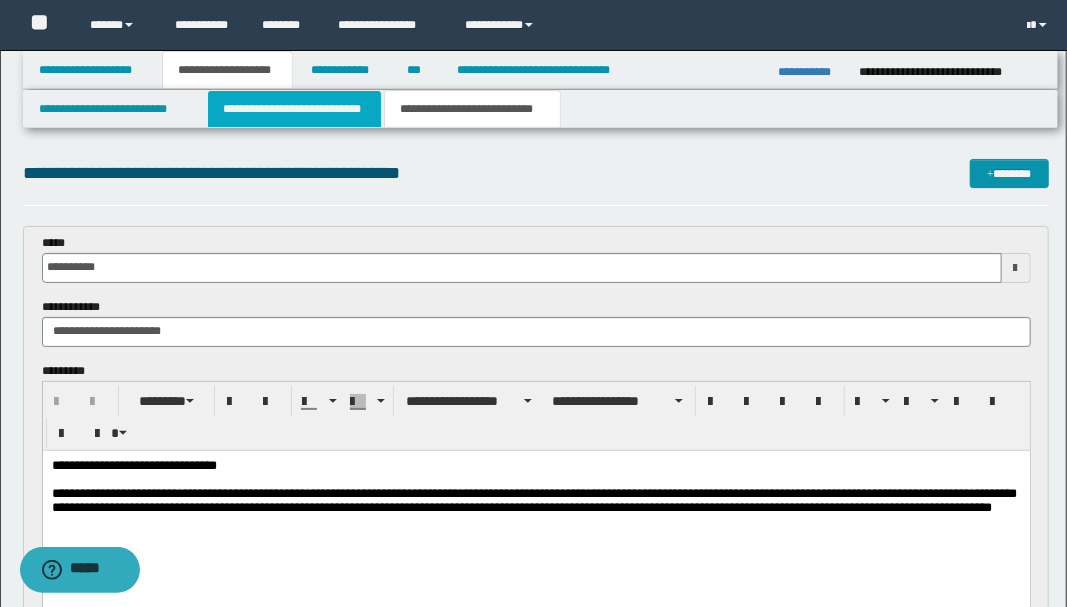 type 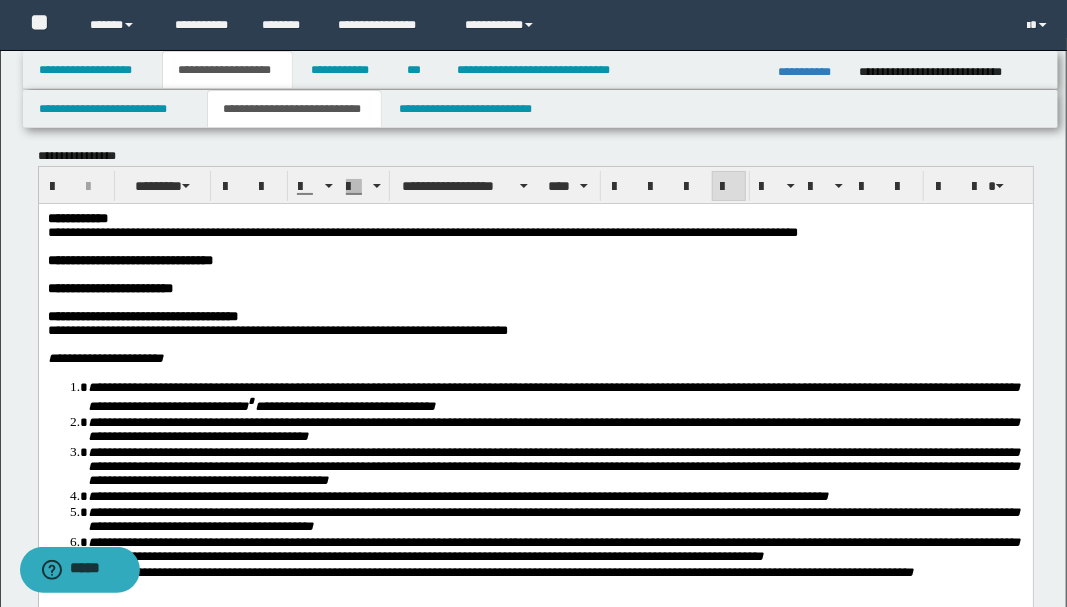 scroll, scrollTop: 0, scrollLeft: 0, axis: both 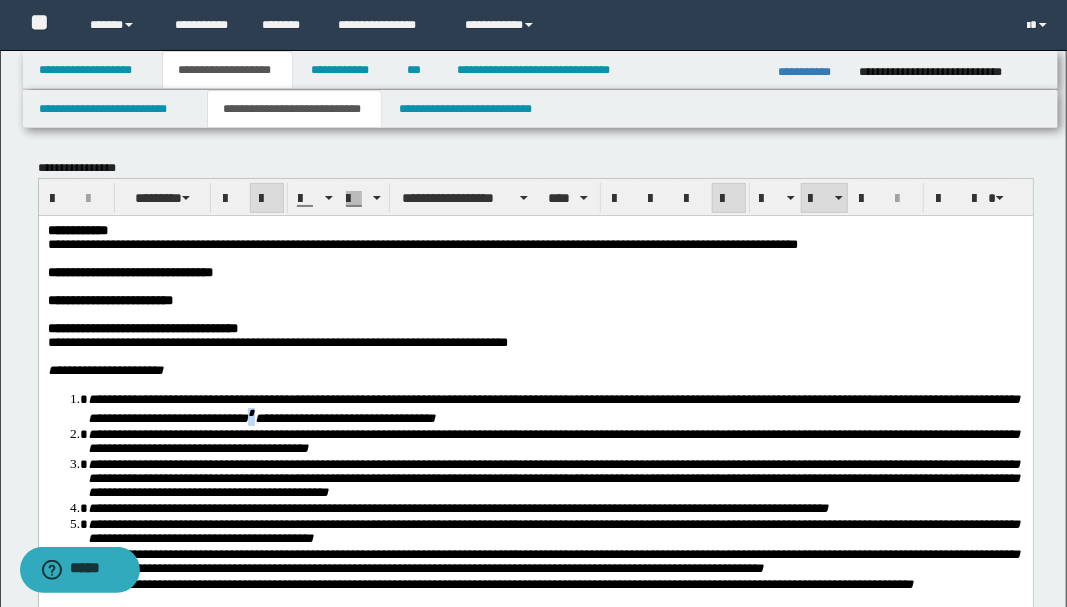 click on "*" at bounding box center [250, 411] 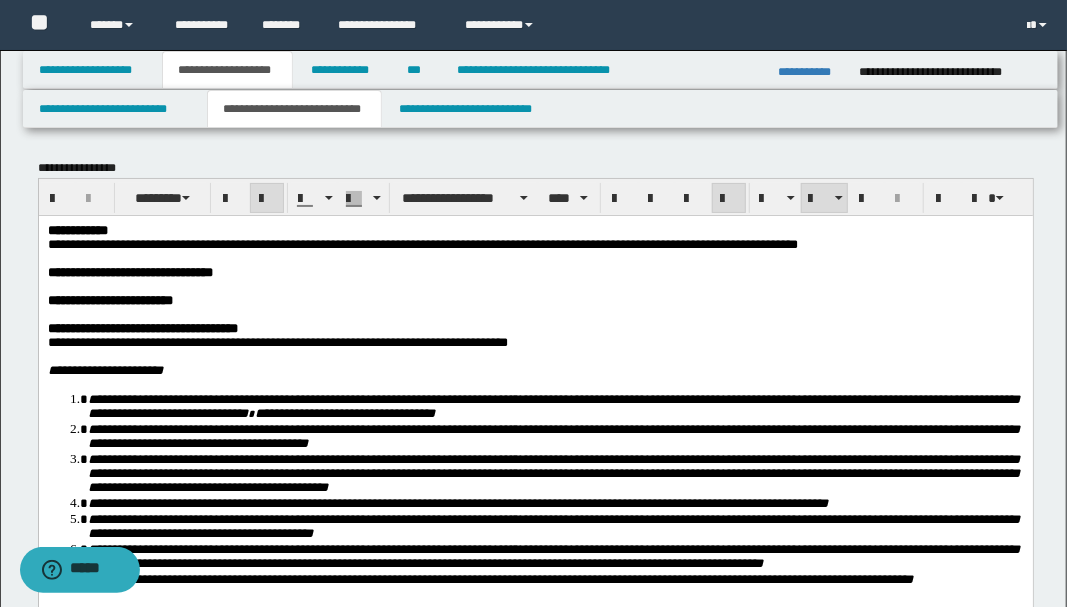 scroll, scrollTop: 66, scrollLeft: 0, axis: vertical 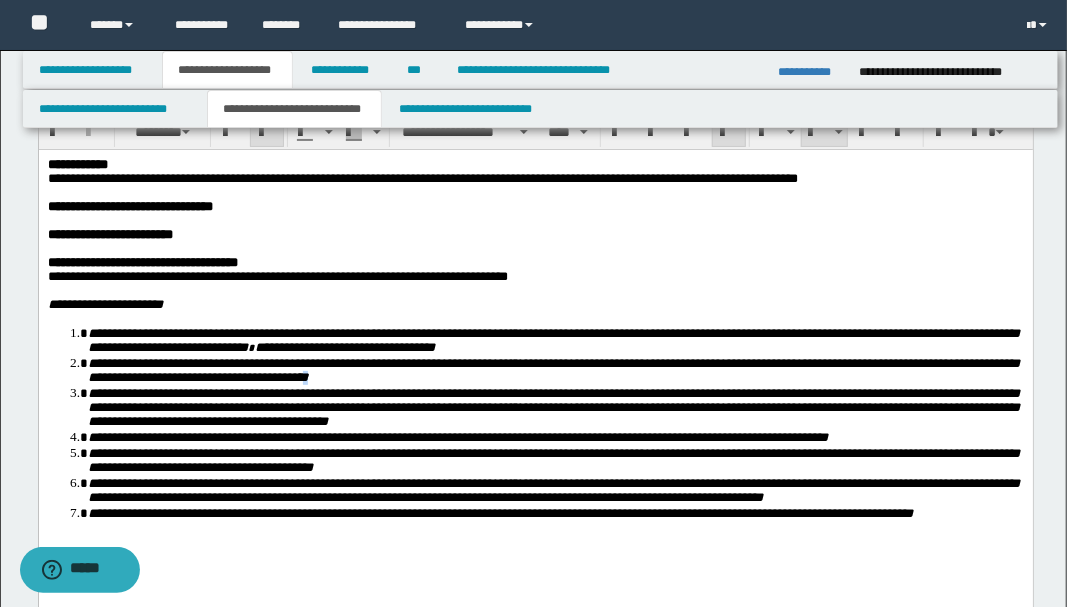 click on "**********" at bounding box center [553, 369] 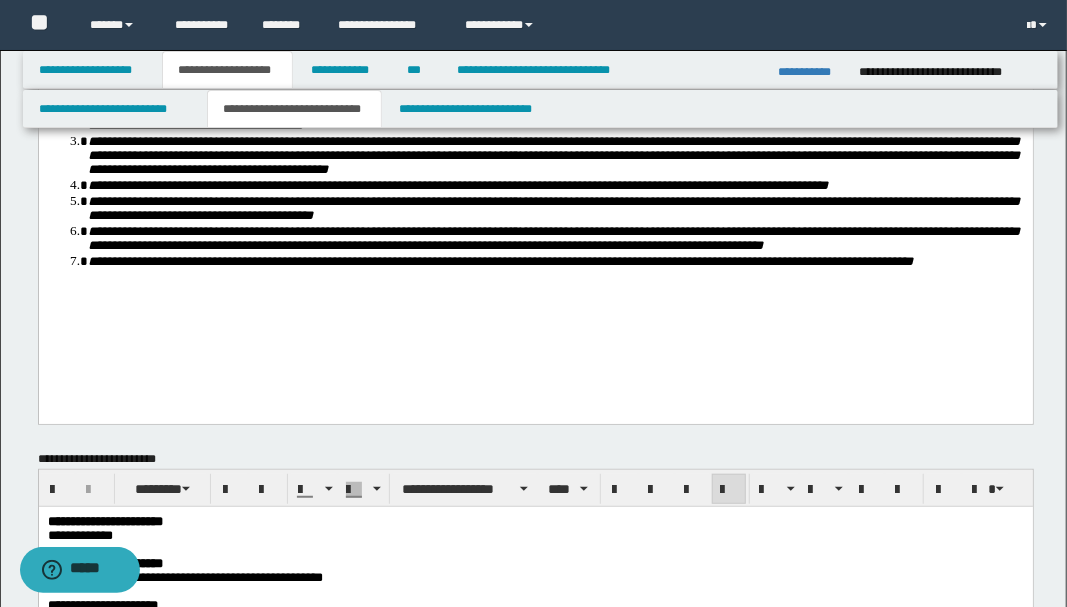 scroll, scrollTop: 333, scrollLeft: 0, axis: vertical 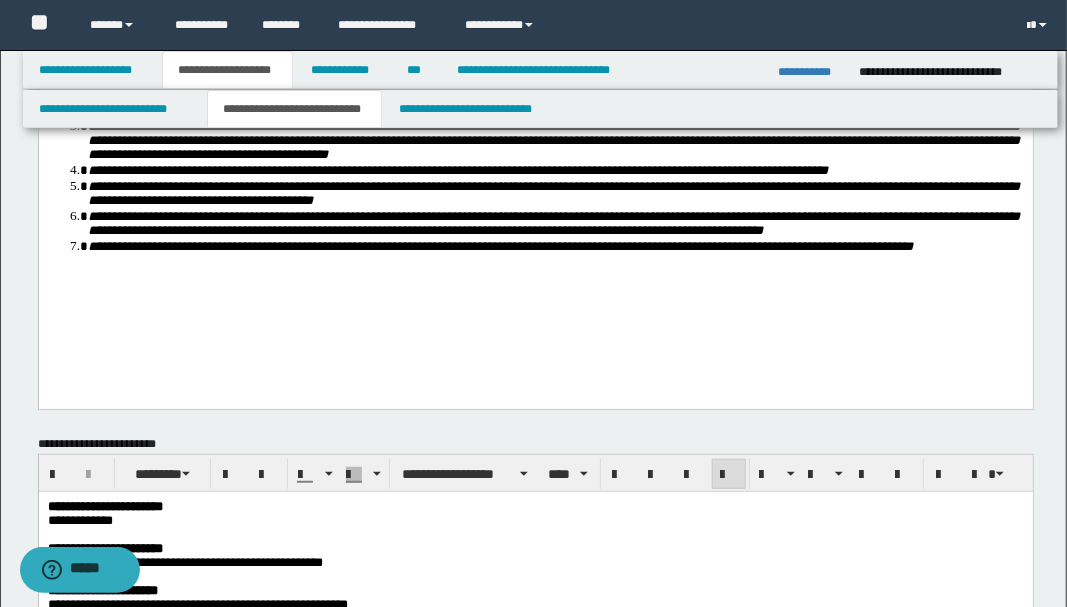 drag, startPoint x: 610, startPoint y: 238, endPoint x: 580, endPoint y: 304, distance: 72.498276 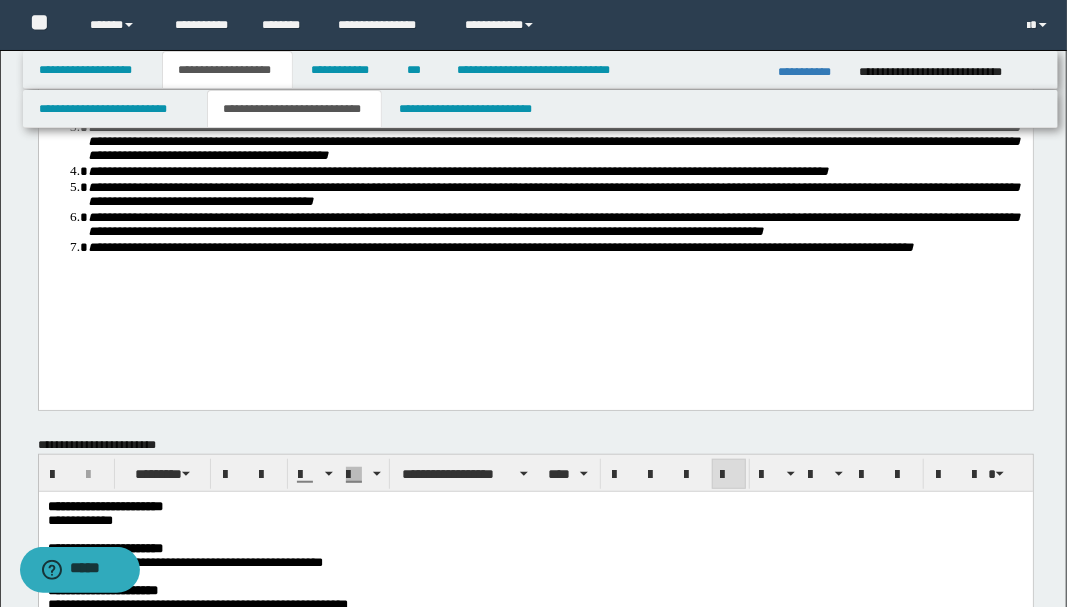 scroll, scrollTop: 333, scrollLeft: 0, axis: vertical 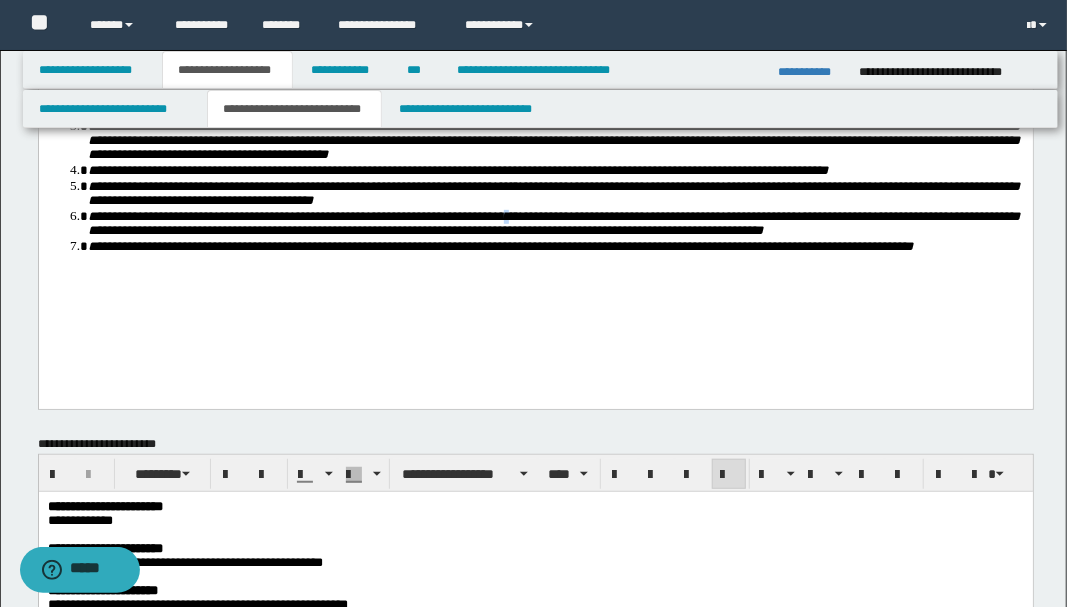 click on "**********" at bounding box center [553, 223] 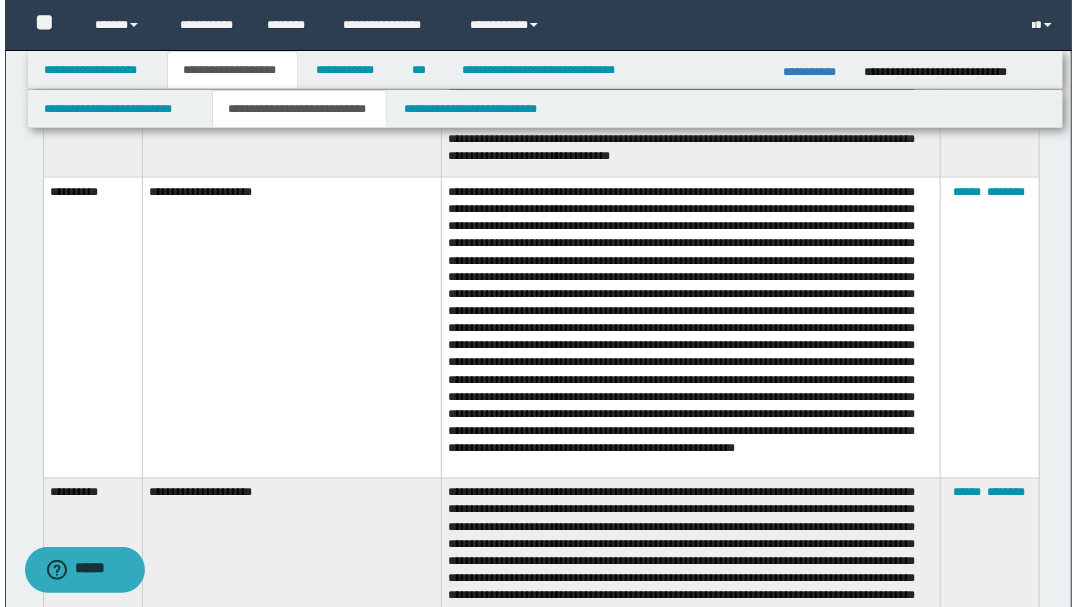 scroll, scrollTop: 1333, scrollLeft: 0, axis: vertical 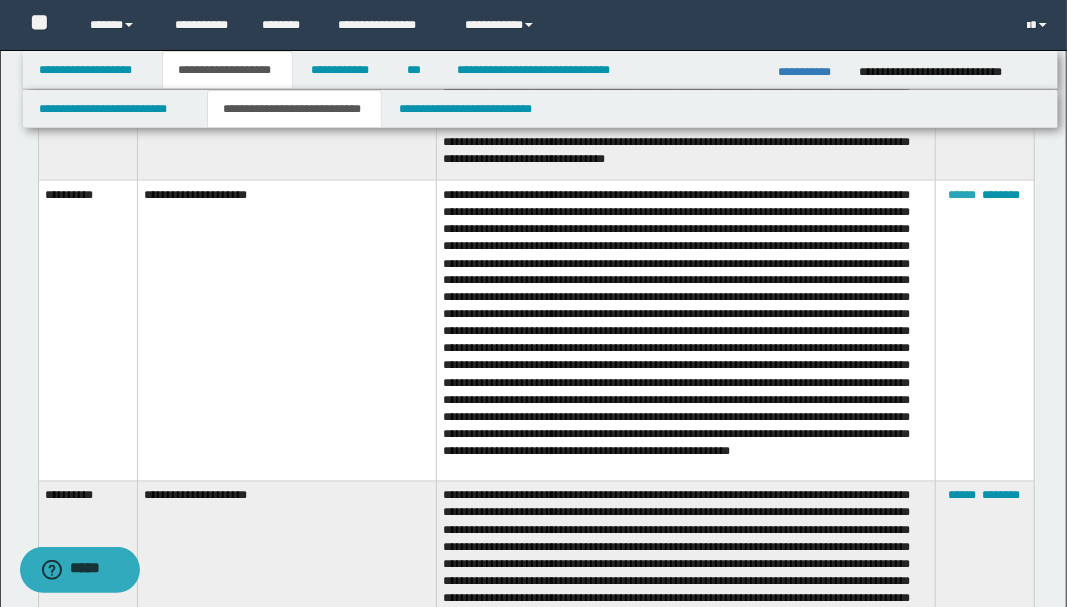 click on "******" at bounding box center (963, 195) 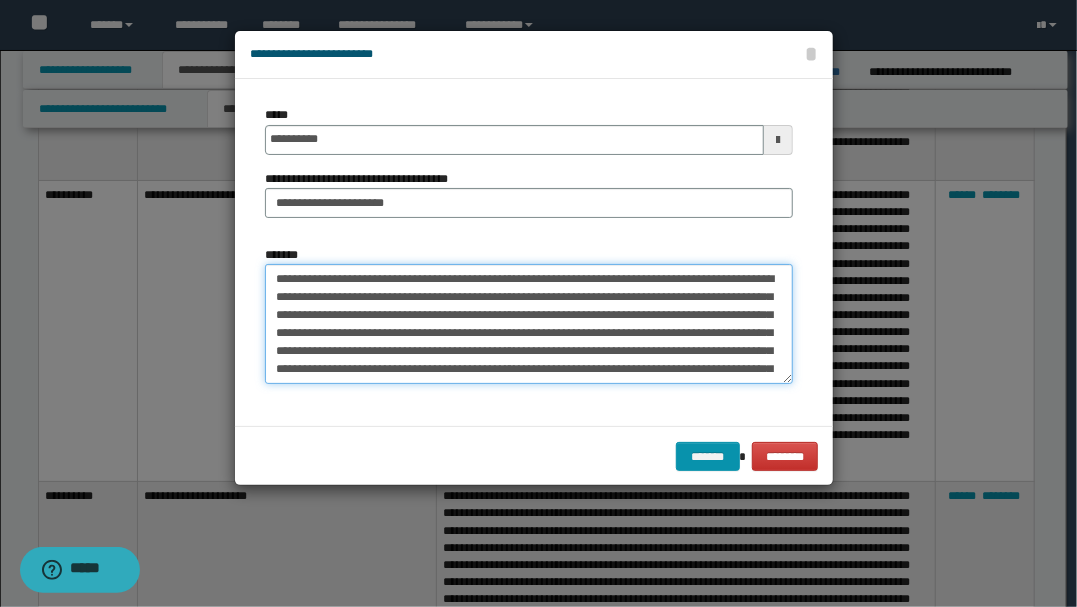 click on "*******" at bounding box center [529, 324] 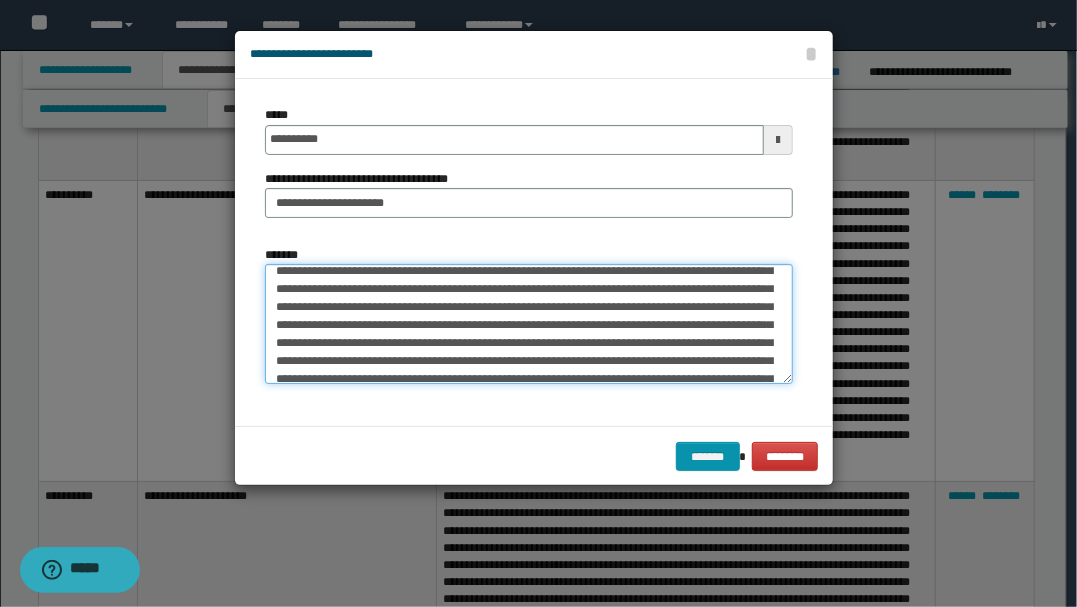 scroll, scrollTop: 53, scrollLeft: 0, axis: vertical 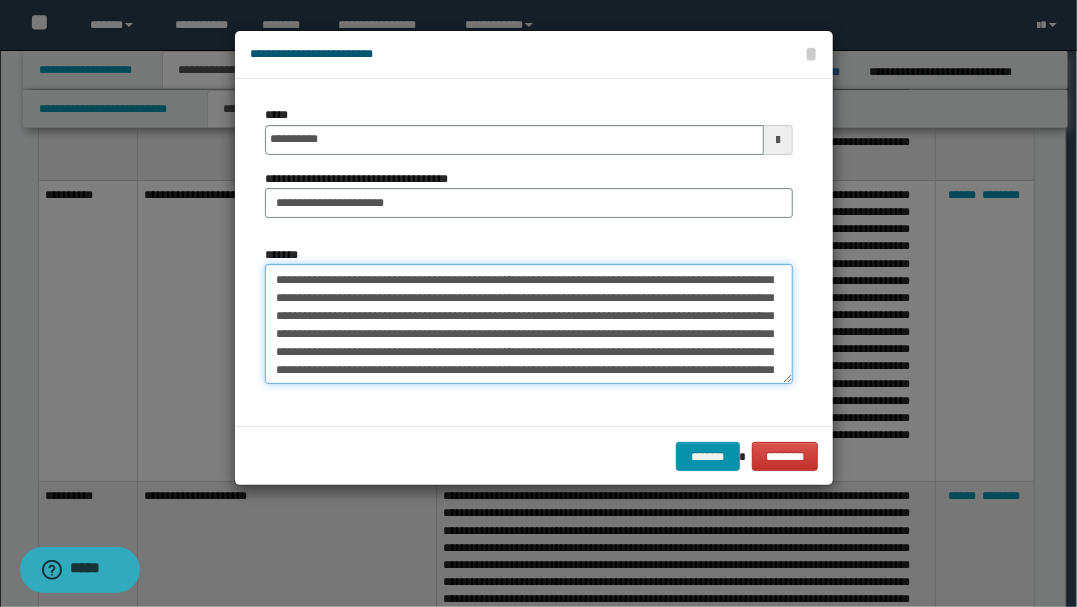 click on "*******" at bounding box center [529, 323] 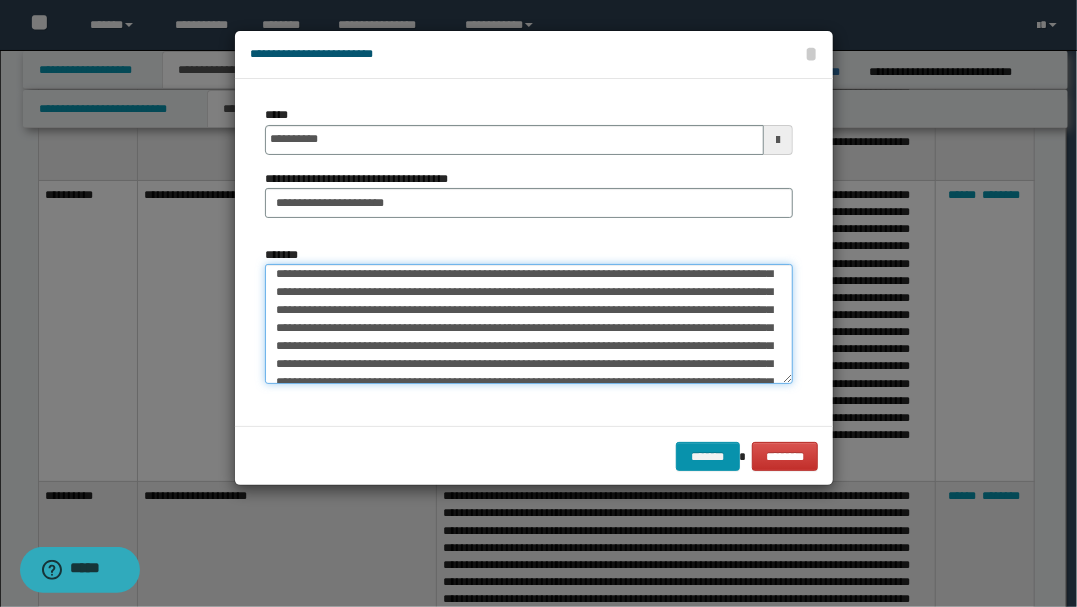 scroll, scrollTop: 106, scrollLeft: 0, axis: vertical 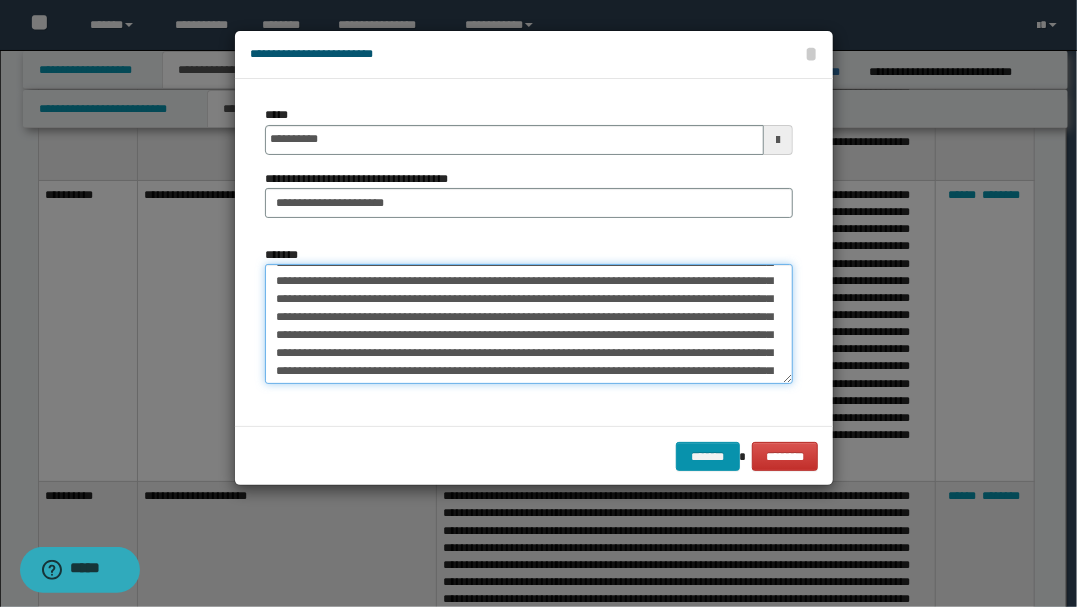 drag, startPoint x: 331, startPoint y: 298, endPoint x: 600, endPoint y: 302, distance: 269.02972 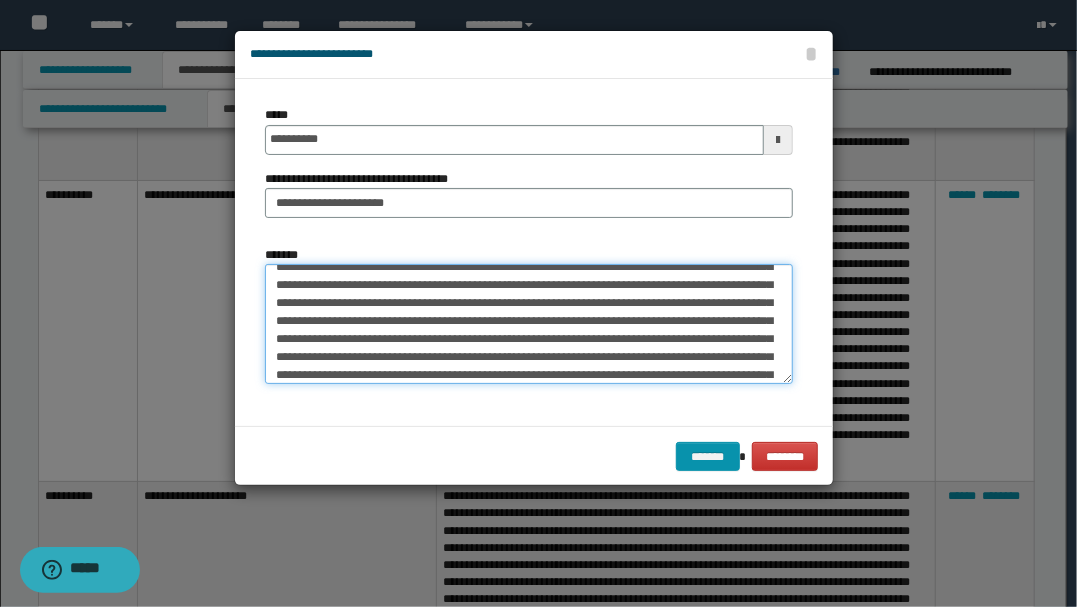 scroll, scrollTop: 133, scrollLeft: 0, axis: vertical 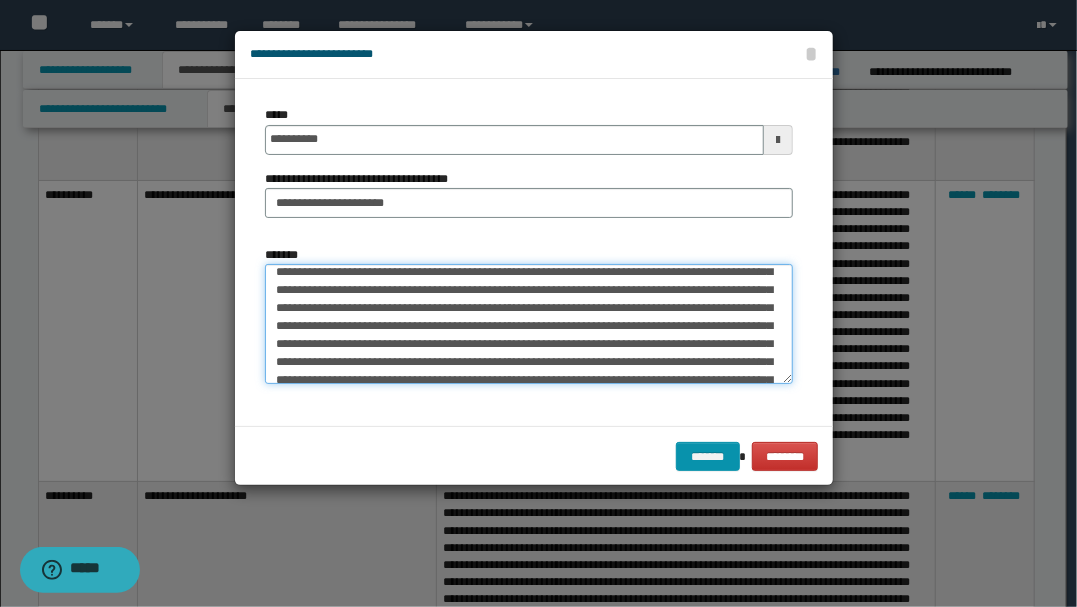 drag, startPoint x: 426, startPoint y: 326, endPoint x: 438, endPoint y: 326, distance: 12 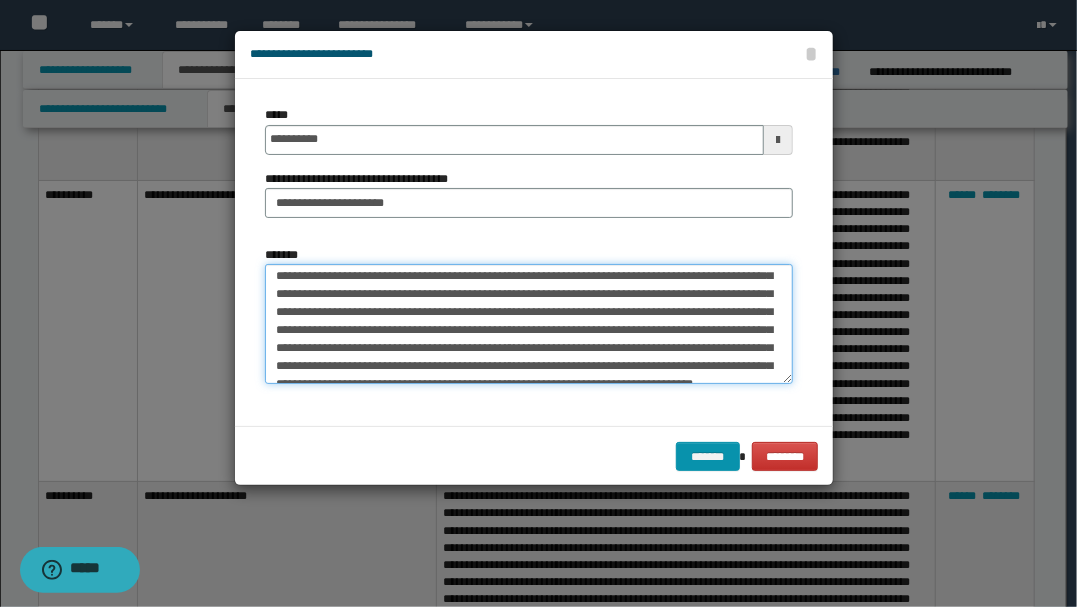 scroll, scrollTop: 160, scrollLeft: 0, axis: vertical 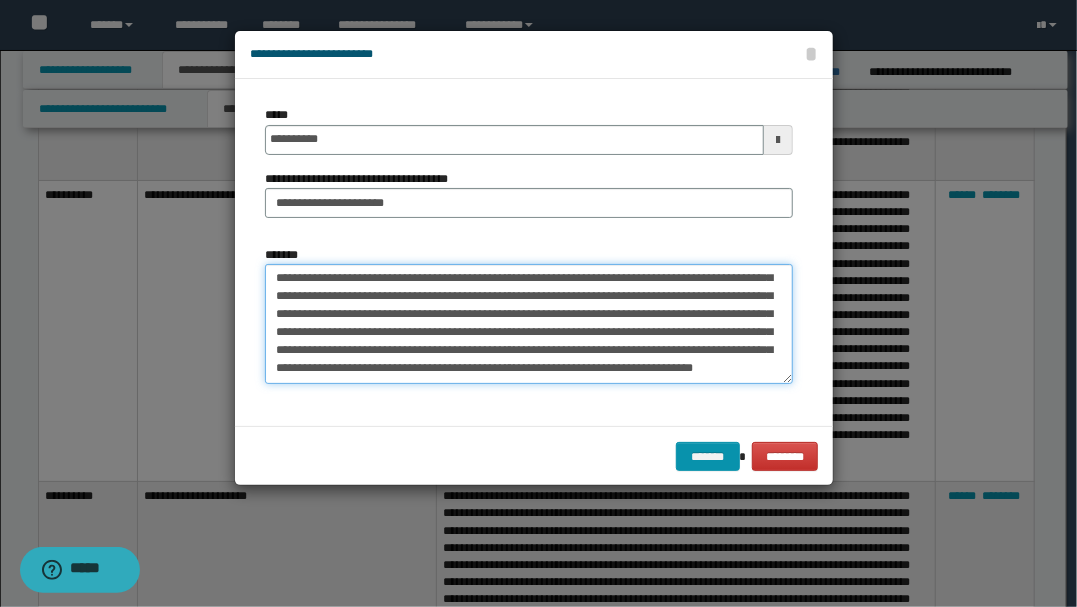click on "*******" at bounding box center [529, 323] 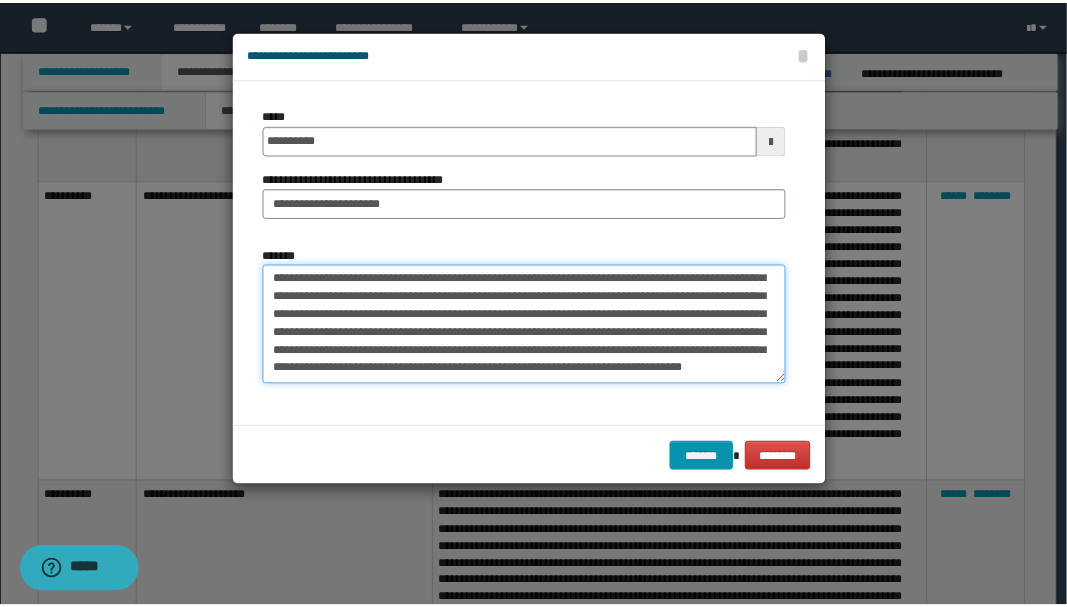 scroll, scrollTop: 198, scrollLeft: 0, axis: vertical 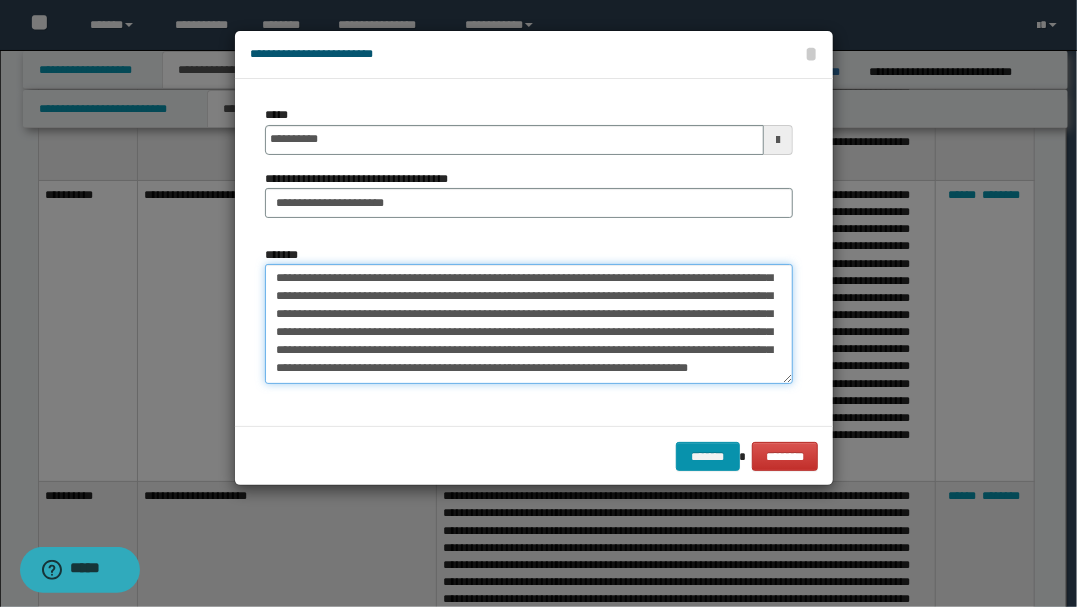 drag, startPoint x: 713, startPoint y: 332, endPoint x: 728, endPoint y: 330, distance: 15.132746 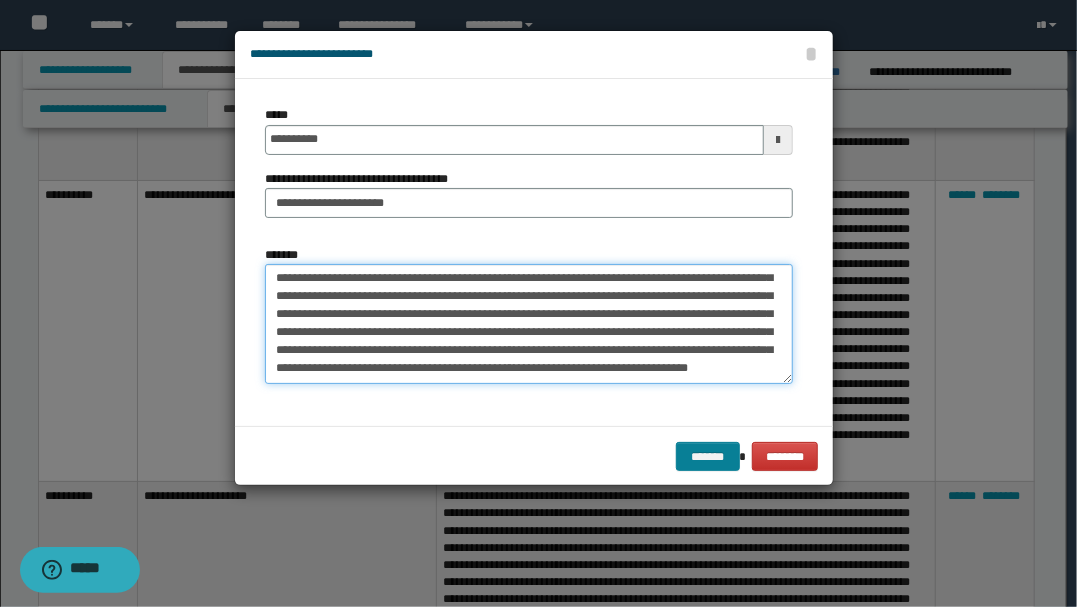 type on "**********" 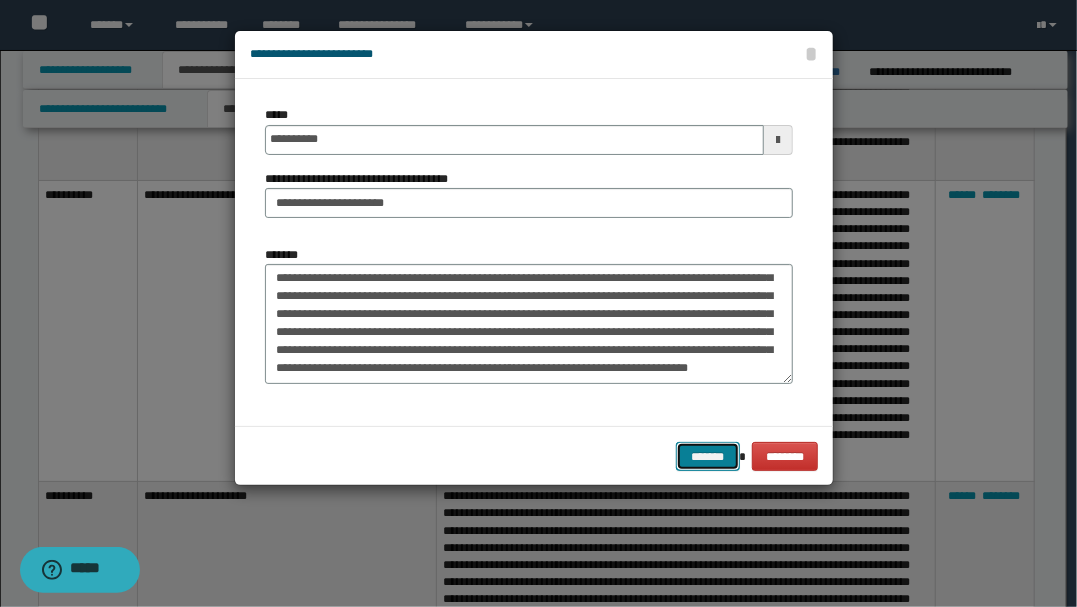 click on "*******" at bounding box center (708, 456) 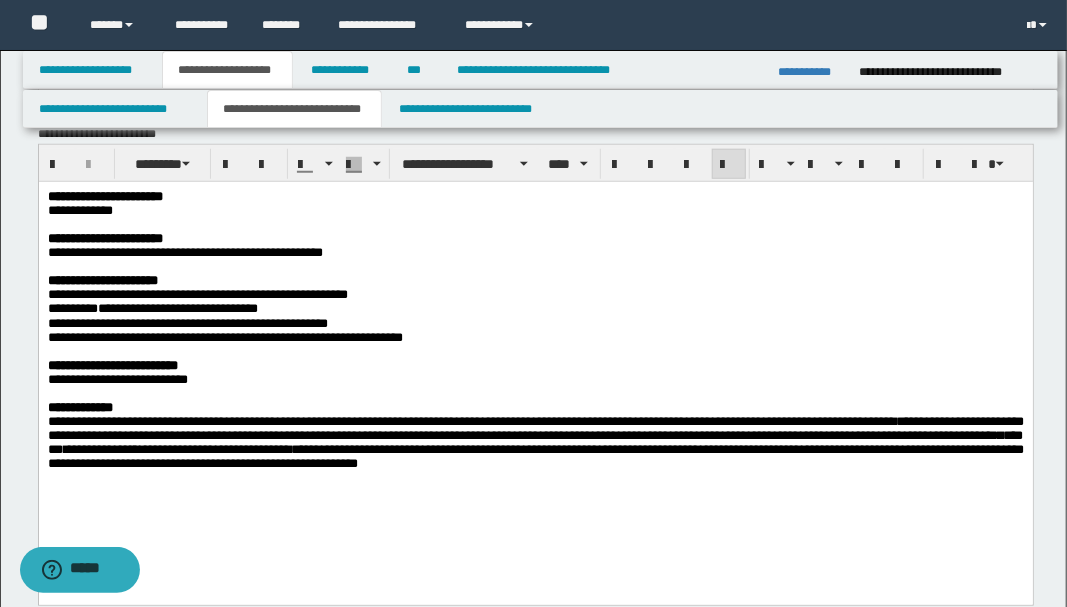 scroll, scrollTop: 666, scrollLeft: 0, axis: vertical 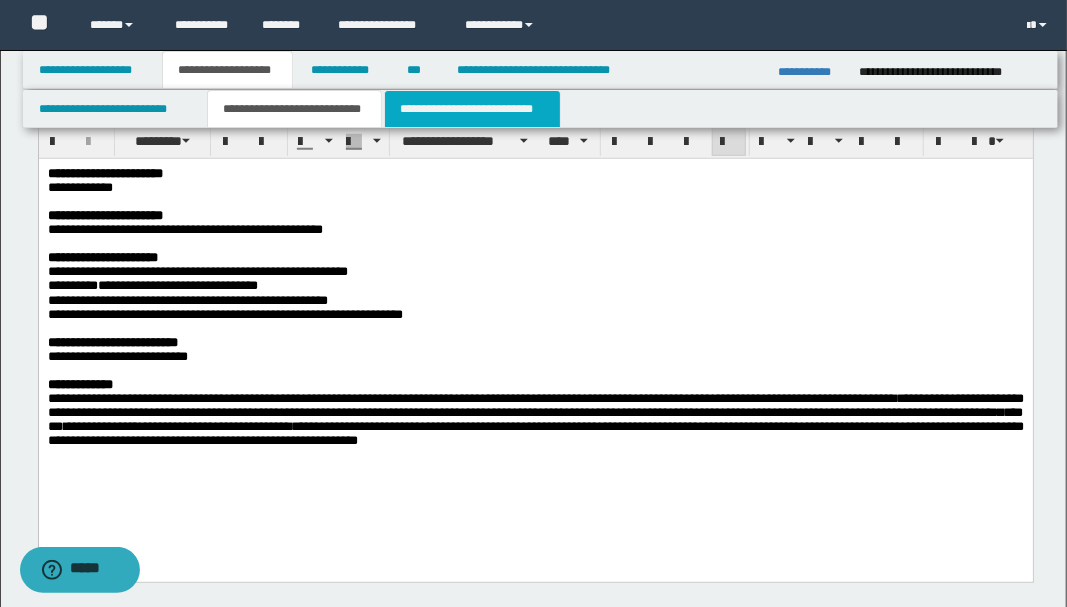 click on "**********" at bounding box center [472, 109] 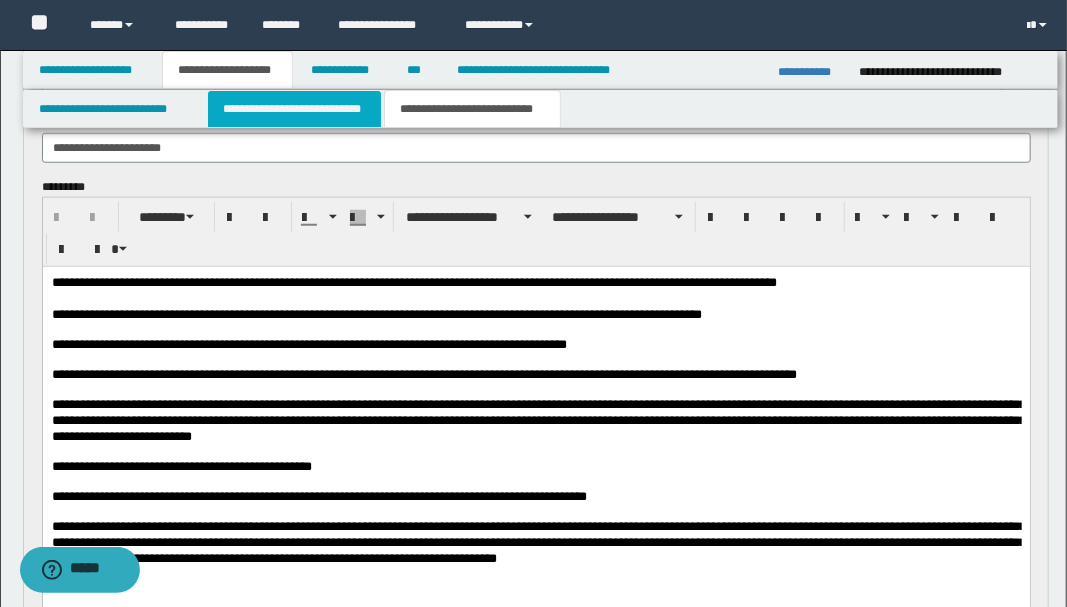 click on "**********" at bounding box center (294, 109) 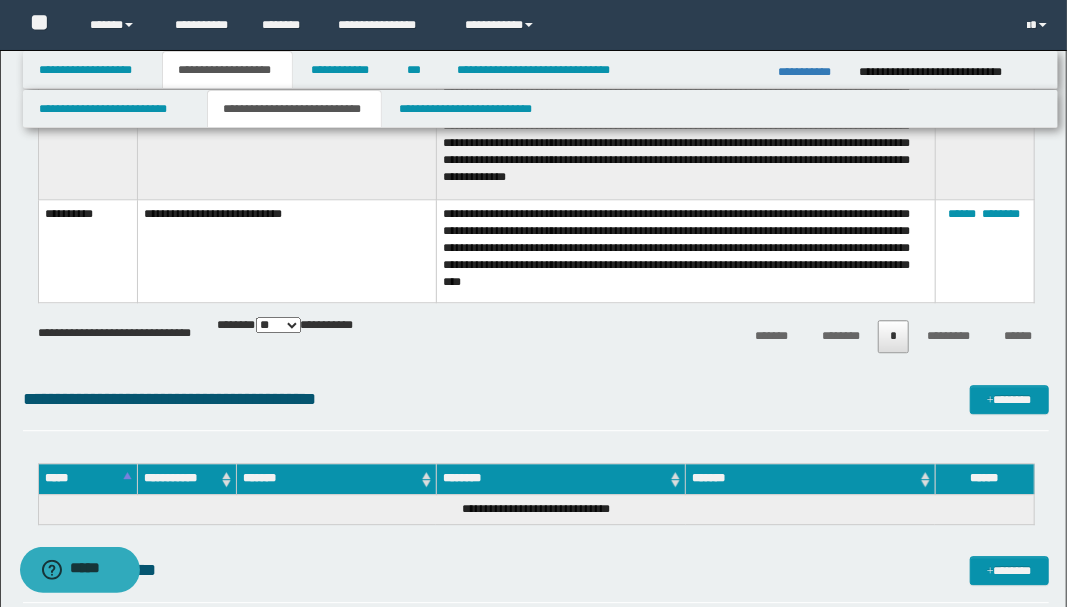 scroll, scrollTop: 1933, scrollLeft: 0, axis: vertical 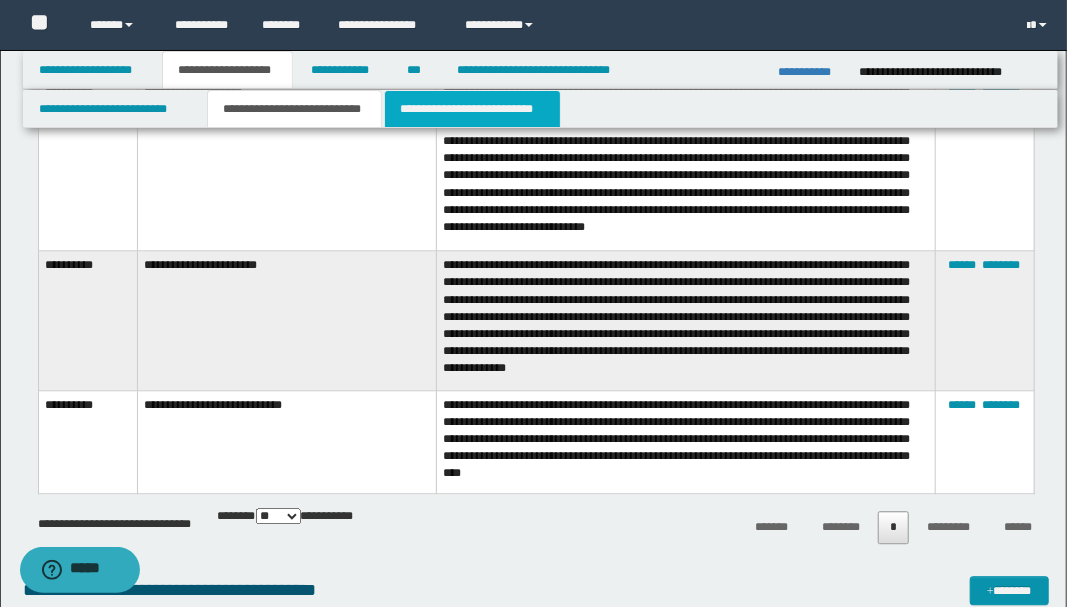 click on "**********" at bounding box center [472, 109] 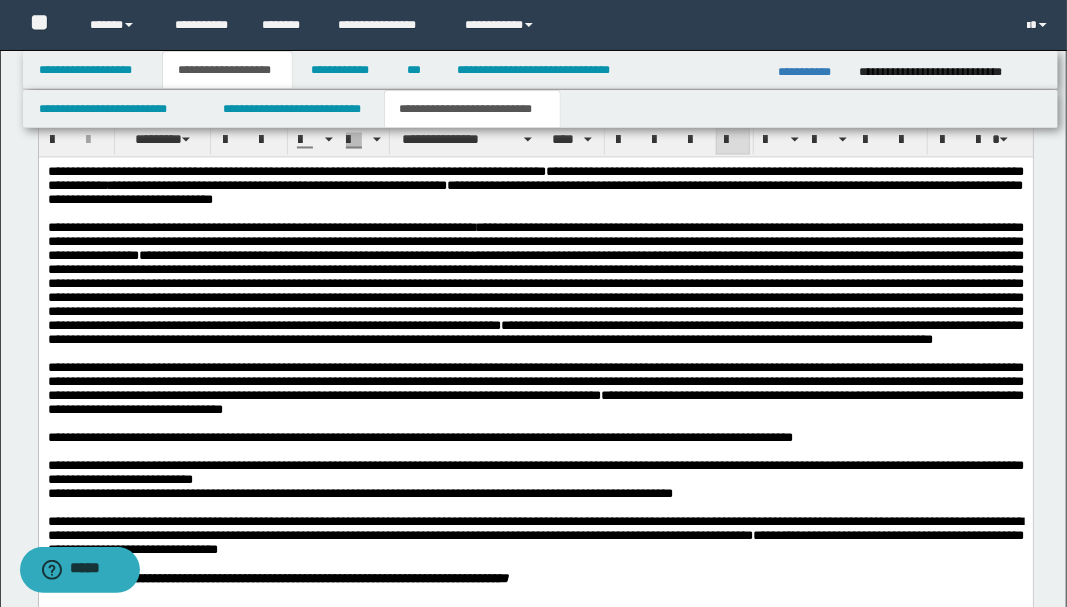 scroll, scrollTop: 1666, scrollLeft: 0, axis: vertical 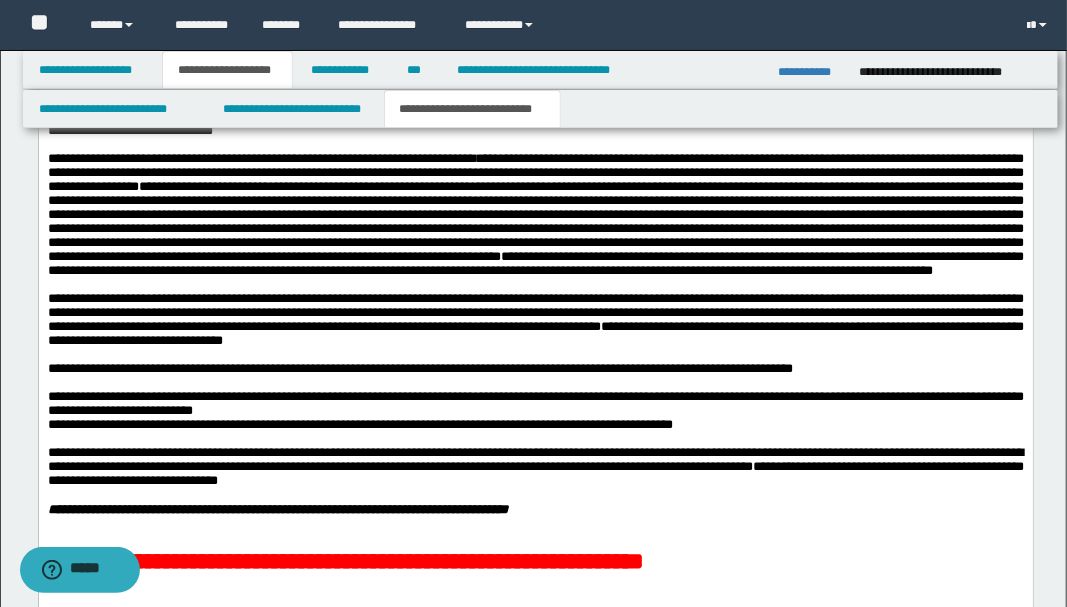 drag, startPoint x: 79, startPoint y: 352, endPoint x: 78, endPoint y: 320, distance: 32.01562 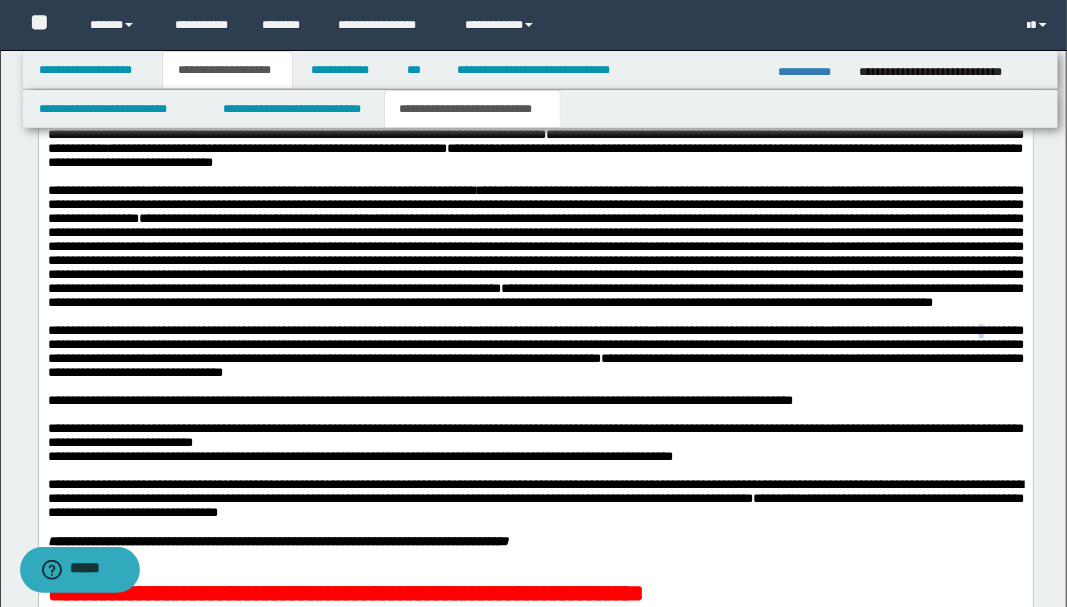 drag, startPoint x: 78, startPoint y: 352, endPoint x: 66, endPoint y: 381, distance: 31.38471 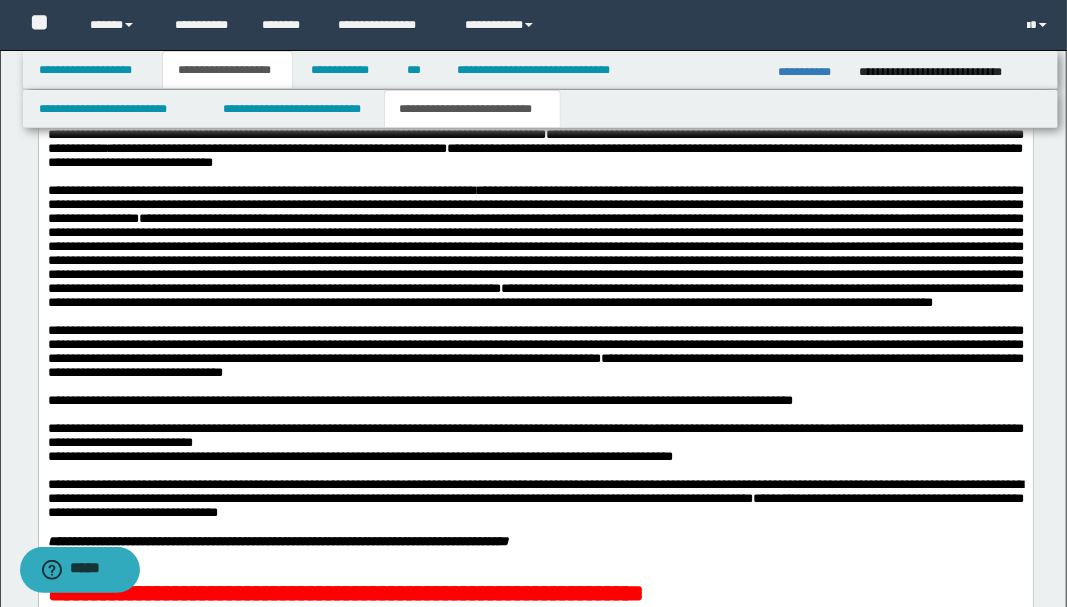drag, startPoint x: 67, startPoint y: 381, endPoint x: 120, endPoint y: 427, distance: 70.178345 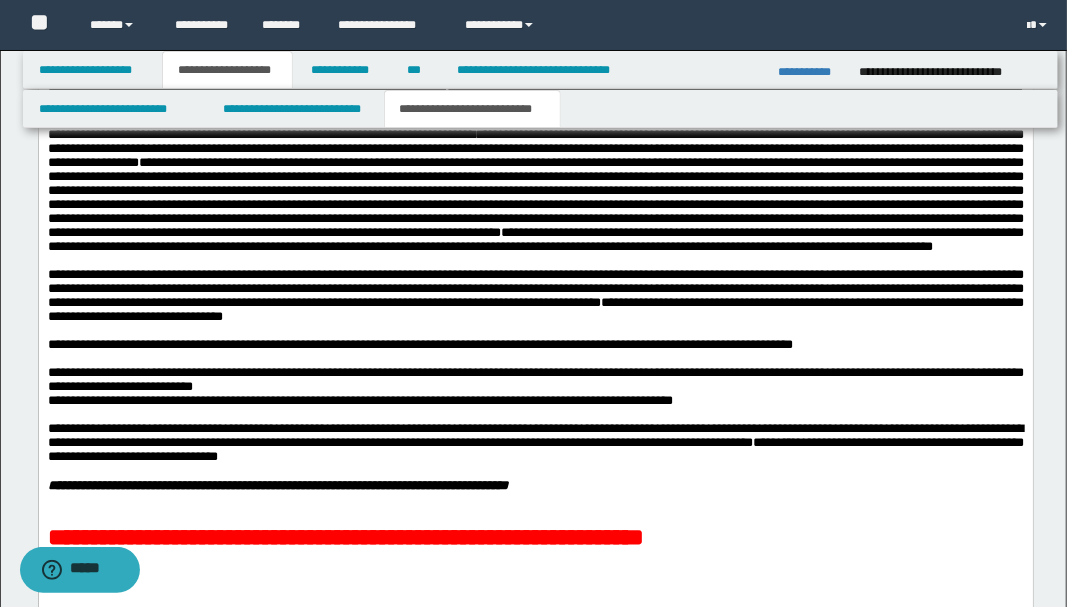 scroll, scrollTop: 1800, scrollLeft: 0, axis: vertical 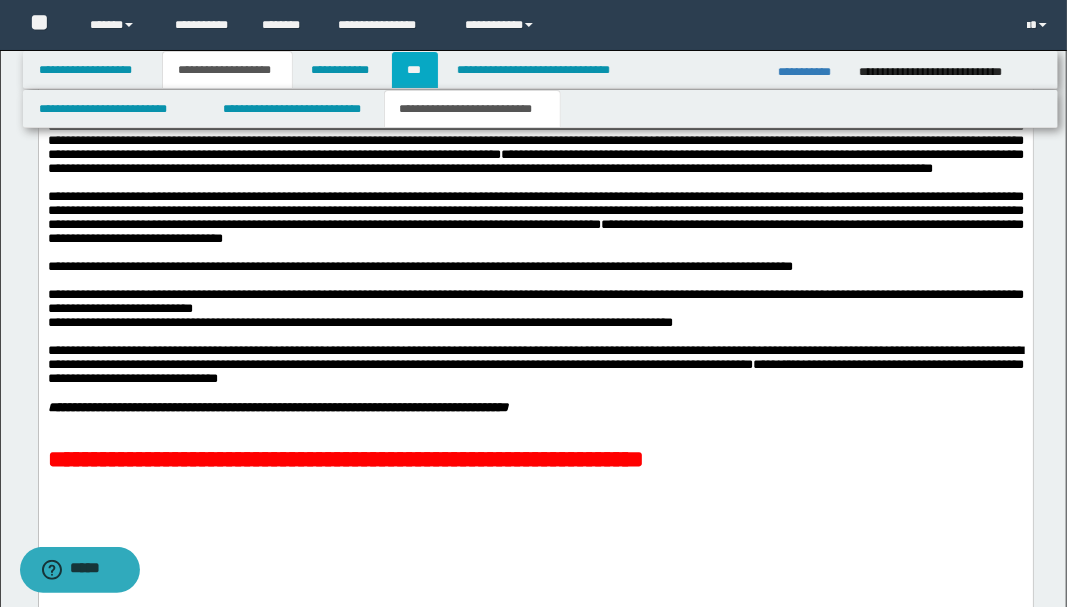 click on "***" at bounding box center (415, 70) 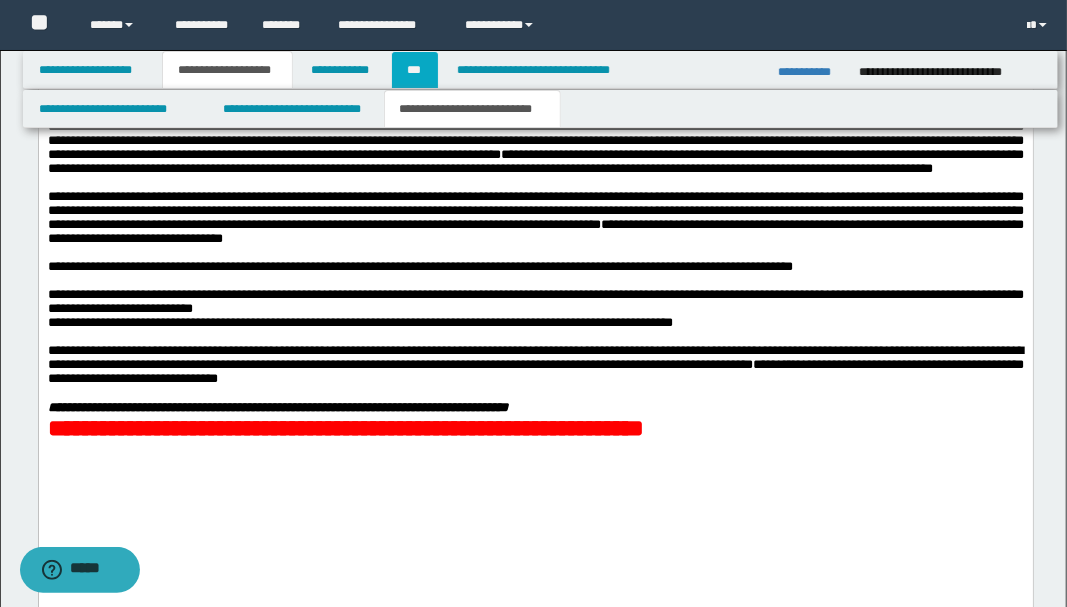 scroll, scrollTop: 987, scrollLeft: 0, axis: vertical 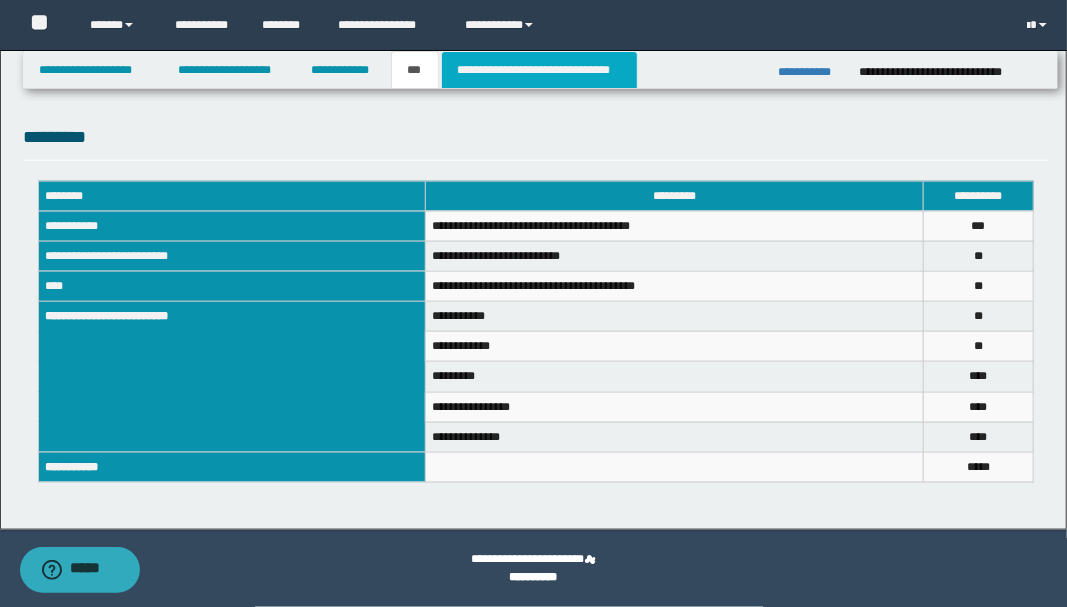 click on "**********" at bounding box center [539, 70] 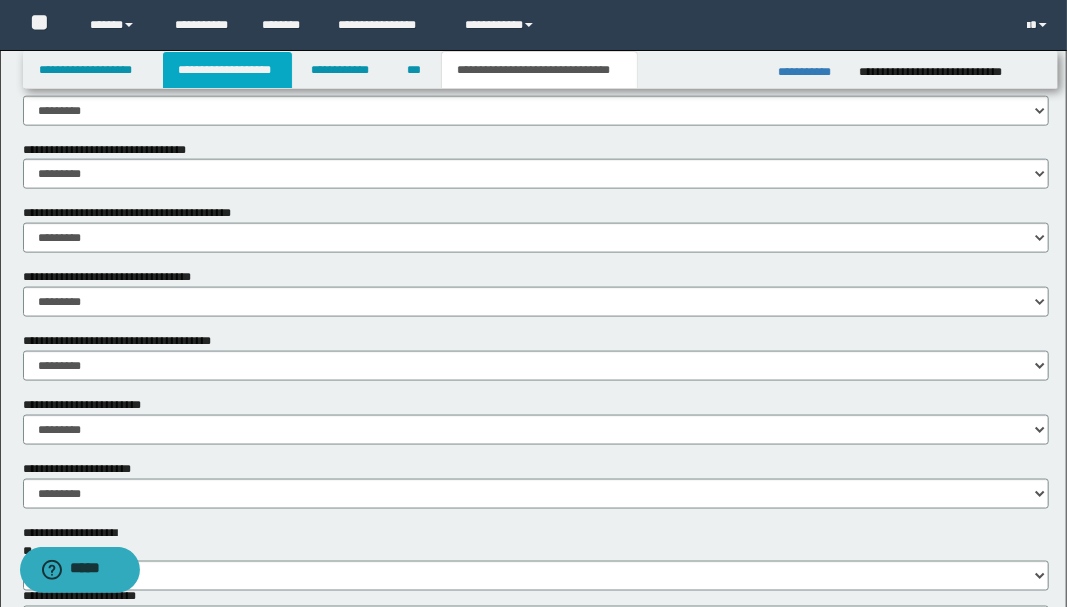 click on "**********" at bounding box center (227, 70) 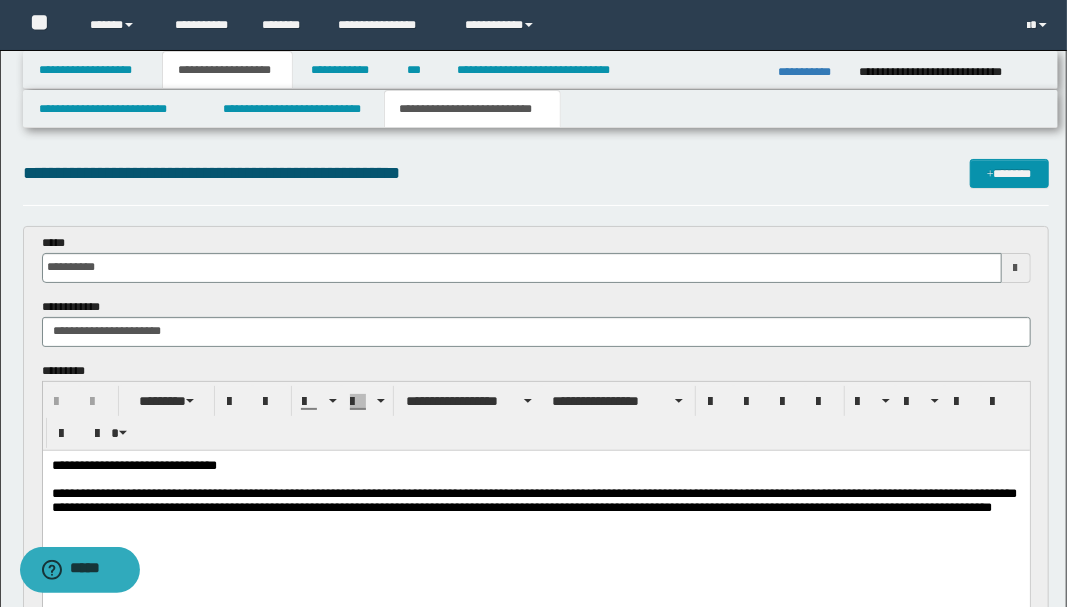 scroll, scrollTop: 266, scrollLeft: 0, axis: vertical 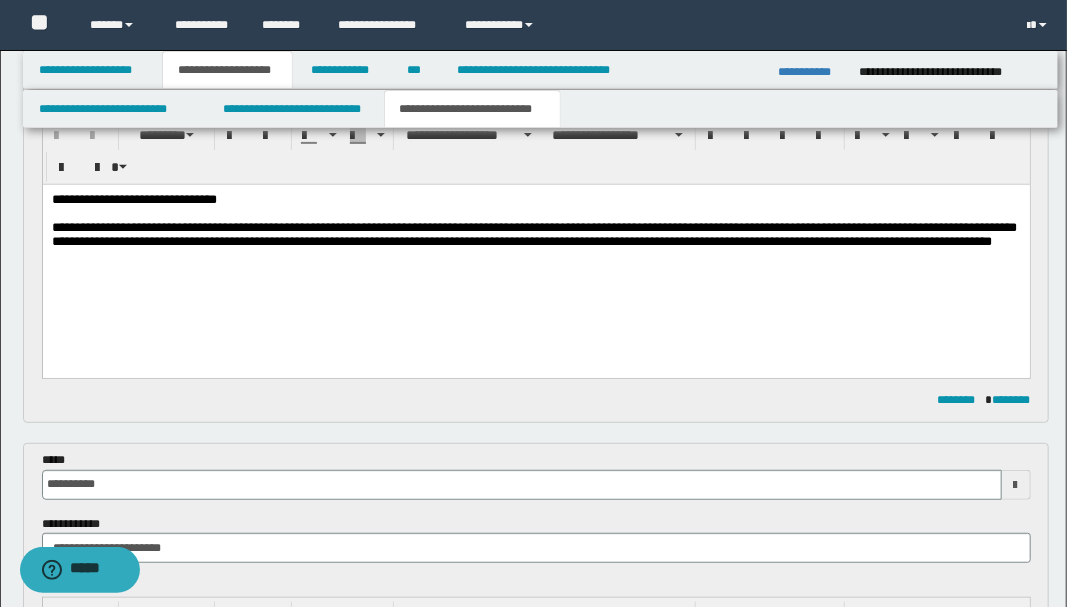 click on "**********" at bounding box center (535, 245) 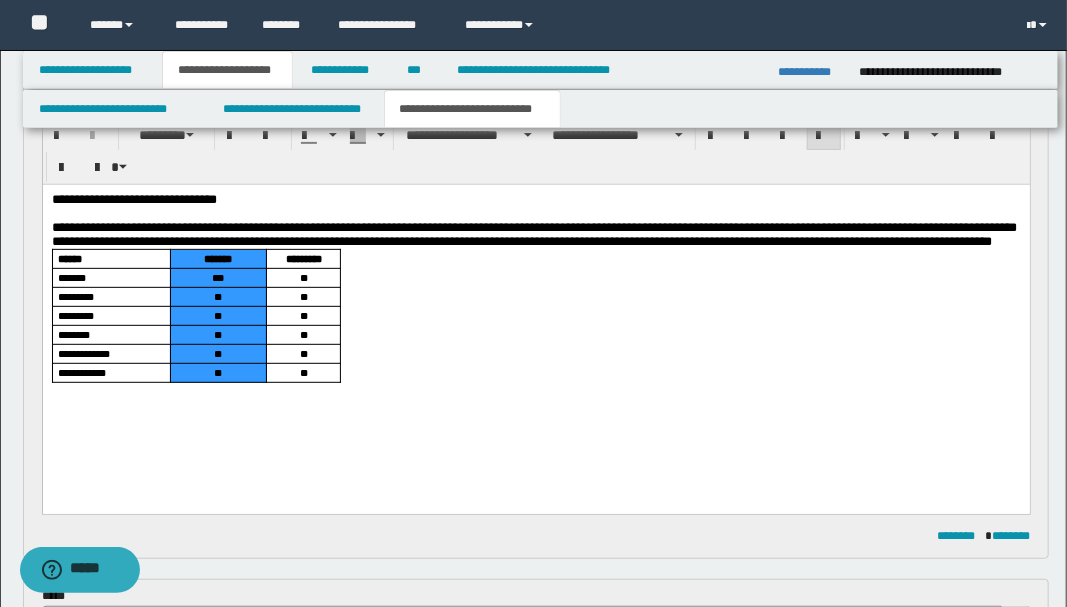 drag, startPoint x: 197, startPoint y: 278, endPoint x: 179, endPoint y: 395, distance: 118.37652 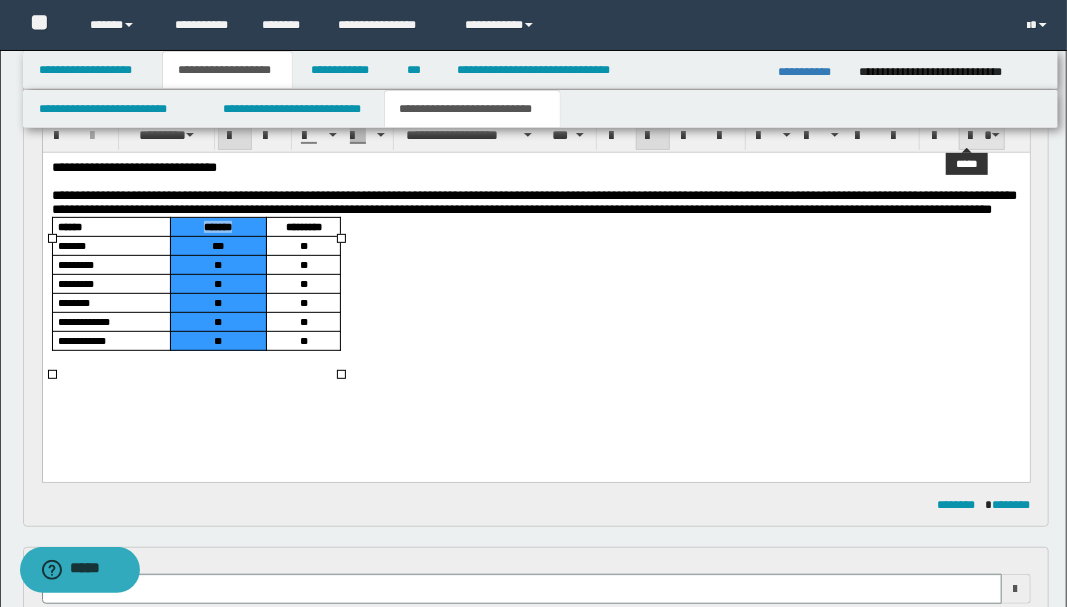 click at bounding box center (982, 135) 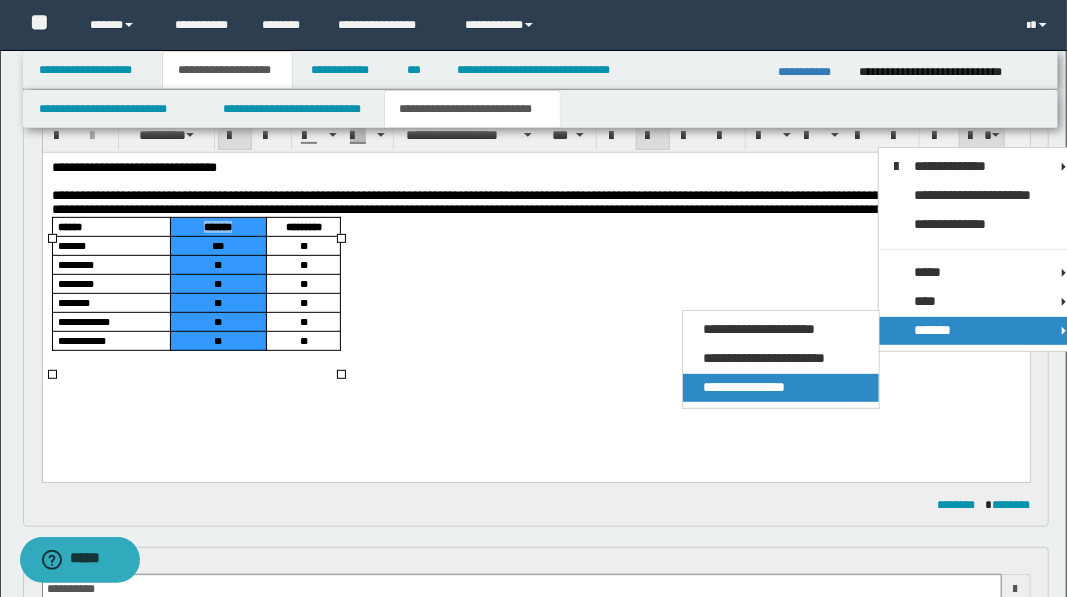 click on "**********" at bounding box center (744, 387) 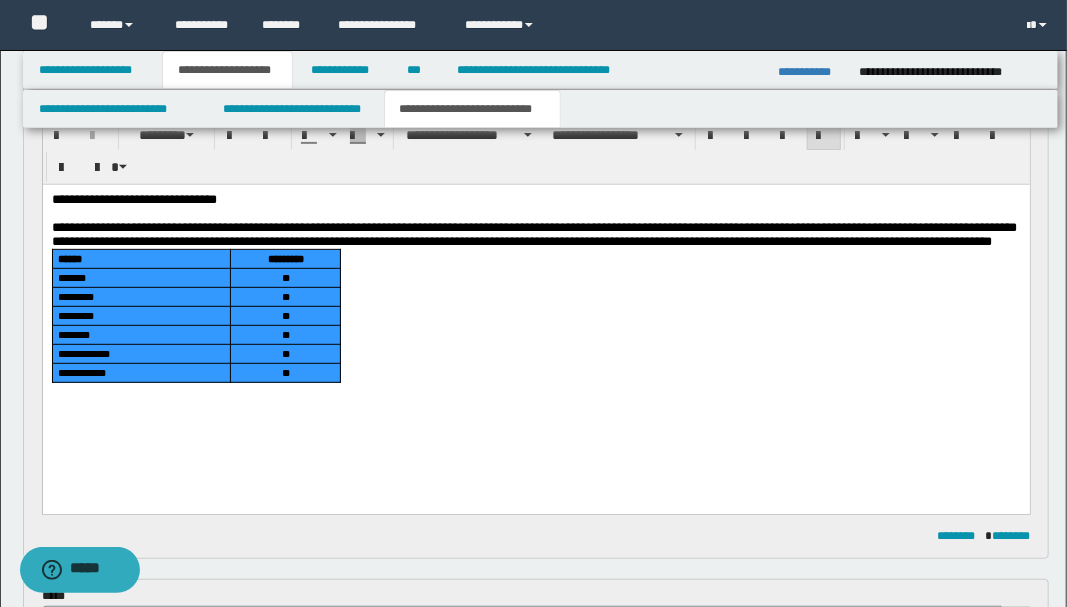 drag, startPoint x: 75, startPoint y: 281, endPoint x: 321, endPoint y: 401, distance: 273.7079 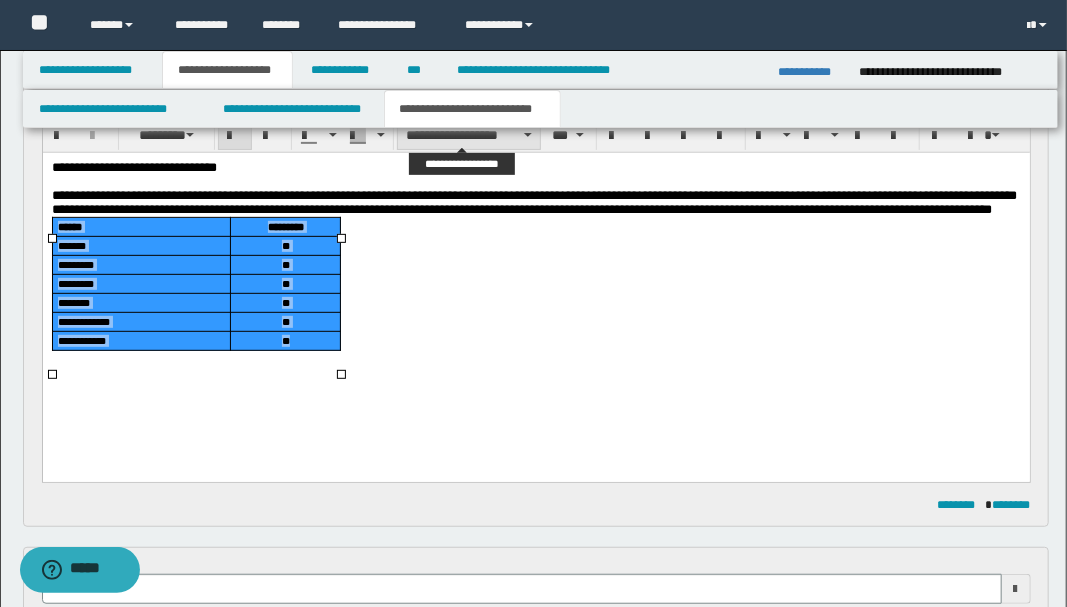 click on "**********" at bounding box center [469, 135] 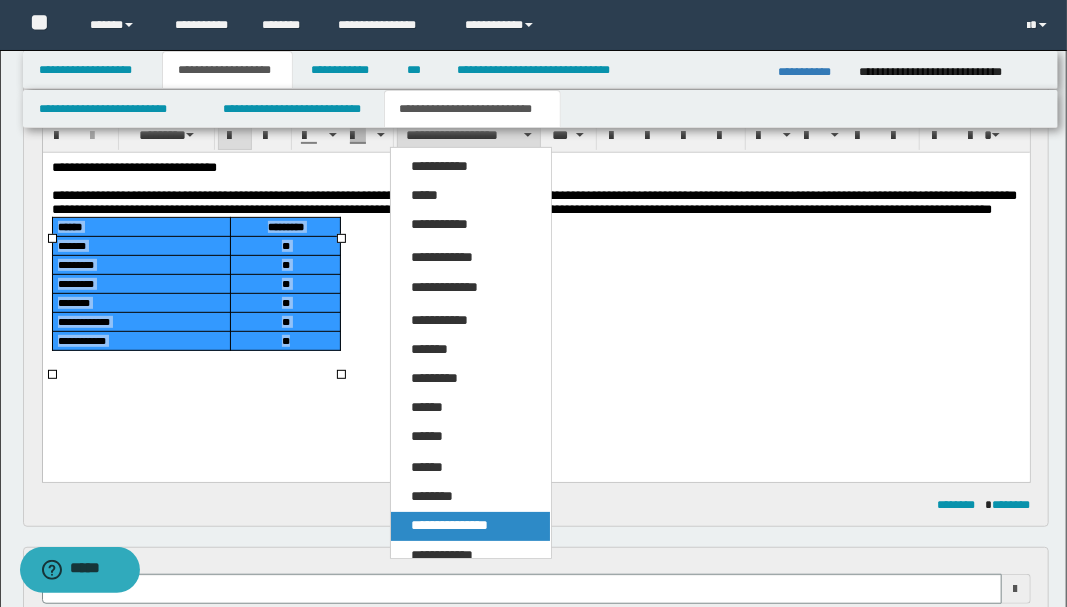 click on "**********" at bounding box center [449, 525] 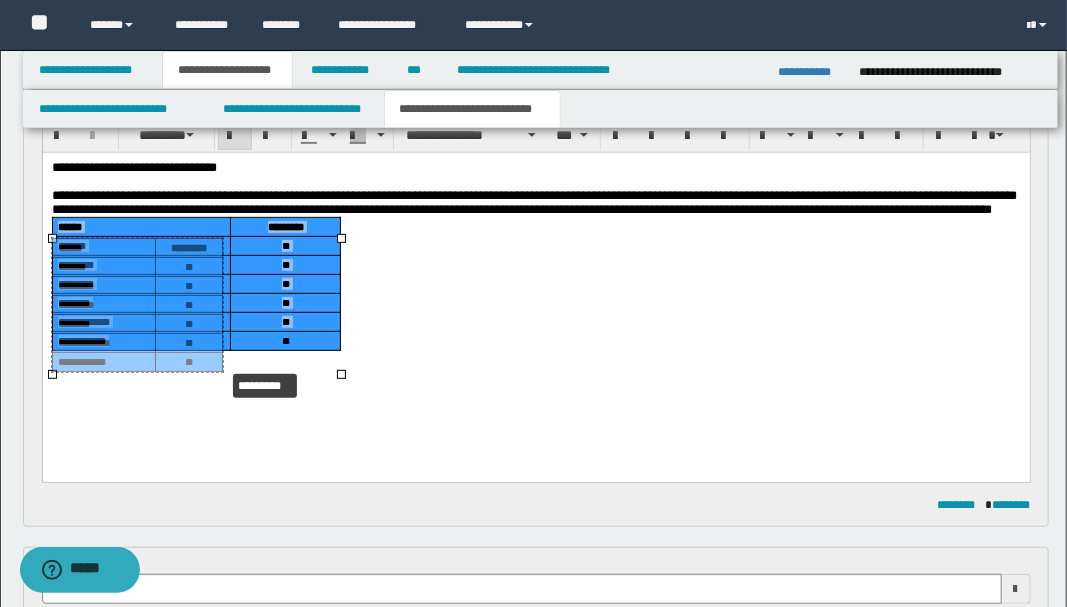 drag, startPoint x: 339, startPoint y: 374, endPoint x: 261, endPoint y: 371, distance: 78.05767 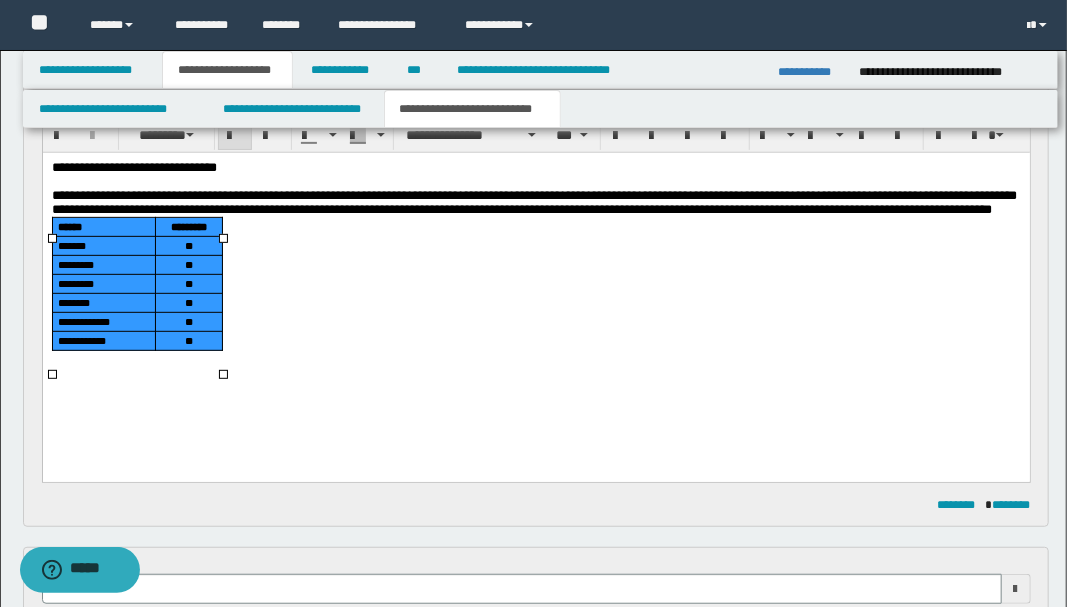 click on "**********" at bounding box center (535, 280) 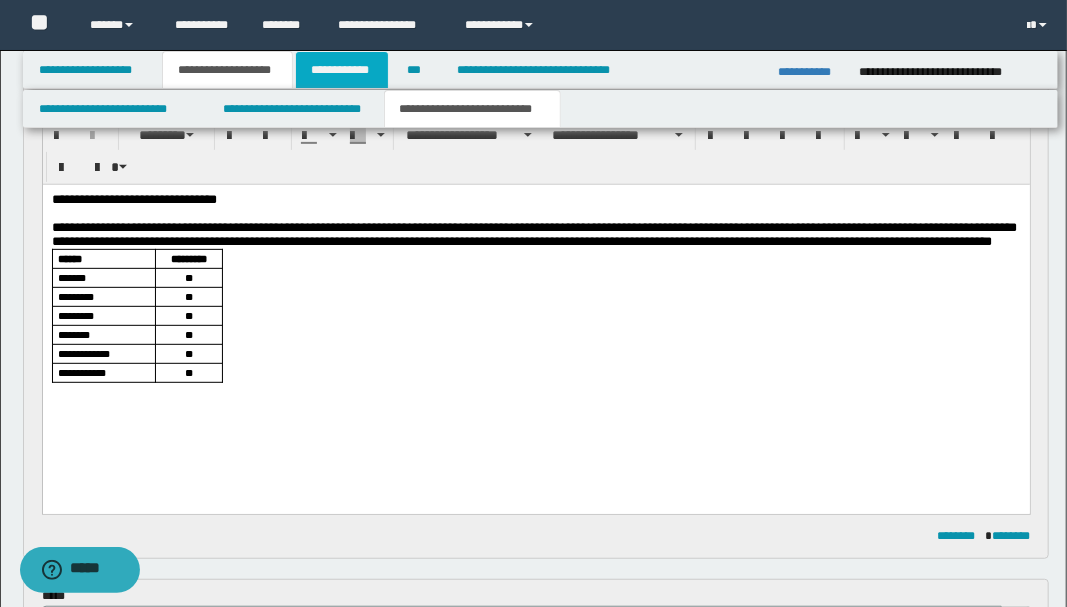 click on "**********" at bounding box center [342, 70] 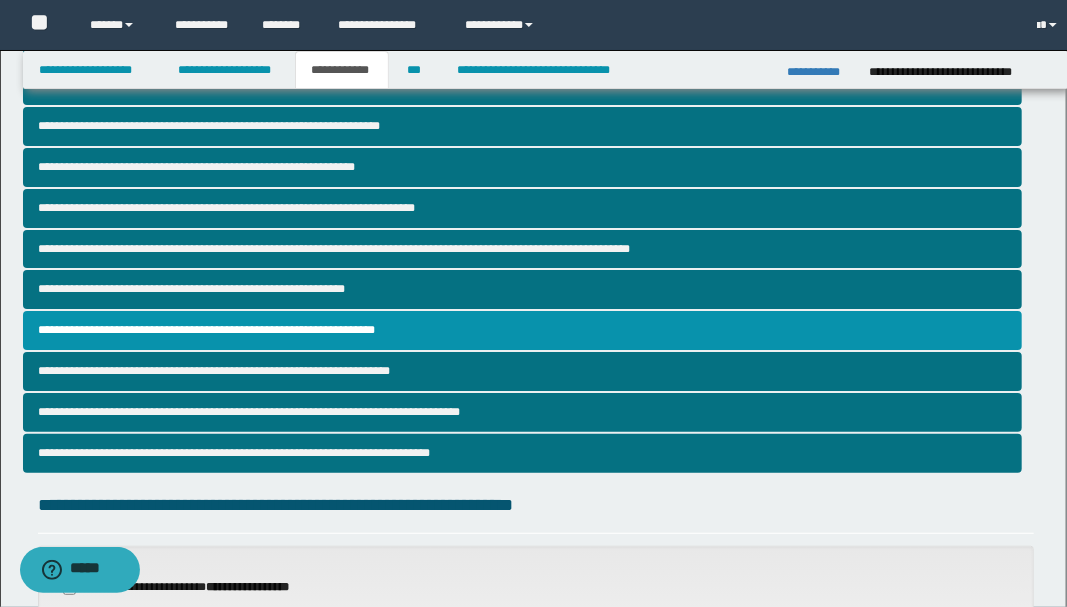 scroll, scrollTop: 236, scrollLeft: 0, axis: vertical 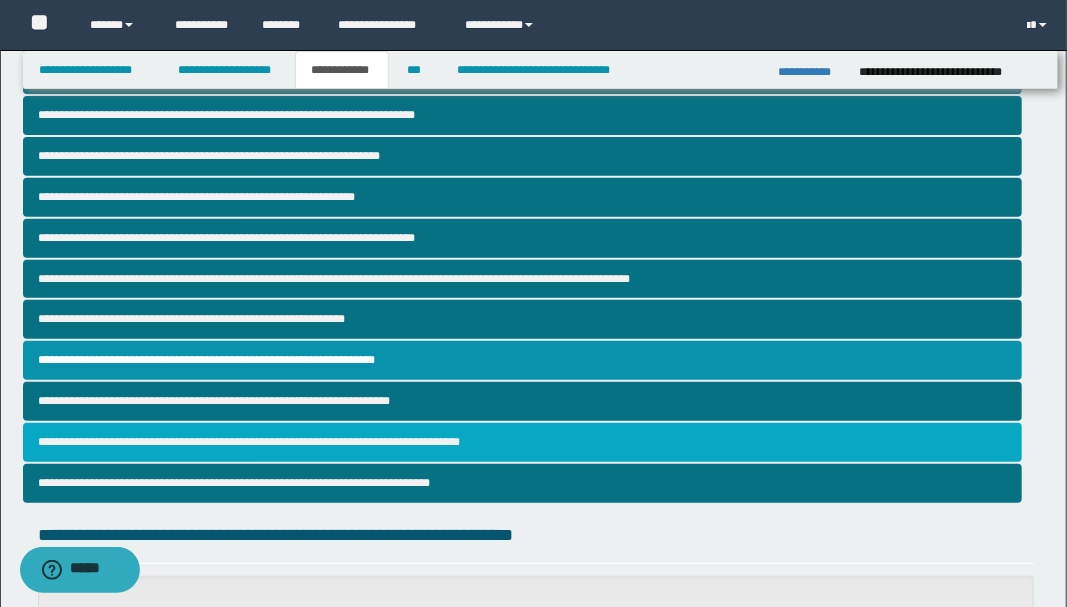 click on "**********" at bounding box center (522, 442) 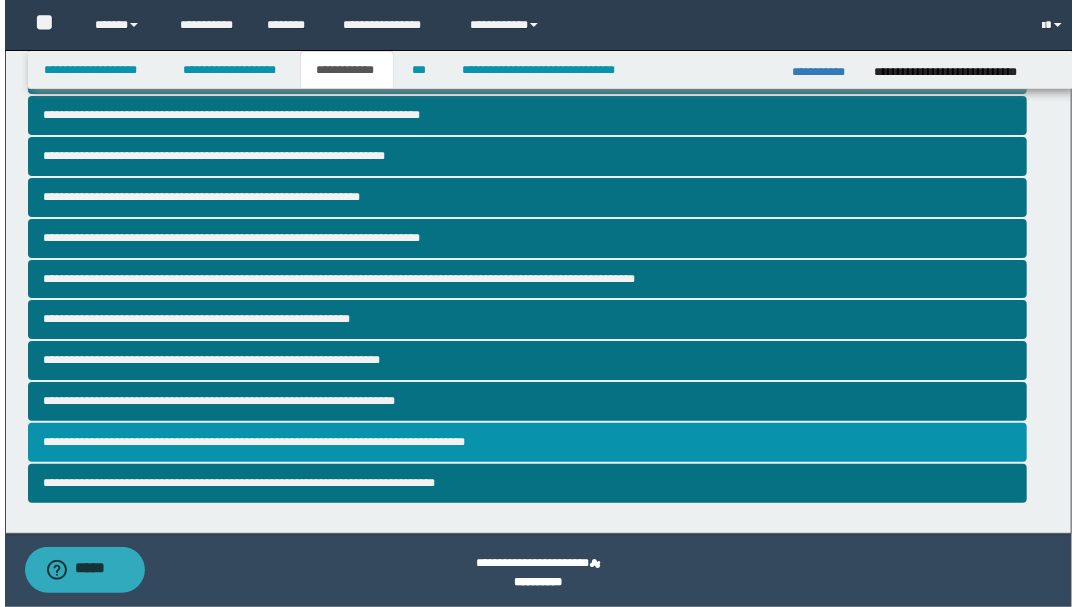 scroll, scrollTop: 0, scrollLeft: 0, axis: both 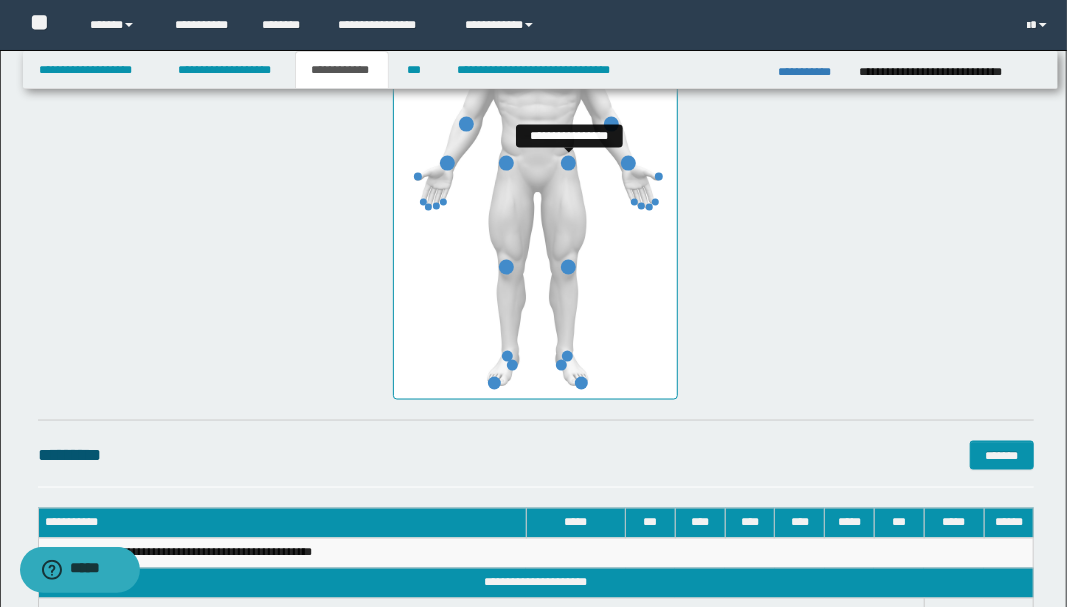 click at bounding box center (568, 163) 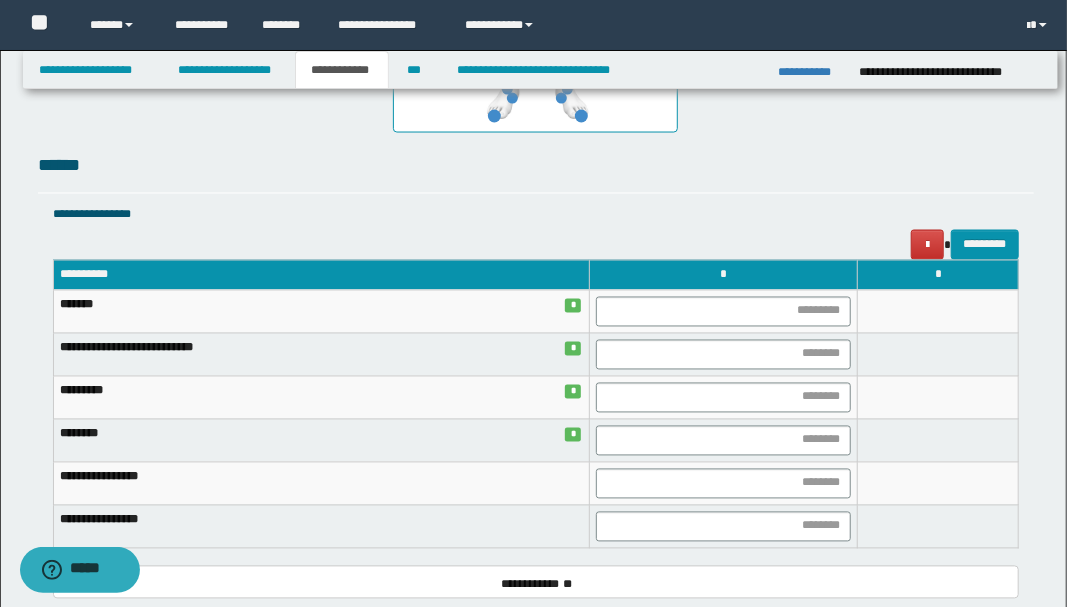 scroll, scrollTop: 1466, scrollLeft: 0, axis: vertical 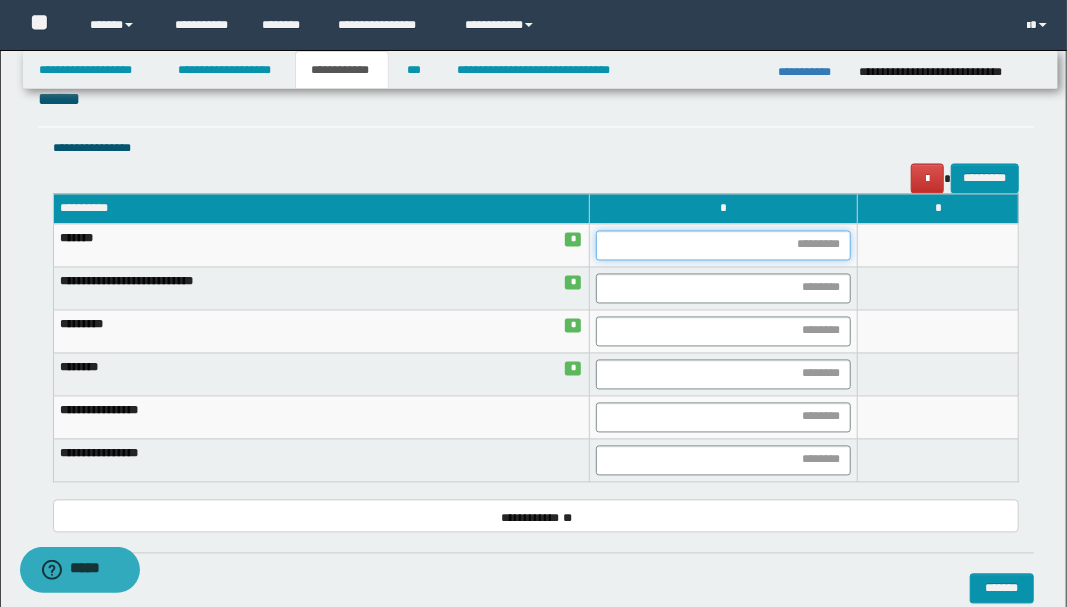 click at bounding box center (723, 246) 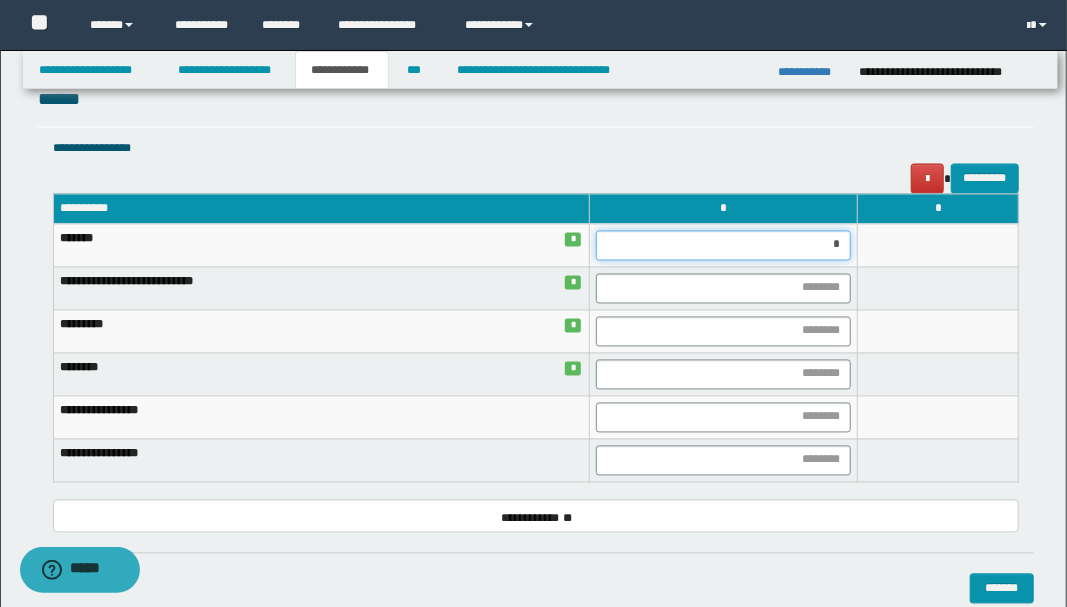 type on "**" 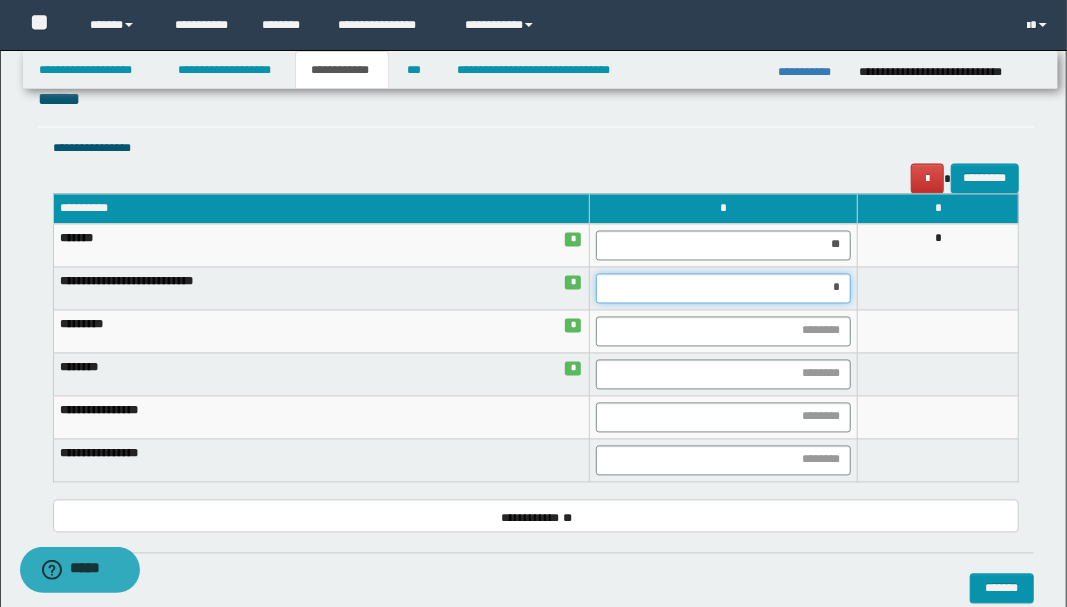 type on "**" 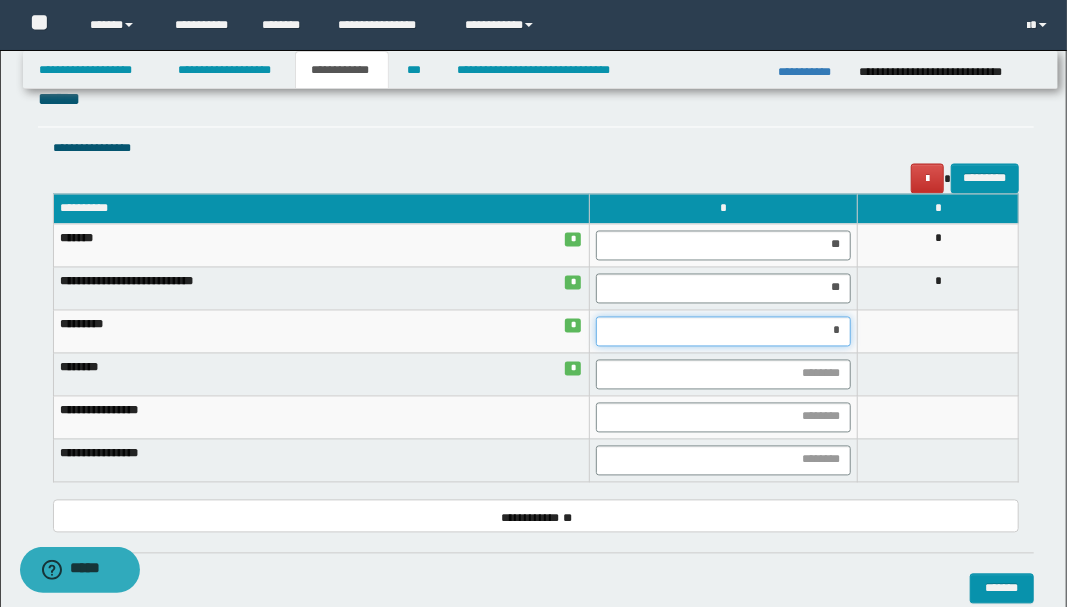 type on "**" 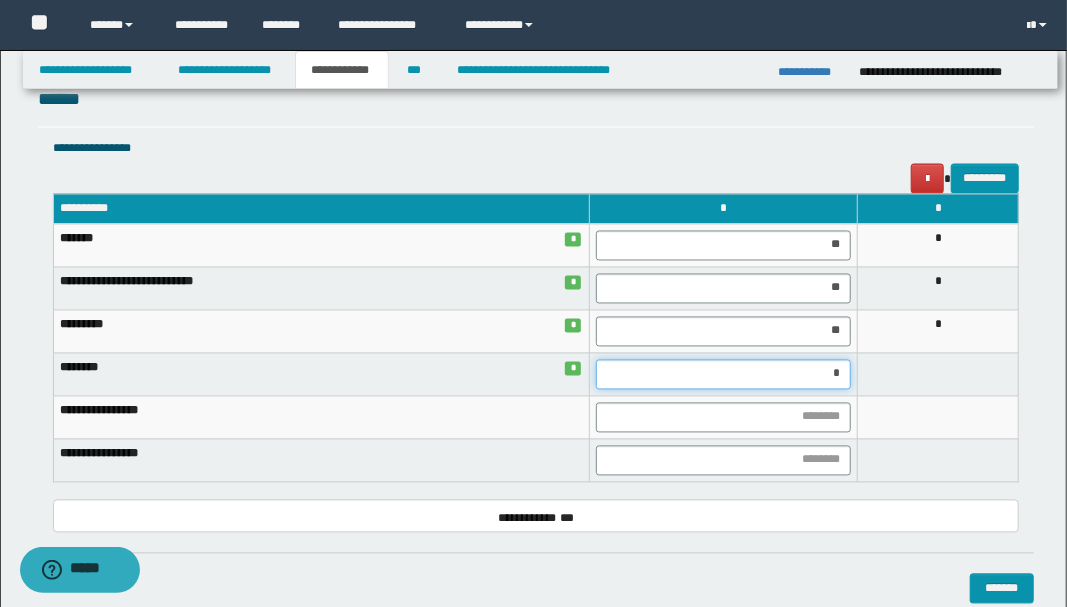 type on "**" 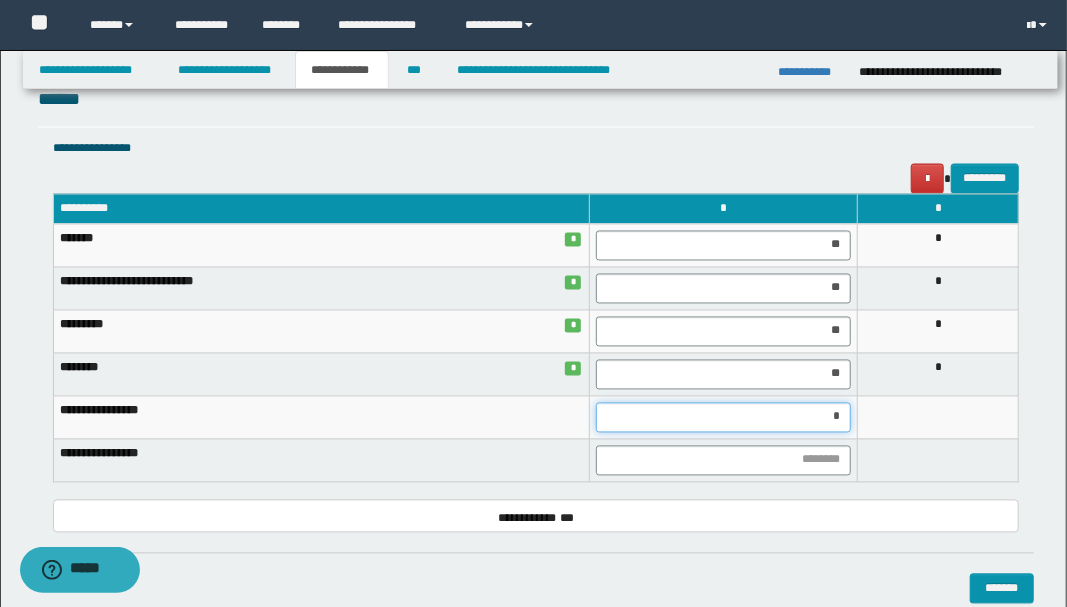 type on "**" 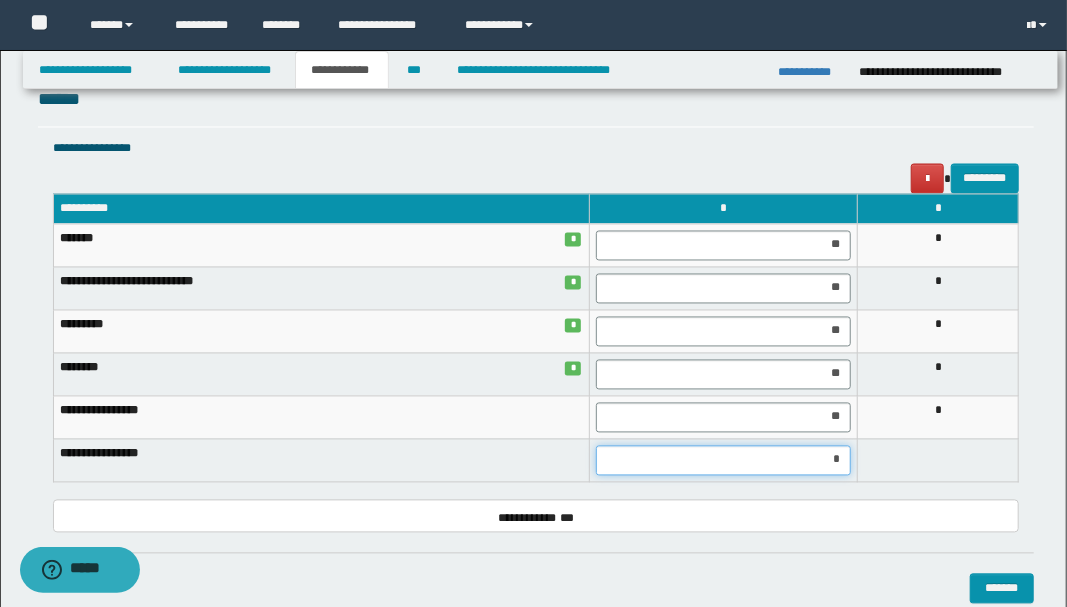 type on "**" 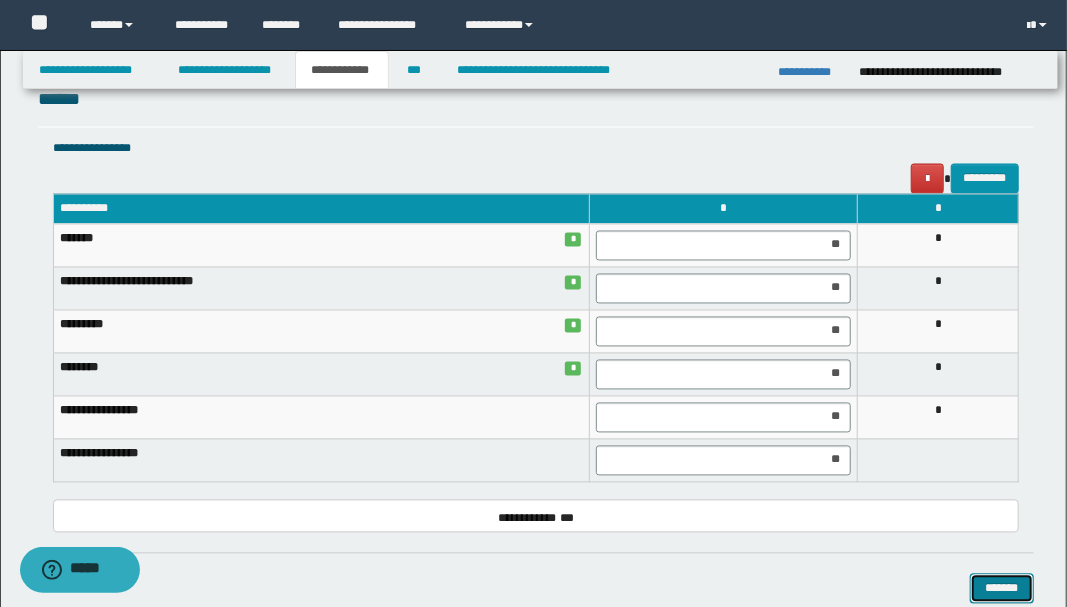 type 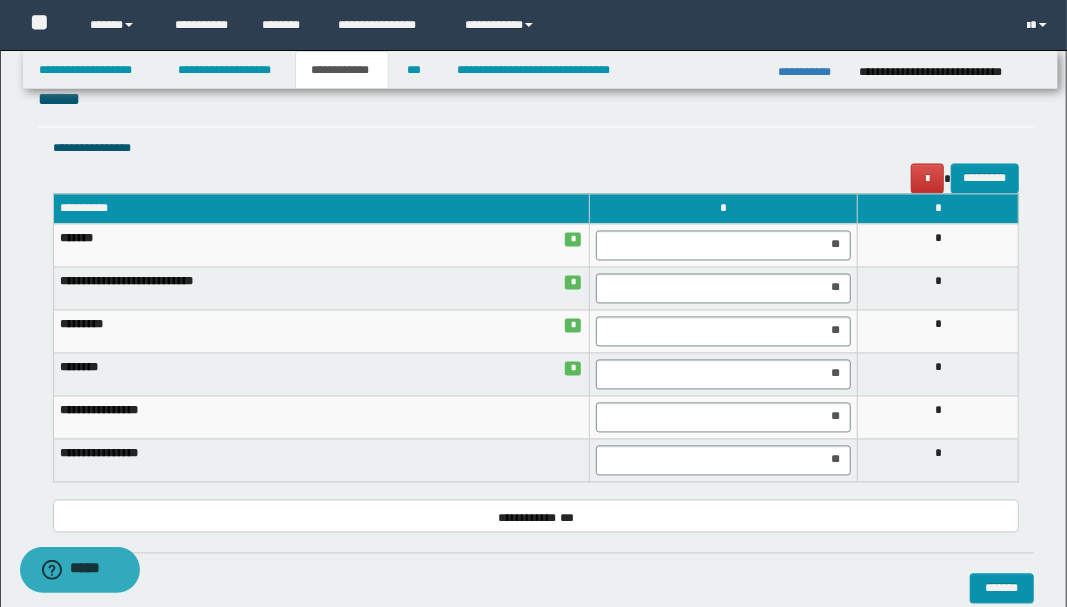 scroll, scrollTop: 1761, scrollLeft: 0, axis: vertical 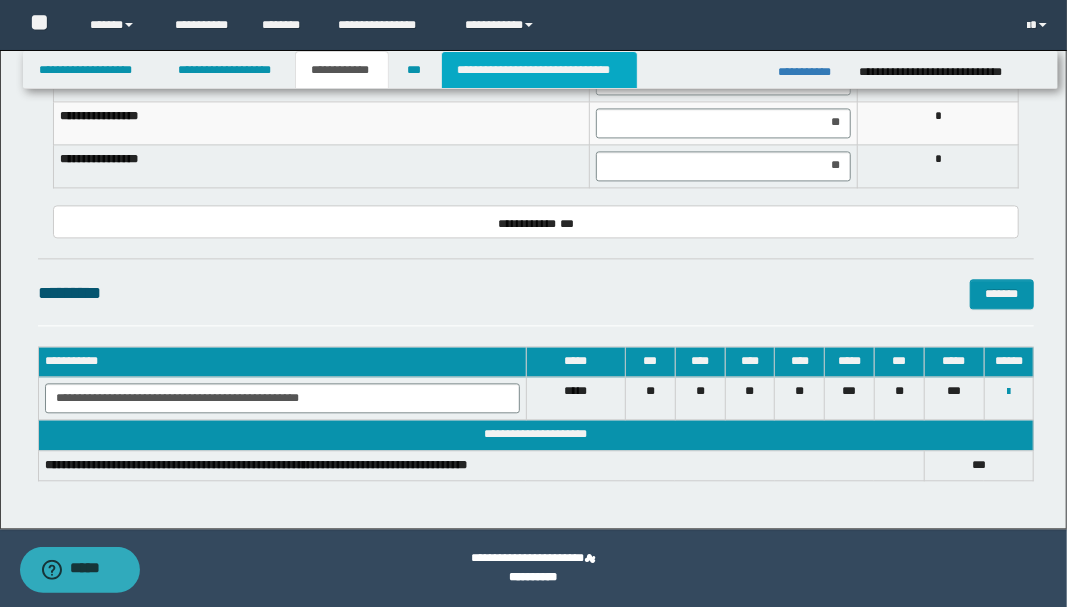 click on "**********" at bounding box center (539, 70) 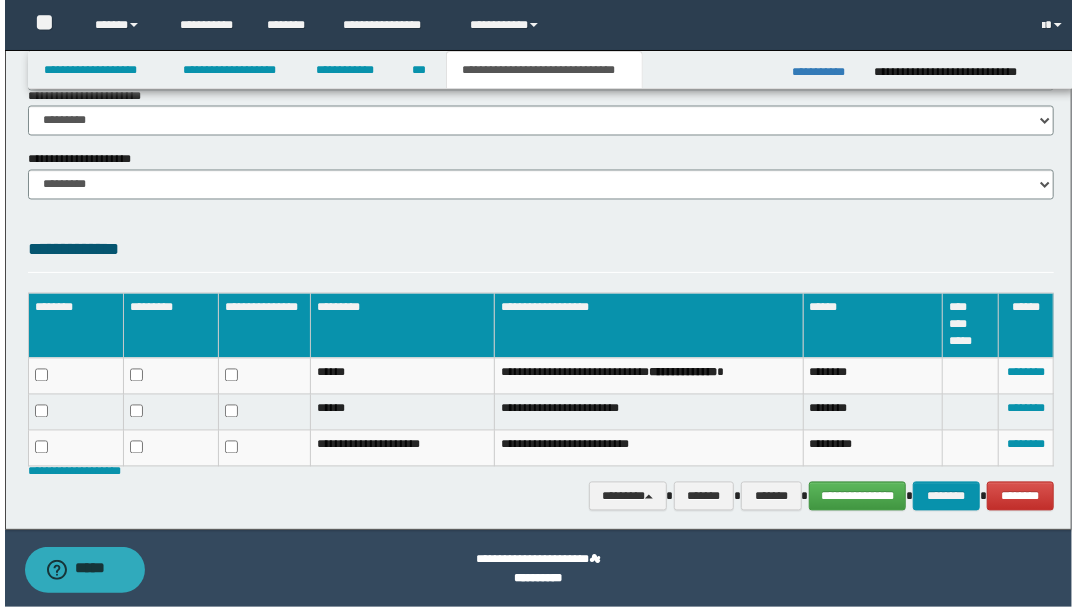 scroll, scrollTop: 1488, scrollLeft: 0, axis: vertical 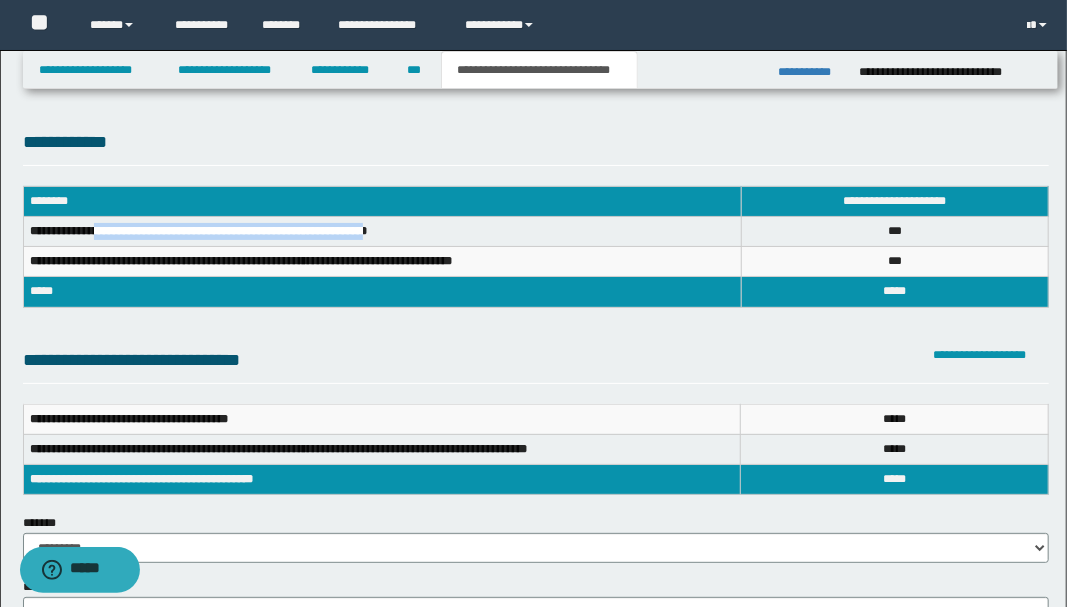 drag, startPoint x: 102, startPoint y: 231, endPoint x: 394, endPoint y: 229, distance: 292.00684 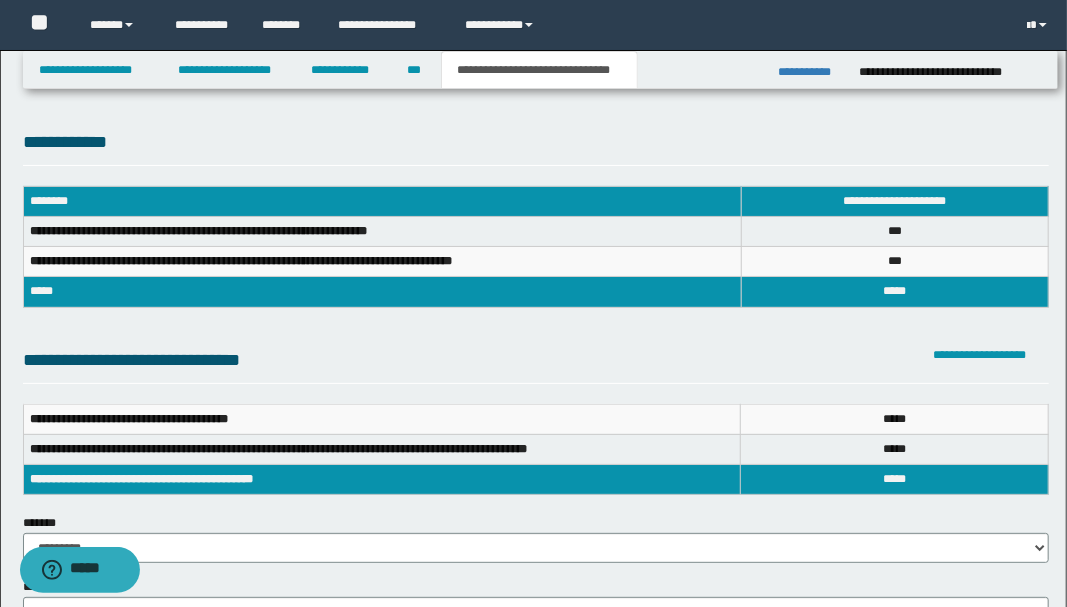 click on "**********" at bounding box center (382, 262) 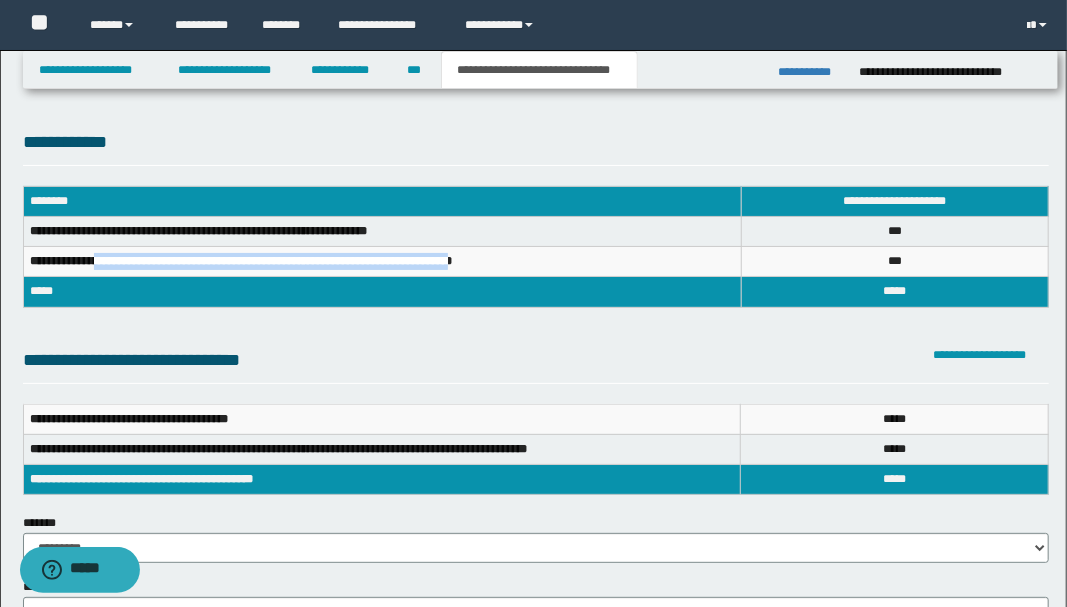 drag, startPoint x: 98, startPoint y: 258, endPoint x: 493, endPoint y: 261, distance: 395.01138 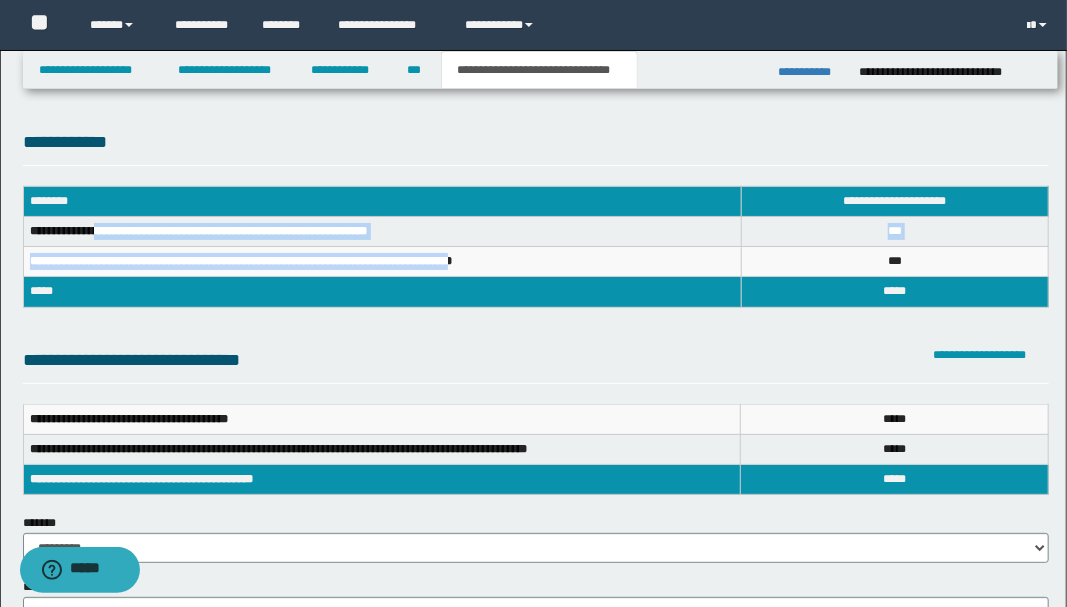 drag, startPoint x: 102, startPoint y: 228, endPoint x: 492, endPoint y: 261, distance: 391.39368 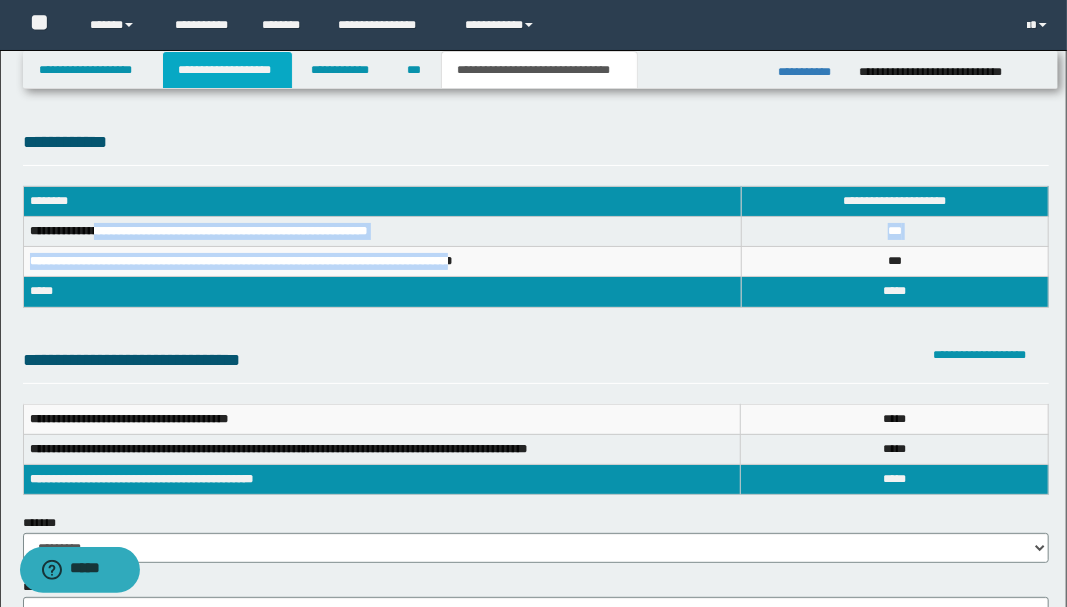 click on "**********" at bounding box center (227, 70) 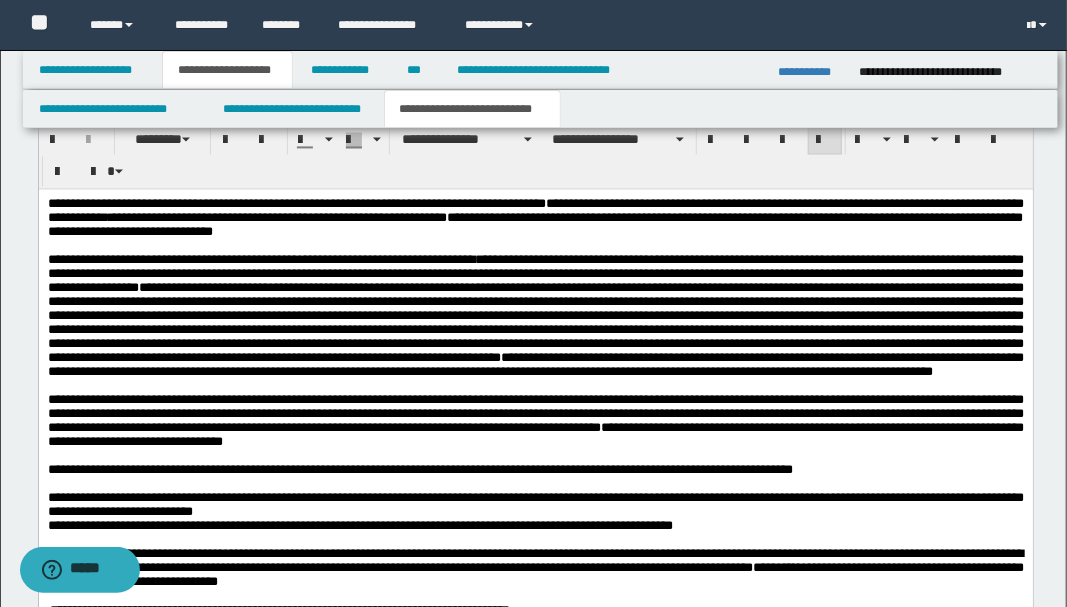 scroll, scrollTop: 1933, scrollLeft: 0, axis: vertical 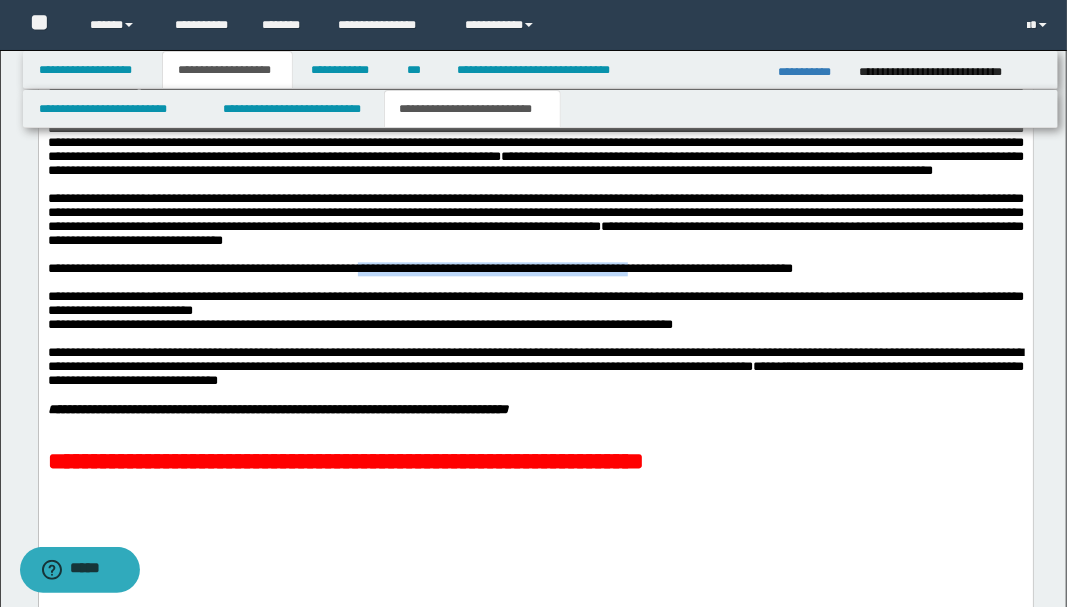 drag, startPoint x: 364, startPoint y: 308, endPoint x: 644, endPoint y: 312, distance: 280.02856 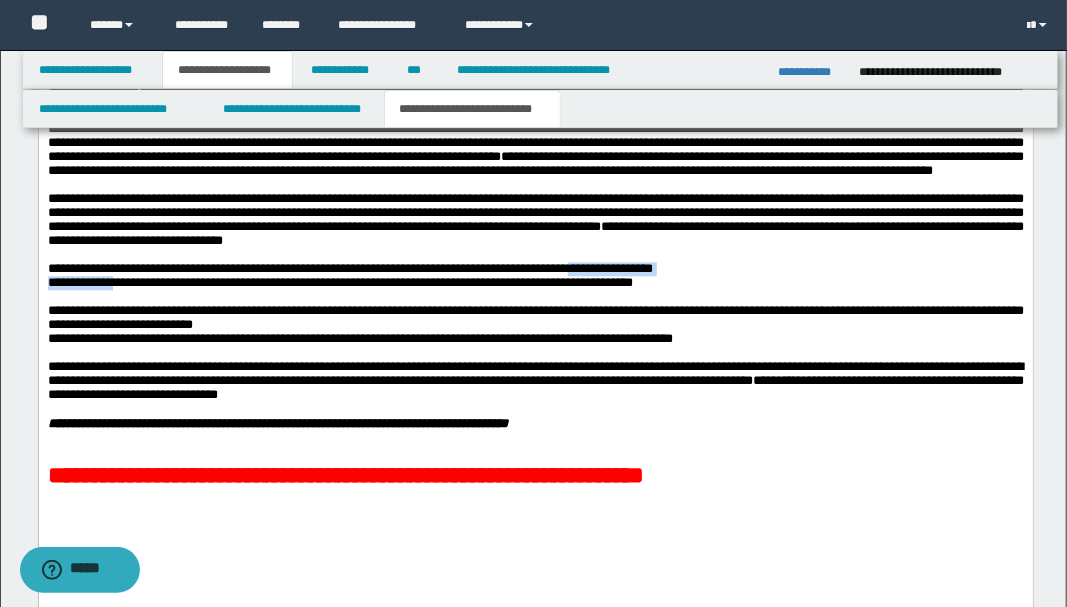 drag, startPoint x: 586, startPoint y: 312, endPoint x: 114, endPoint y: 334, distance: 472.51242 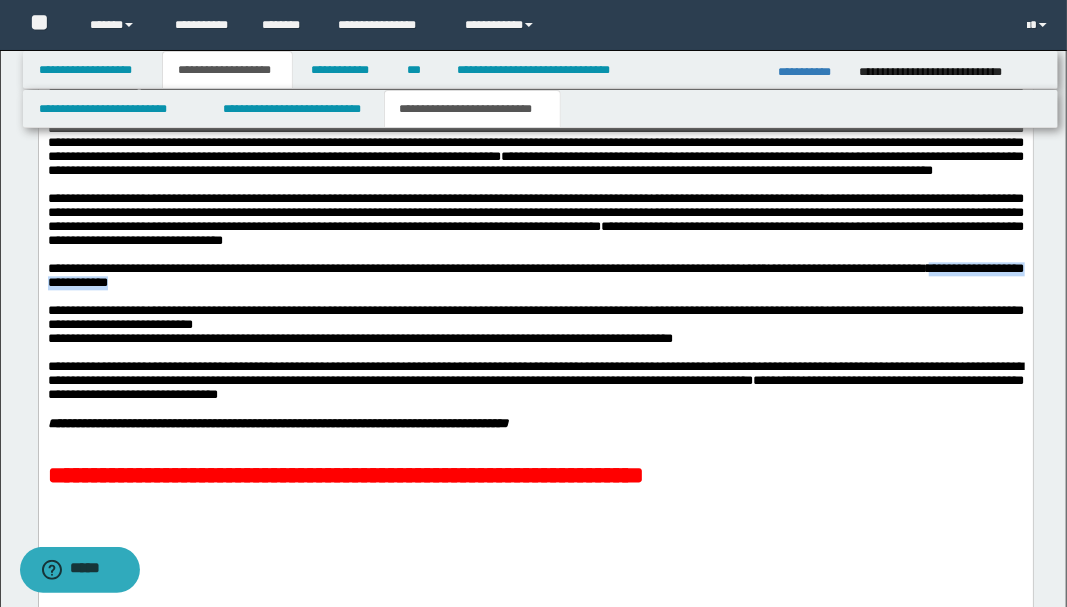 drag, startPoint x: 990, startPoint y: 309, endPoint x: 188, endPoint y: 330, distance: 802.2749 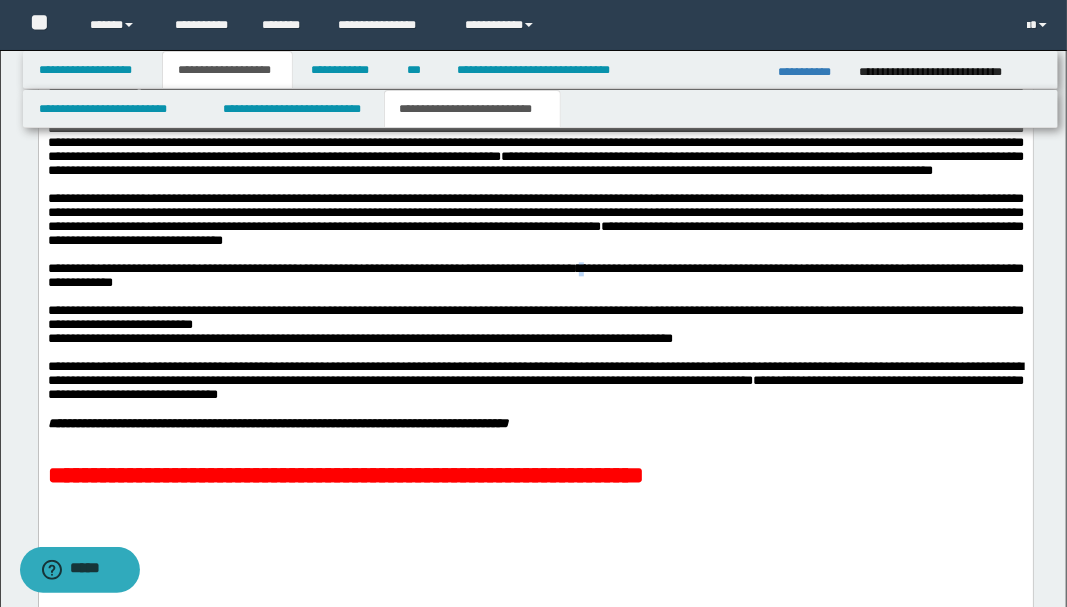 click on "**********" at bounding box center [535, 276] 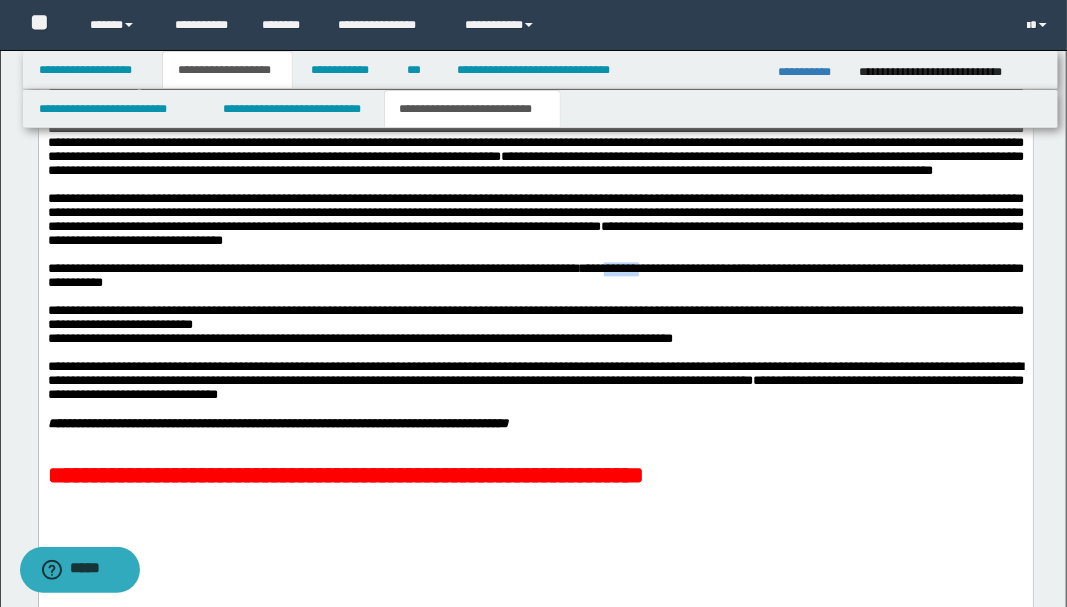 drag, startPoint x: 632, startPoint y: 311, endPoint x: 670, endPoint y: 311, distance: 38 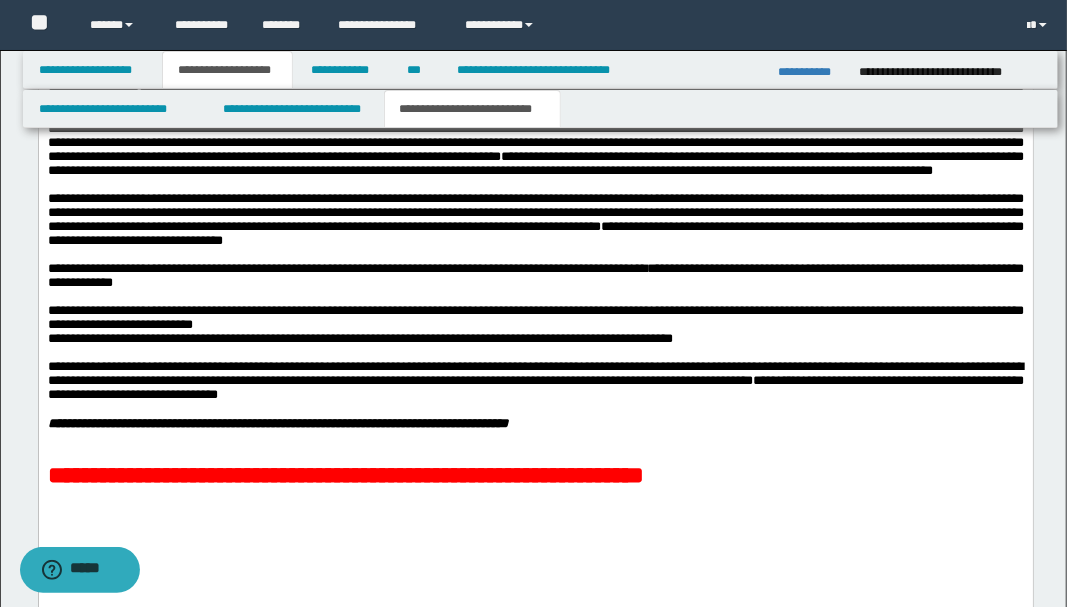 click on "**********" at bounding box center [535, 276] 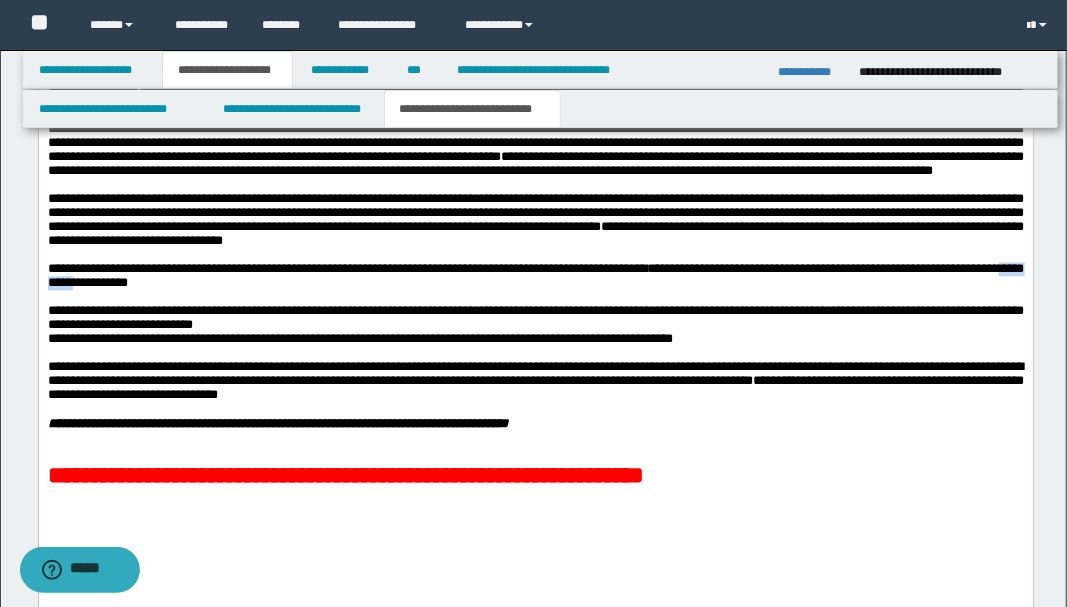 drag, startPoint x: 124, startPoint y: 330, endPoint x: 186, endPoint y: 327, distance: 62.072536 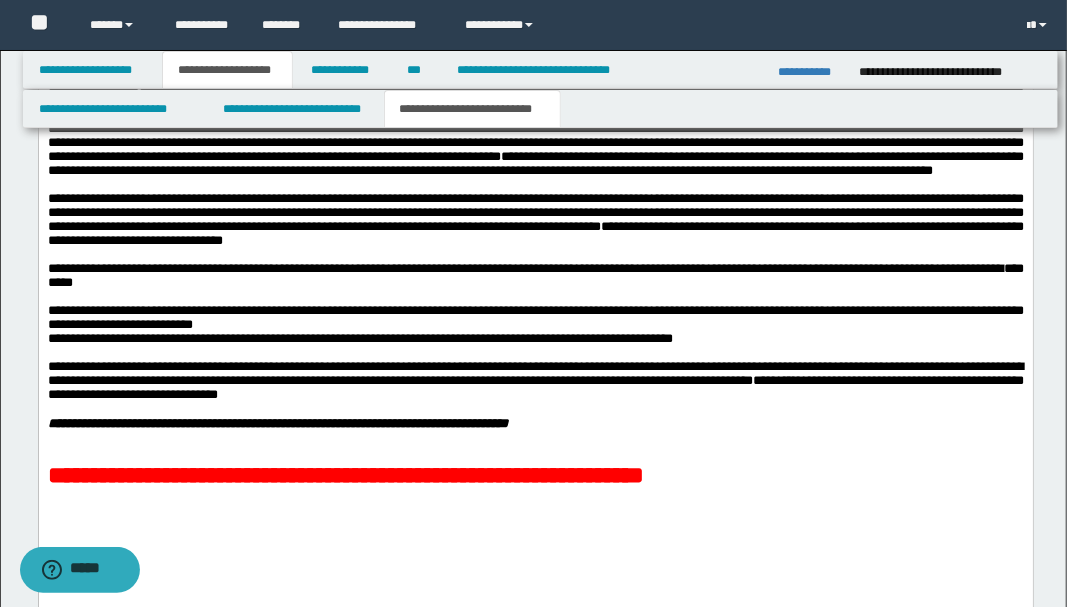 click on "**********" at bounding box center (535, 277) 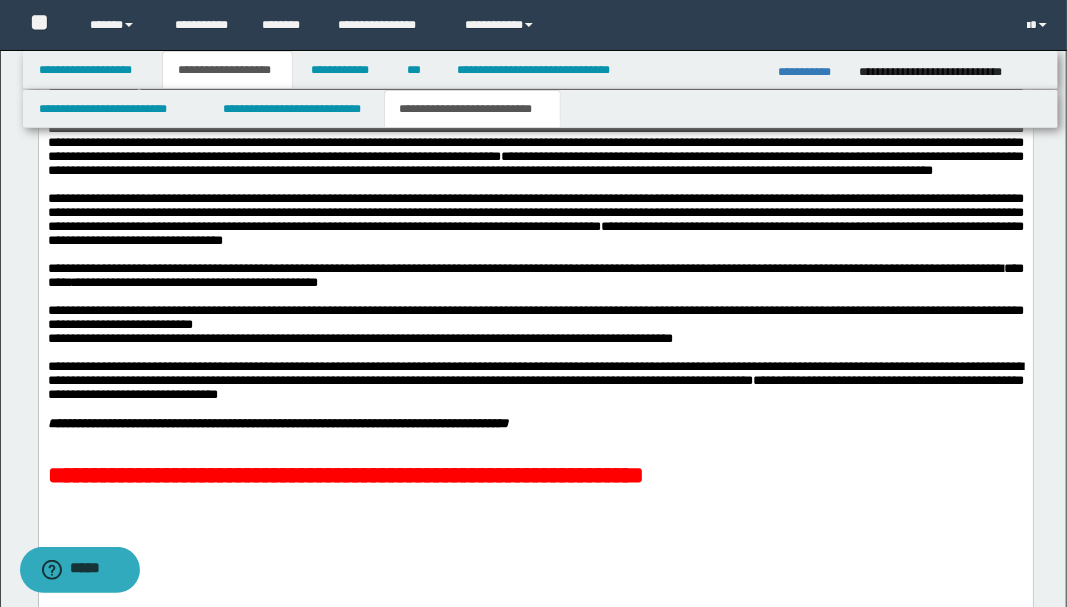 click on "**********" 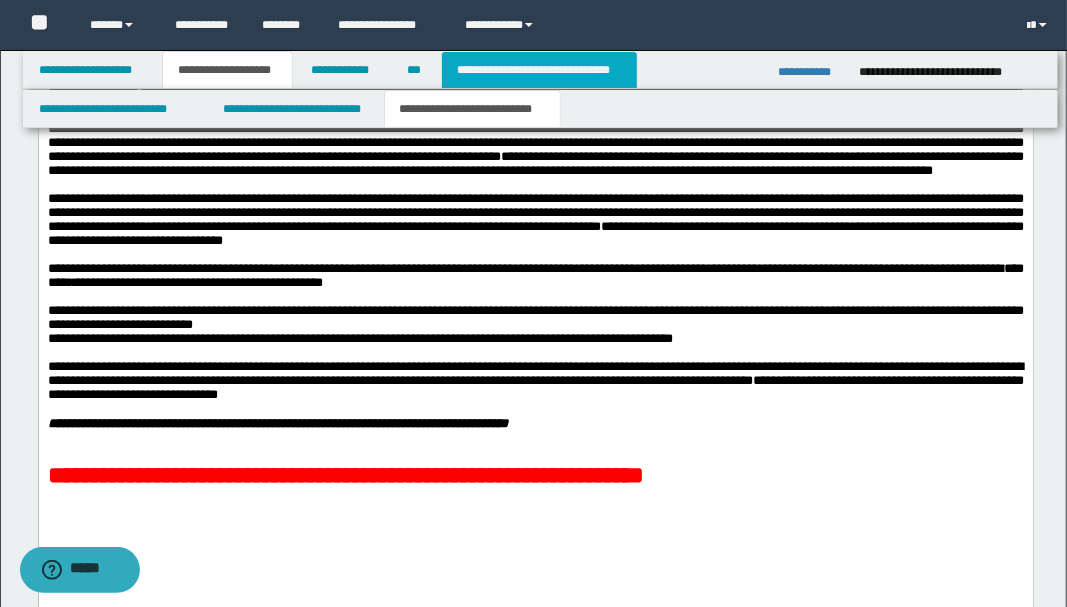 click on "**********" at bounding box center [539, 70] 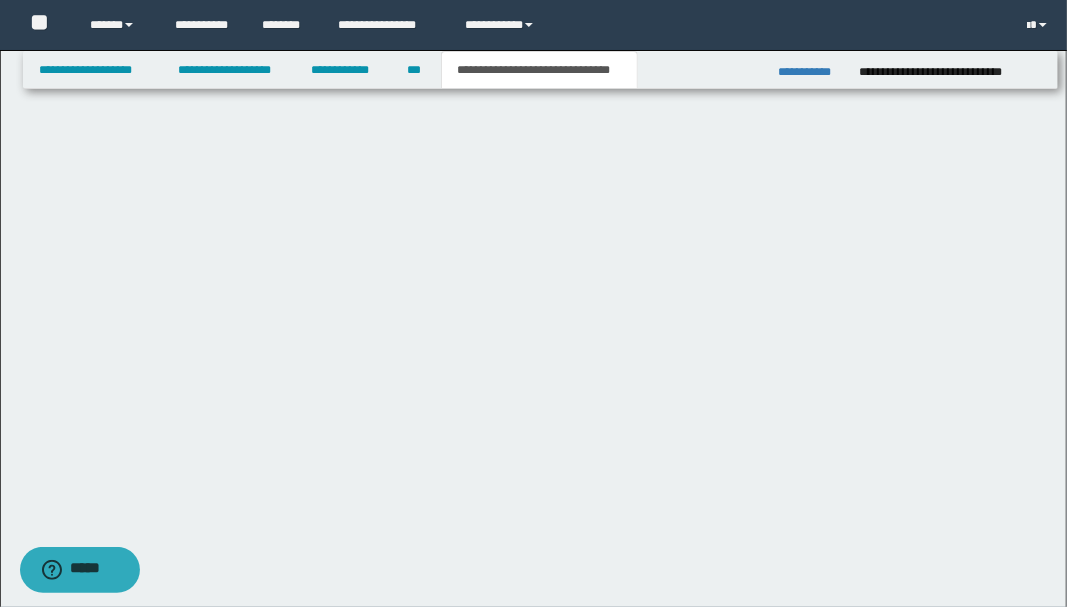 type 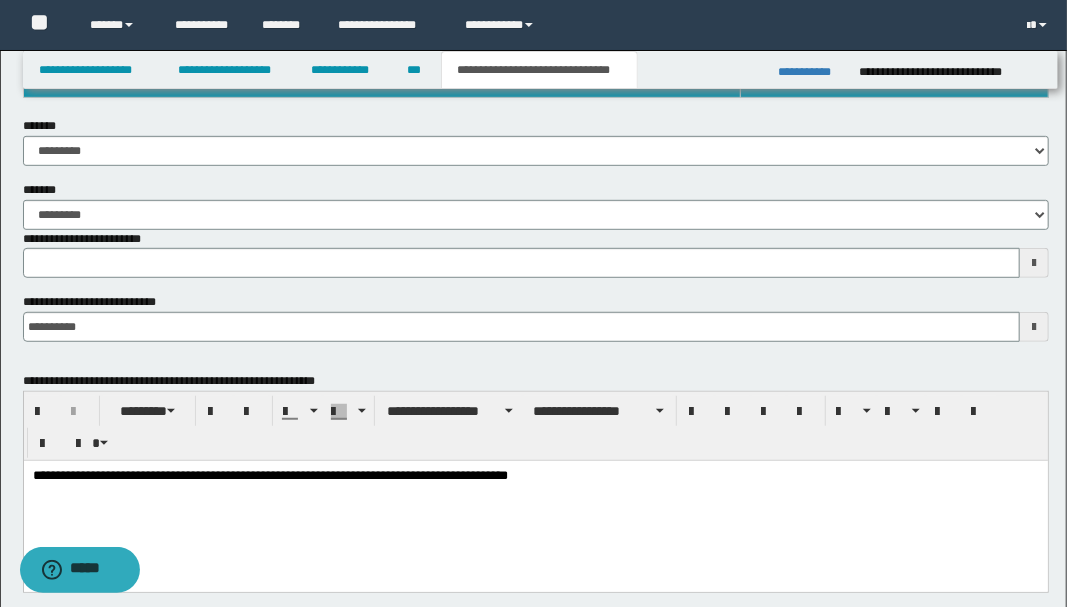 scroll, scrollTop: 400, scrollLeft: 0, axis: vertical 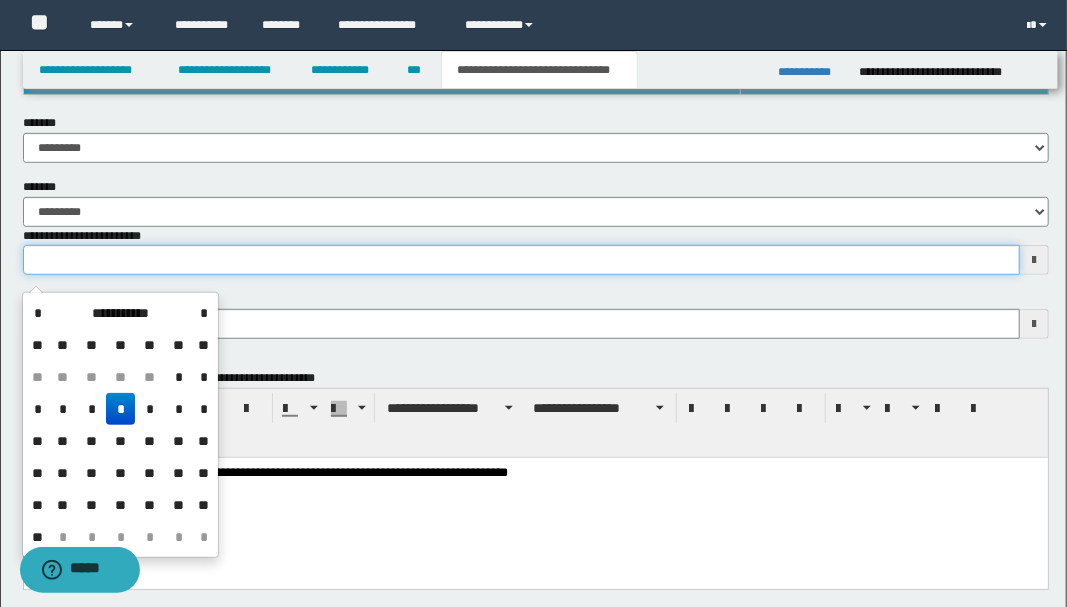 click on "**********" at bounding box center (521, 260) 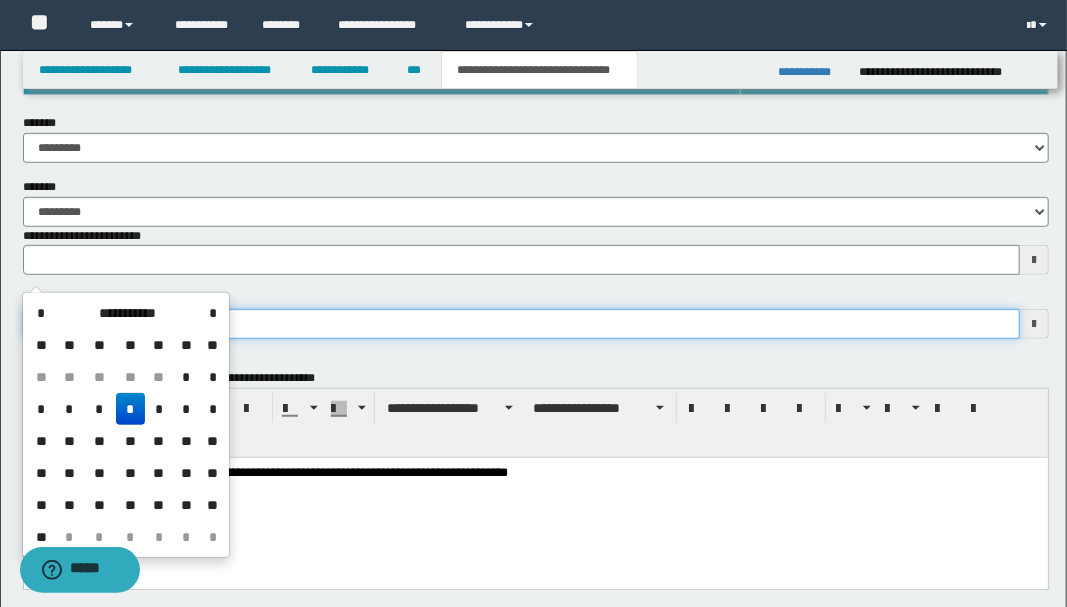 type 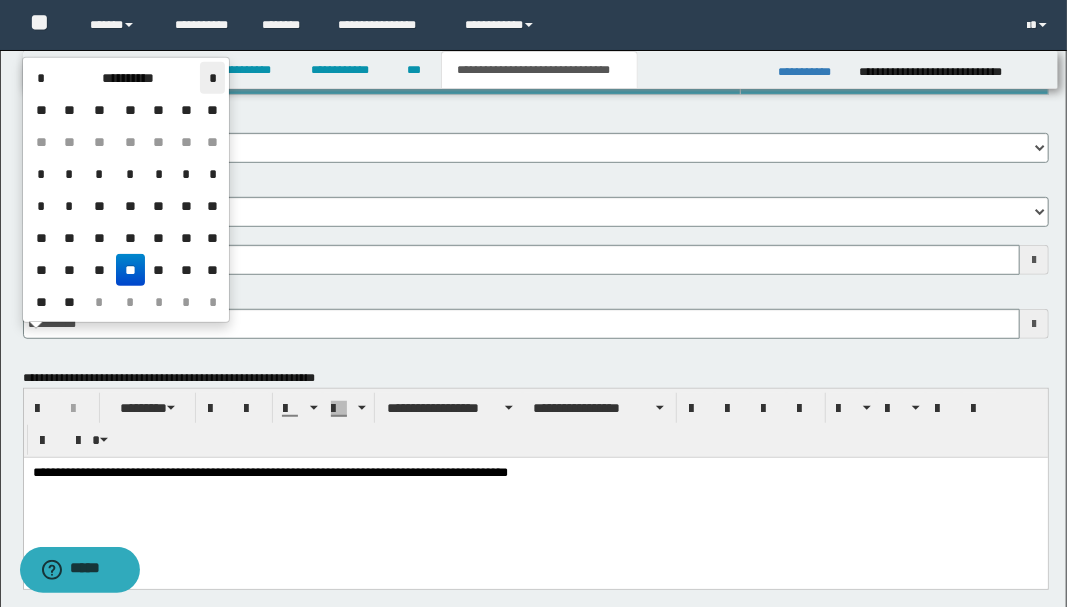click on "*" at bounding box center [212, 78] 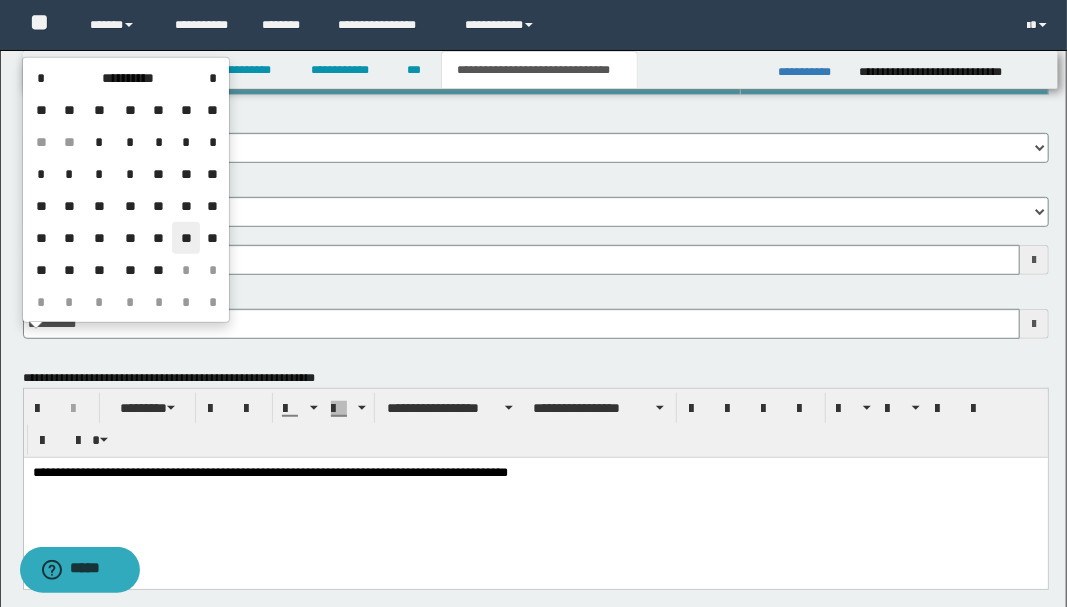 click on "**" at bounding box center [186, 238] 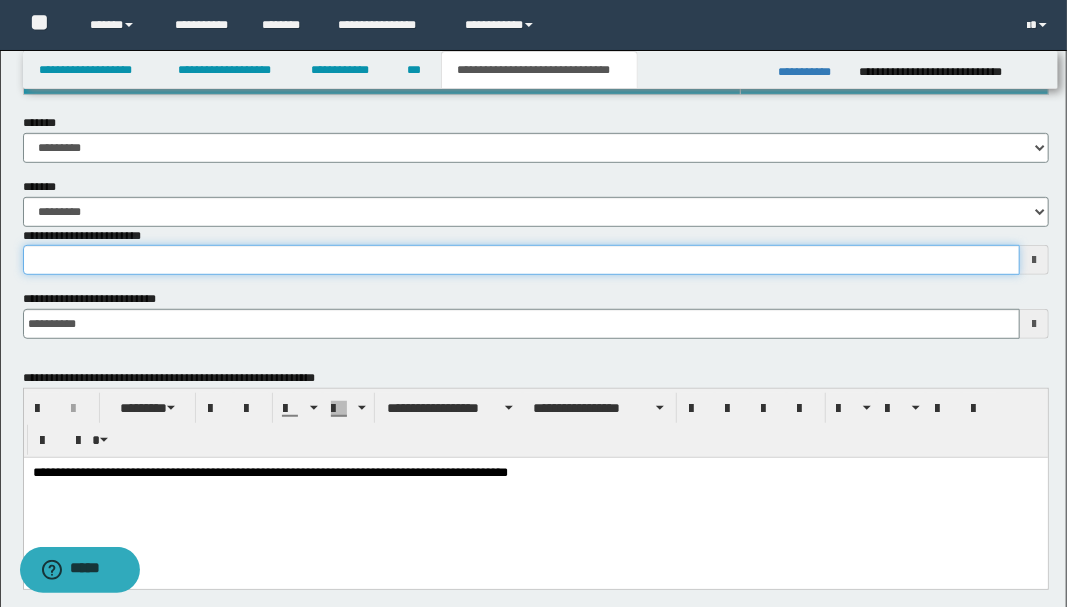 click on "**********" at bounding box center [521, 260] 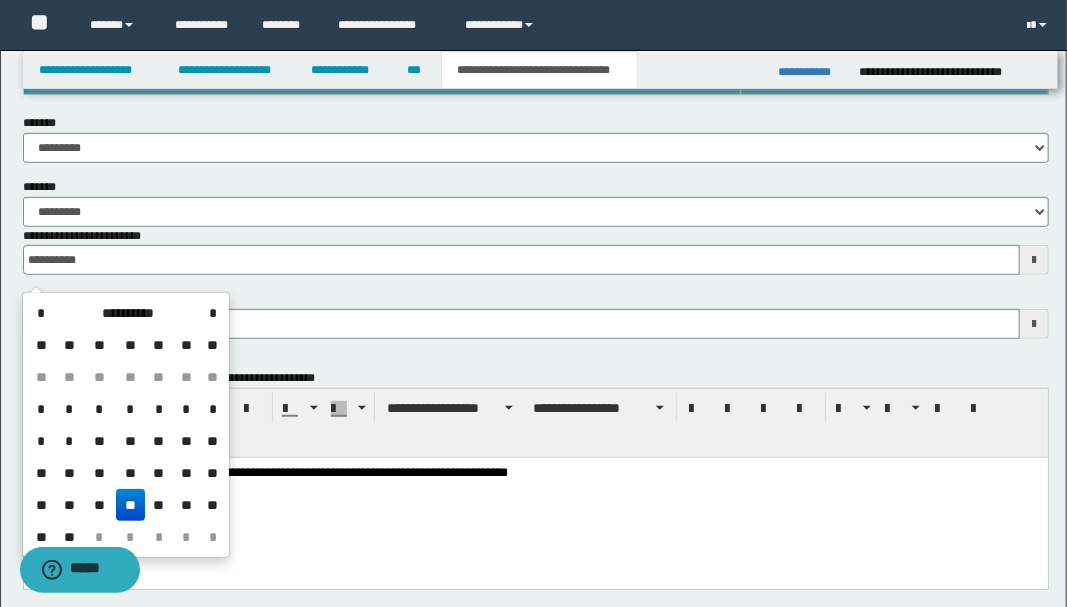 click on "**" at bounding box center (130, 505) 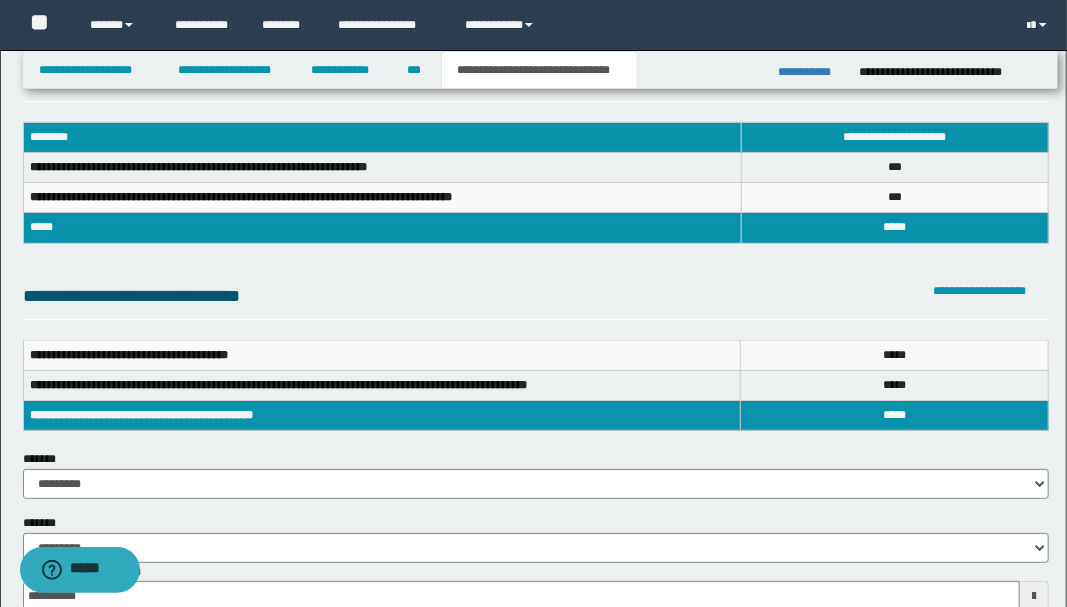 scroll, scrollTop: 0, scrollLeft: 0, axis: both 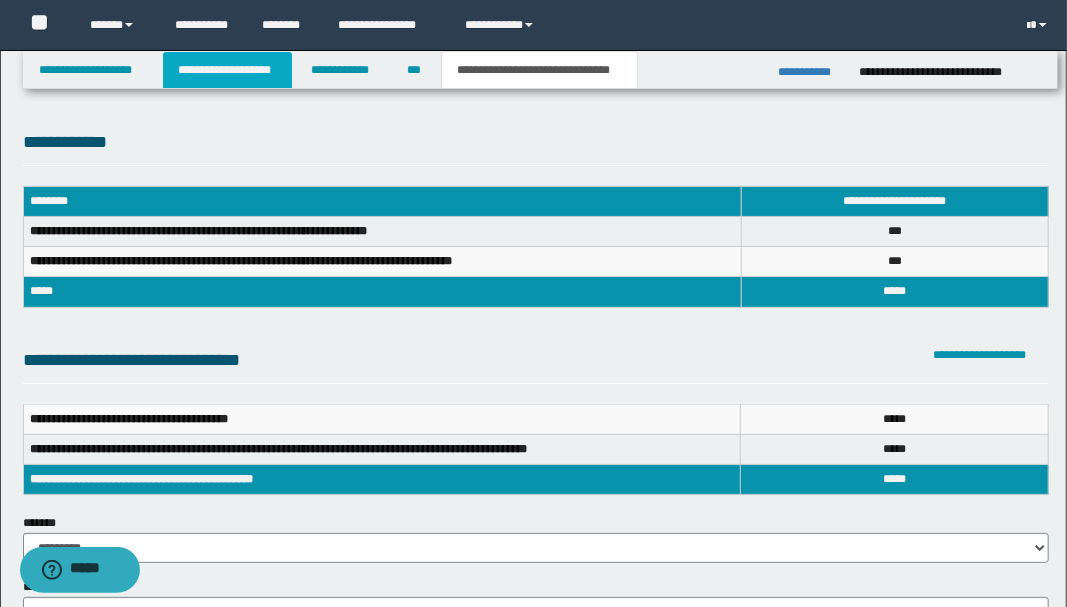 click on "**********" at bounding box center [227, 70] 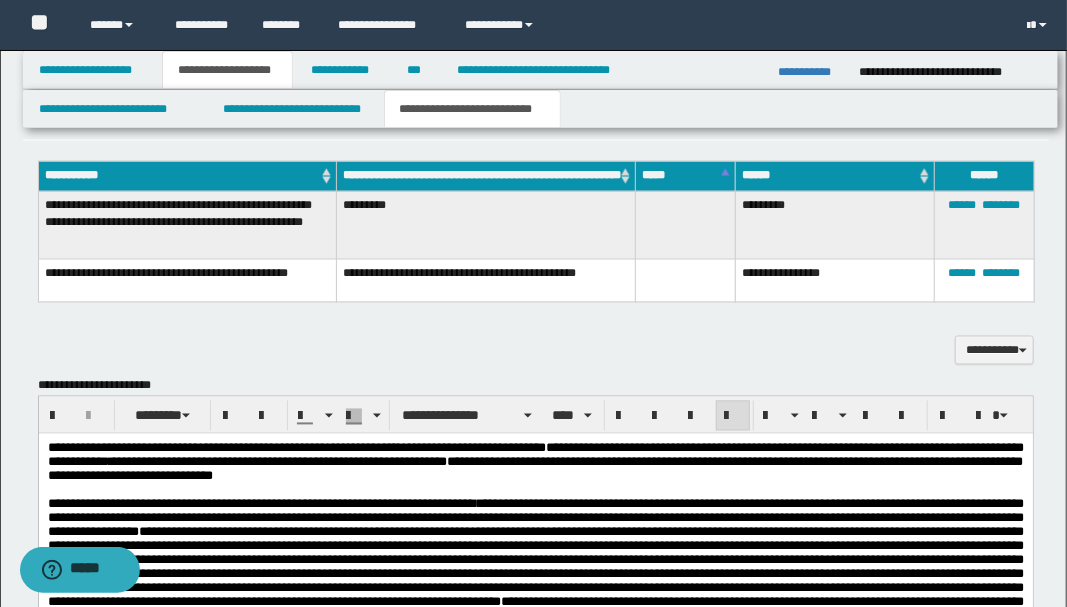 scroll, scrollTop: 1600, scrollLeft: 0, axis: vertical 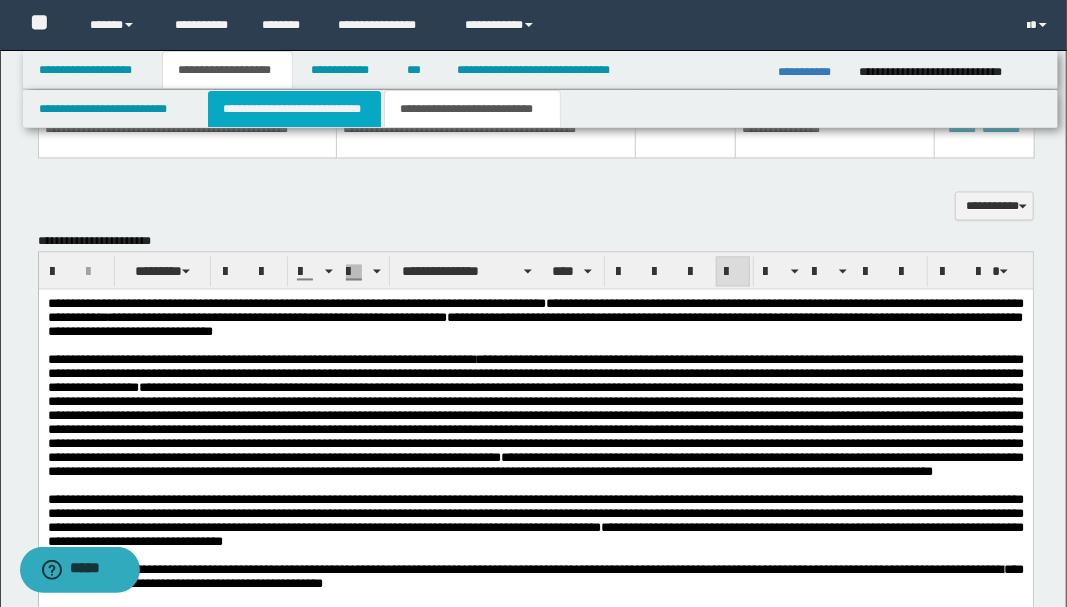 click on "**********" at bounding box center (294, 109) 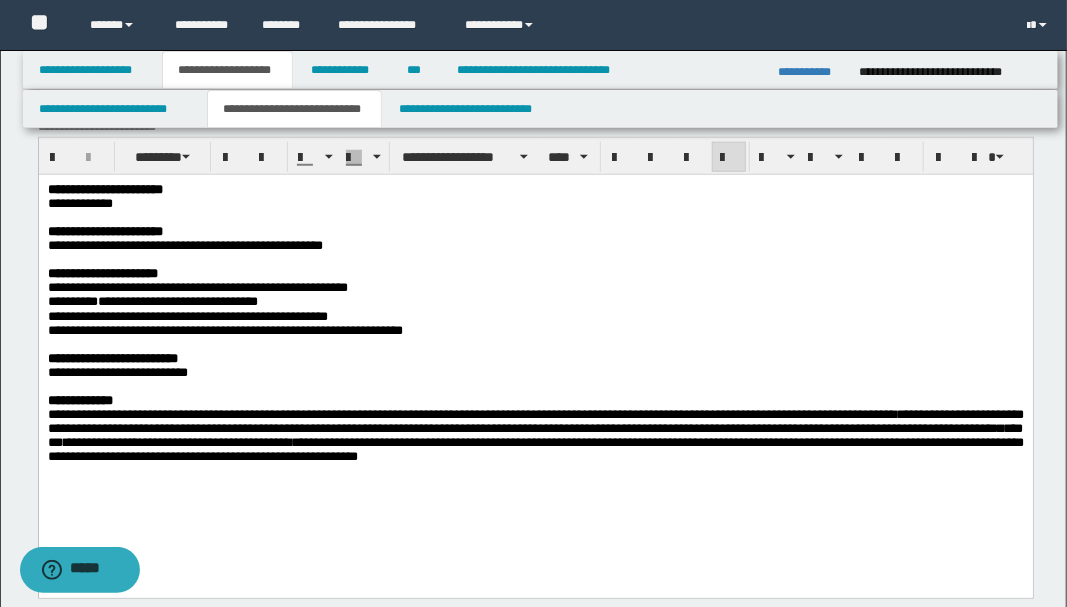 scroll, scrollTop: 533, scrollLeft: 0, axis: vertical 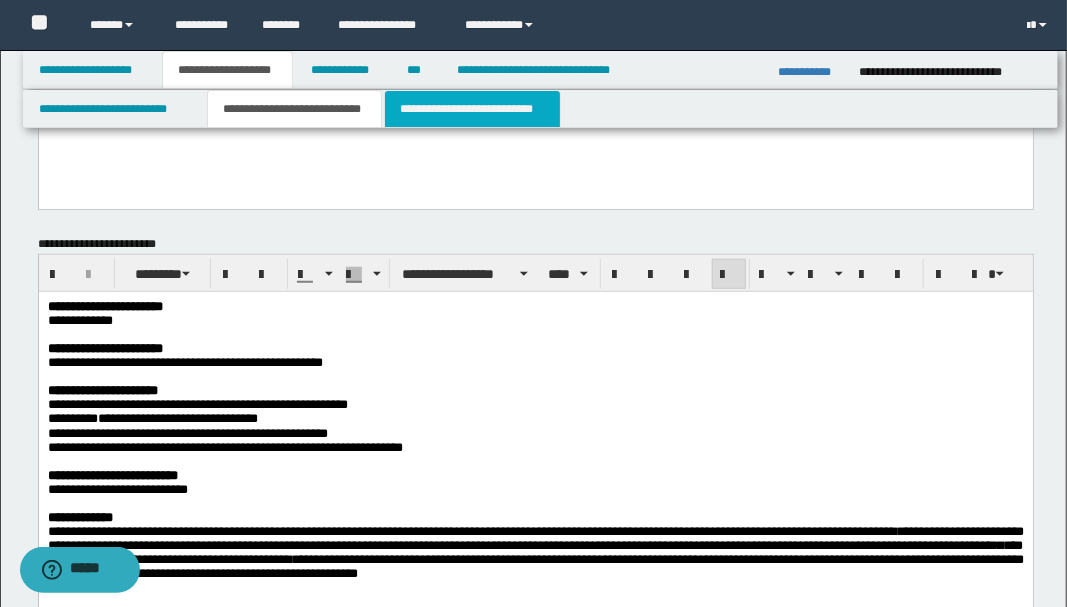 click on "**********" at bounding box center [472, 109] 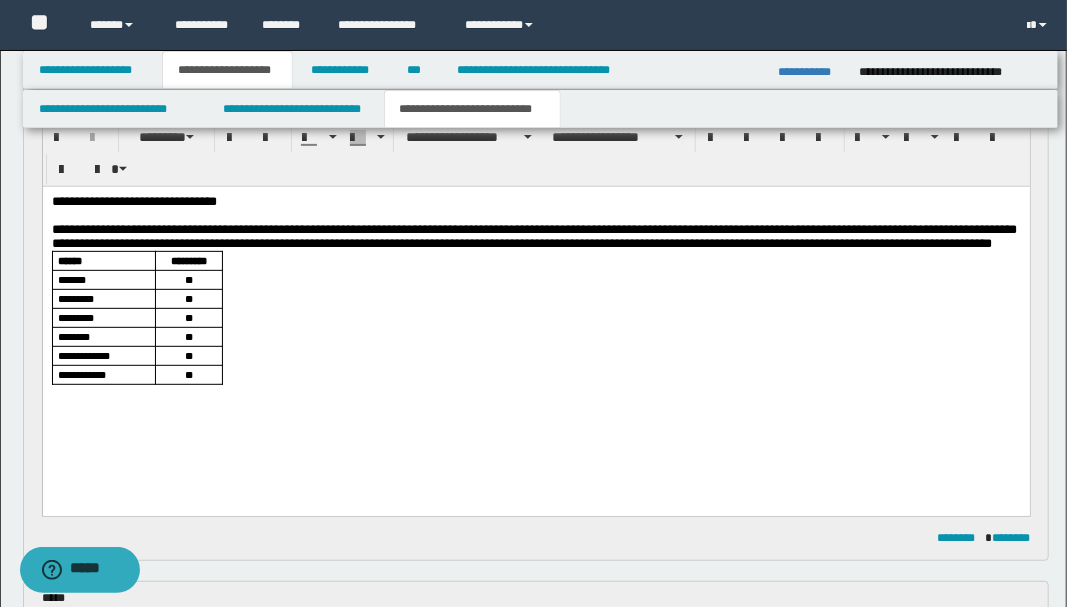 scroll, scrollTop: 266, scrollLeft: 0, axis: vertical 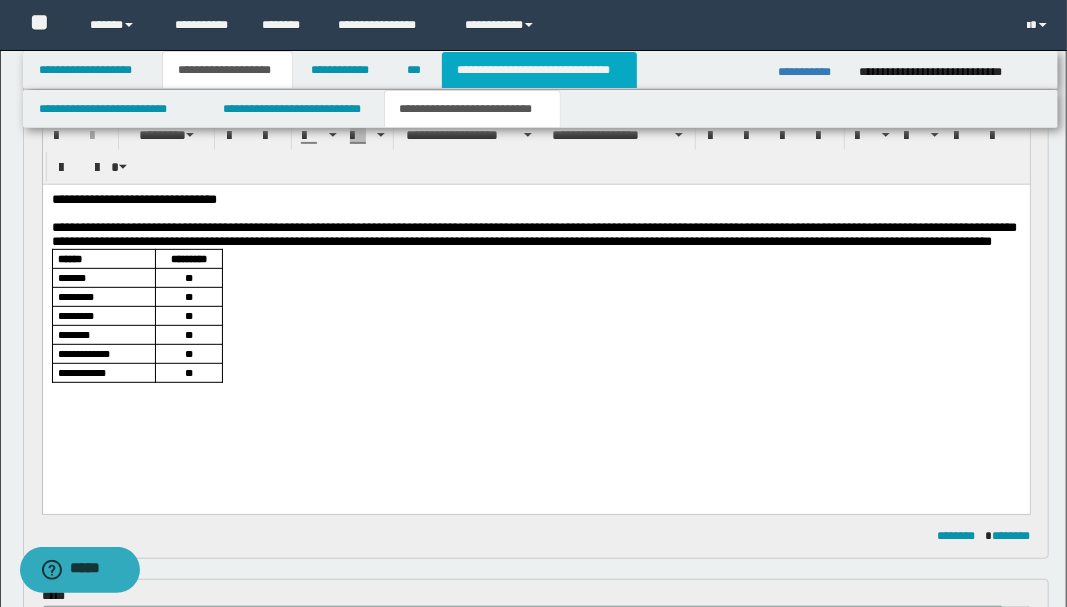 click on "**********" at bounding box center [539, 70] 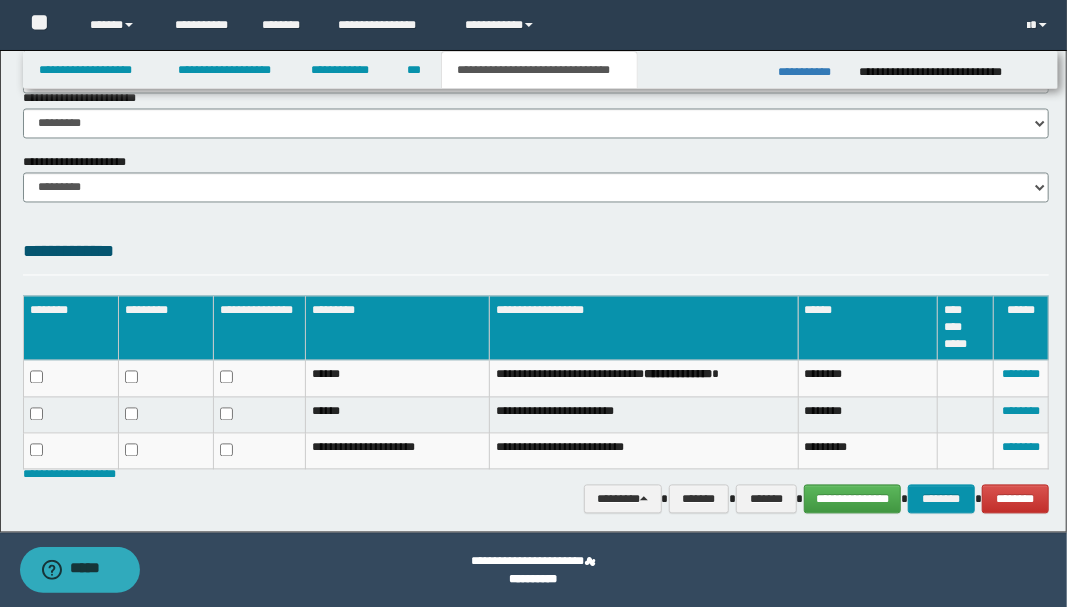 scroll, scrollTop: 1517, scrollLeft: 0, axis: vertical 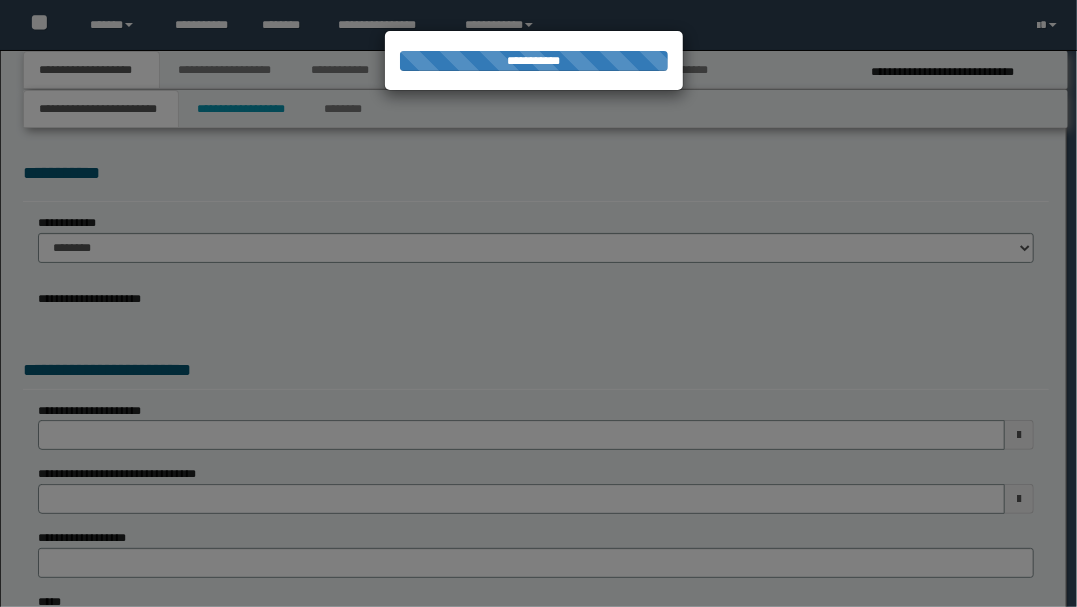 type on "**********" 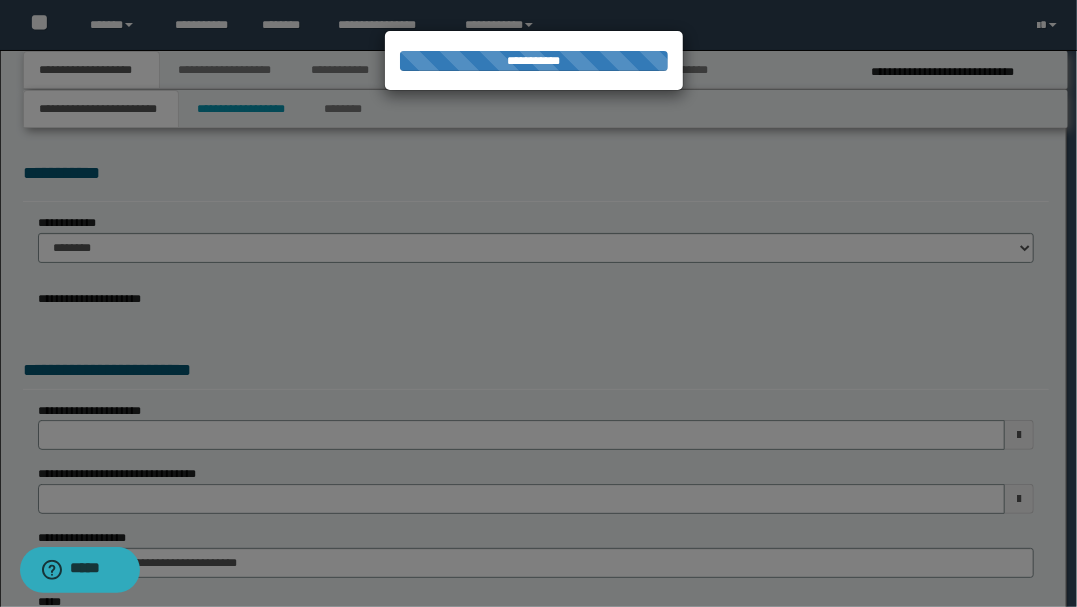 scroll, scrollTop: 0, scrollLeft: 0, axis: both 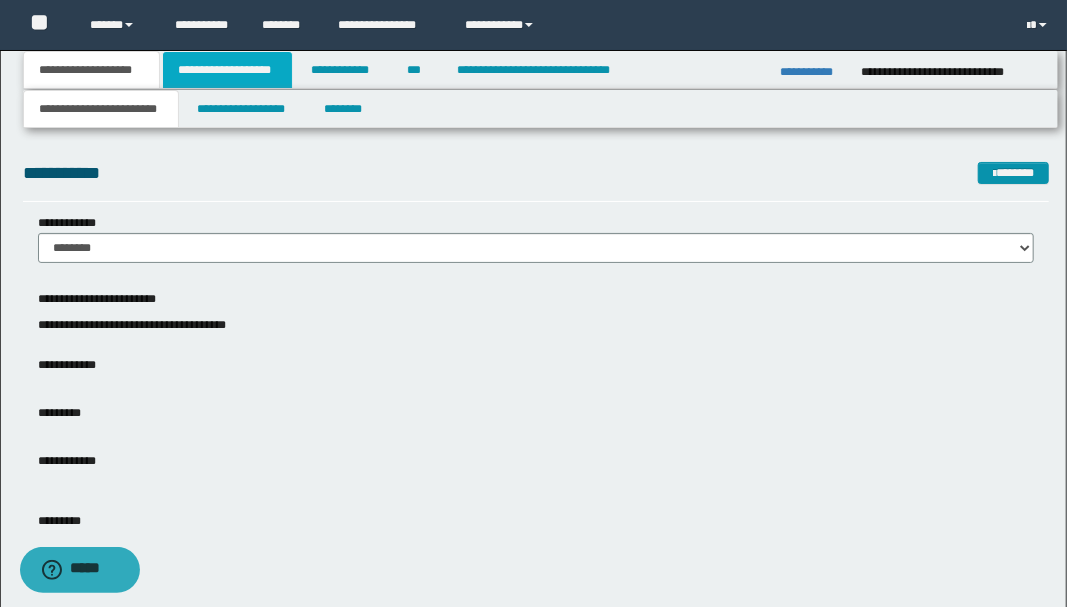 click on "**********" at bounding box center [227, 70] 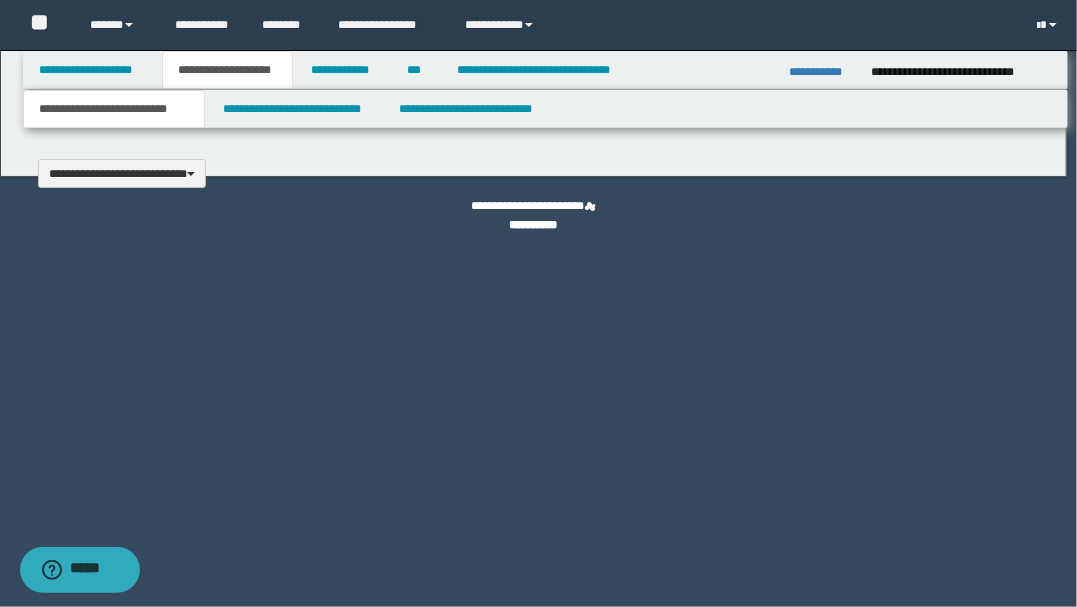 scroll, scrollTop: 0, scrollLeft: 0, axis: both 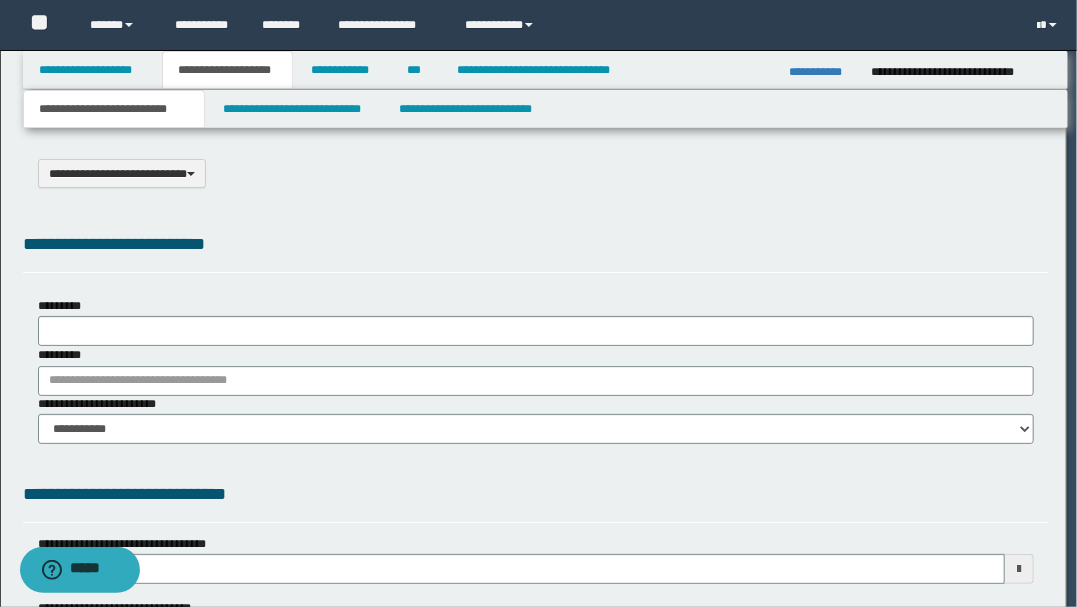 select on "*" 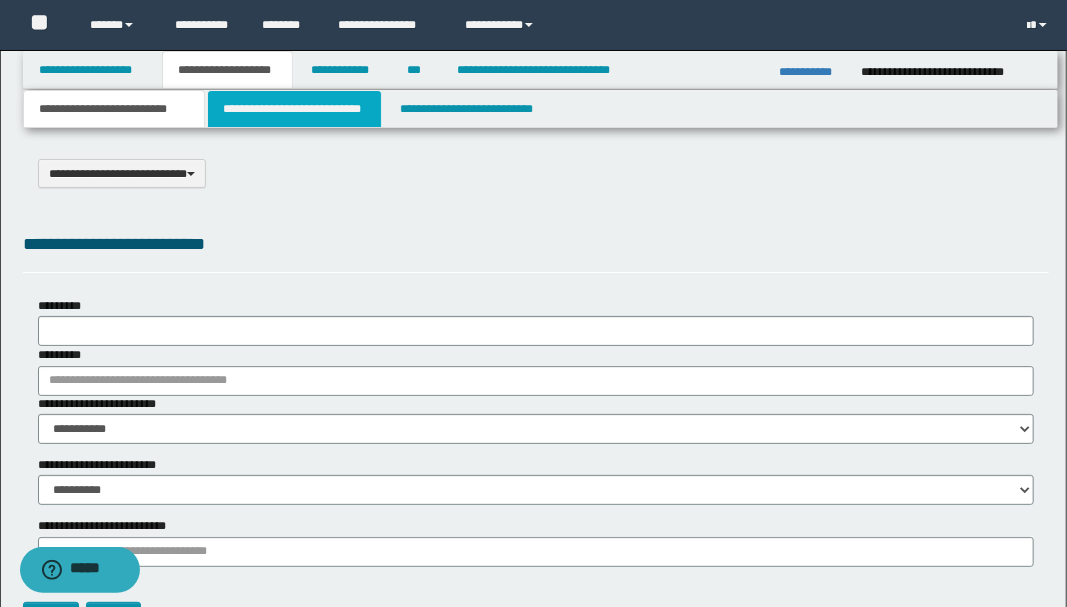 click on "**********" at bounding box center [294, 109] 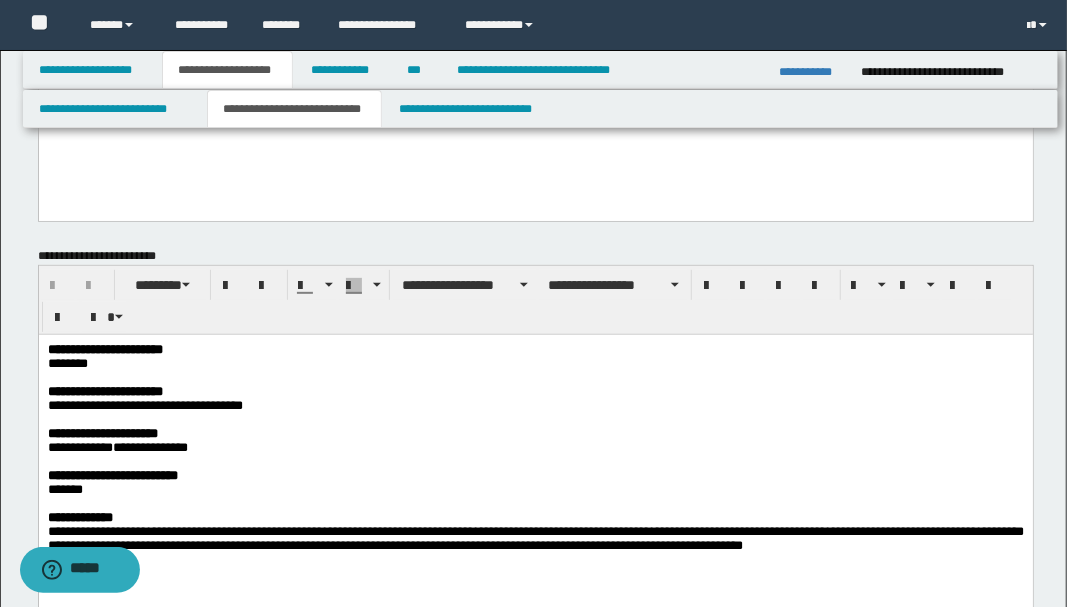 scroll, scrollTop: 266, scrollLeft: 0, axis: vertical 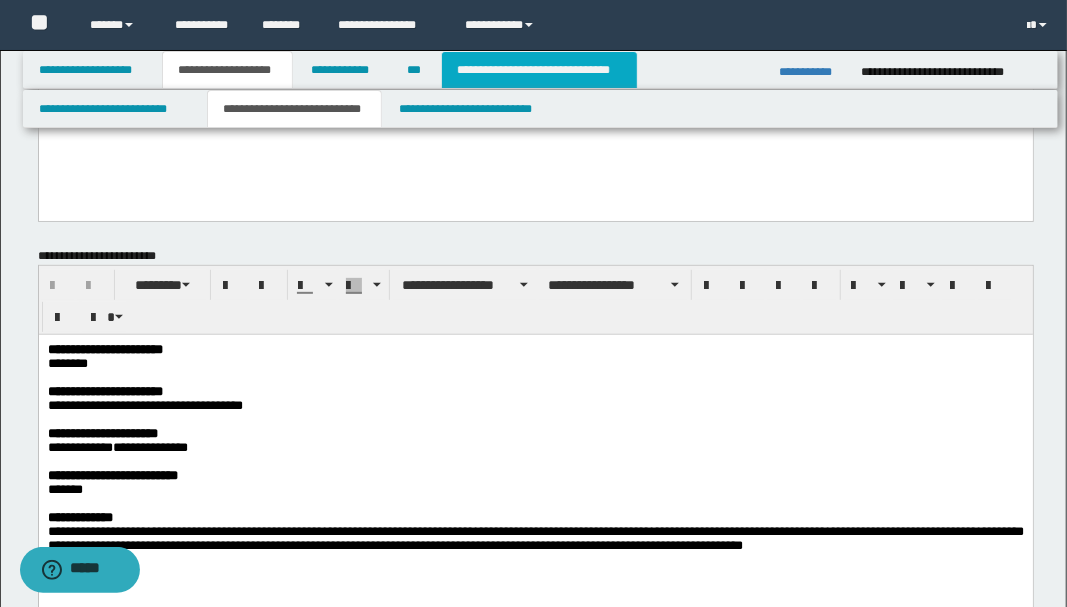 click on "**********" at bounding box center (539, 70) 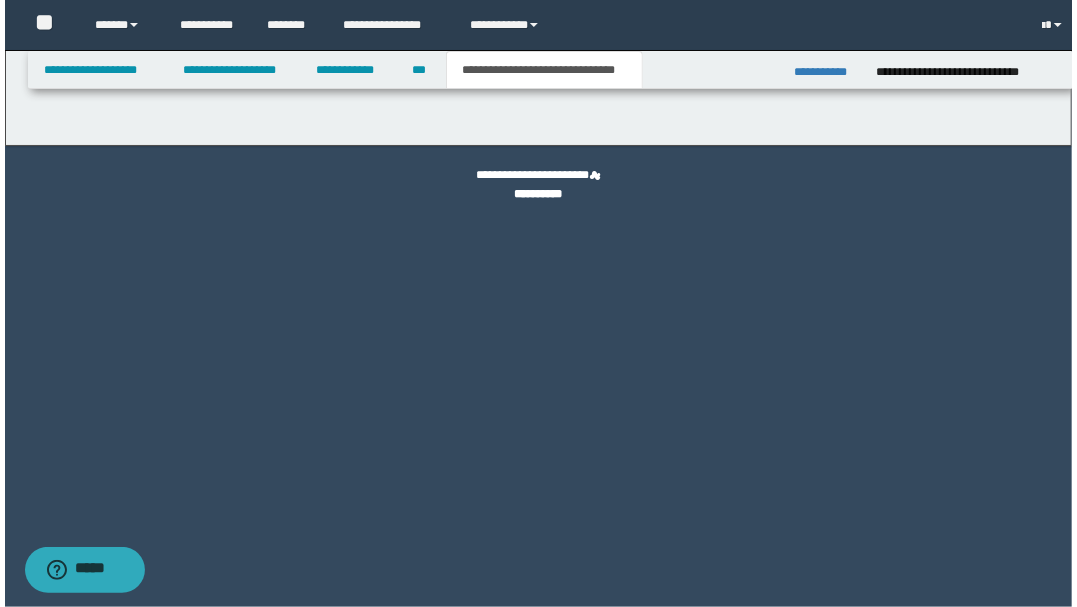 scroll, scrollTop: 0, scrollLeft: 0, axis: both 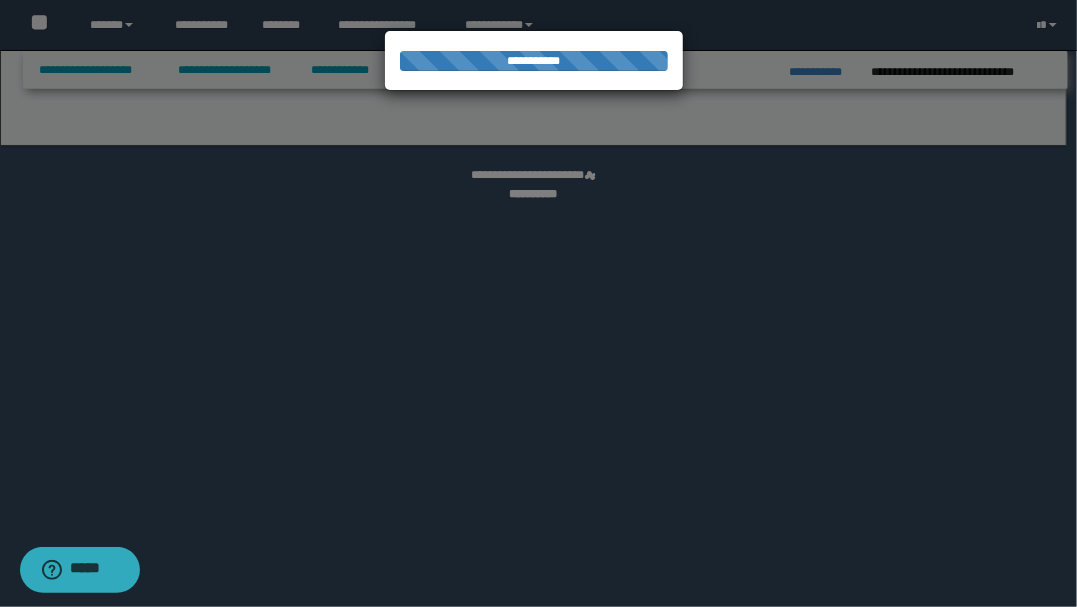 select on "*" 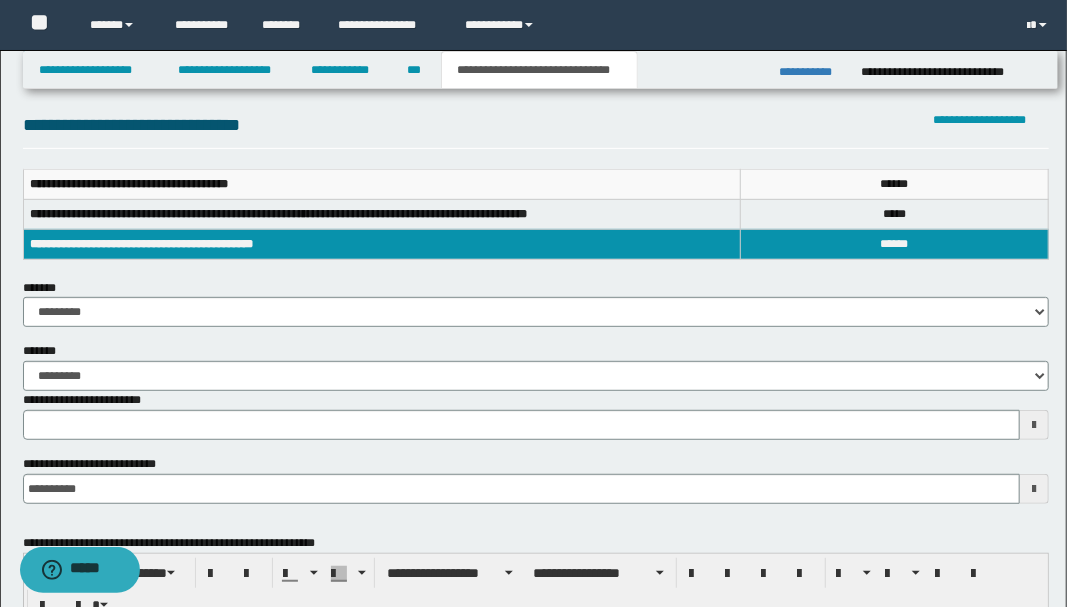 scroll, scrollTop: 266, scrollLeft: 0, axis: vertical 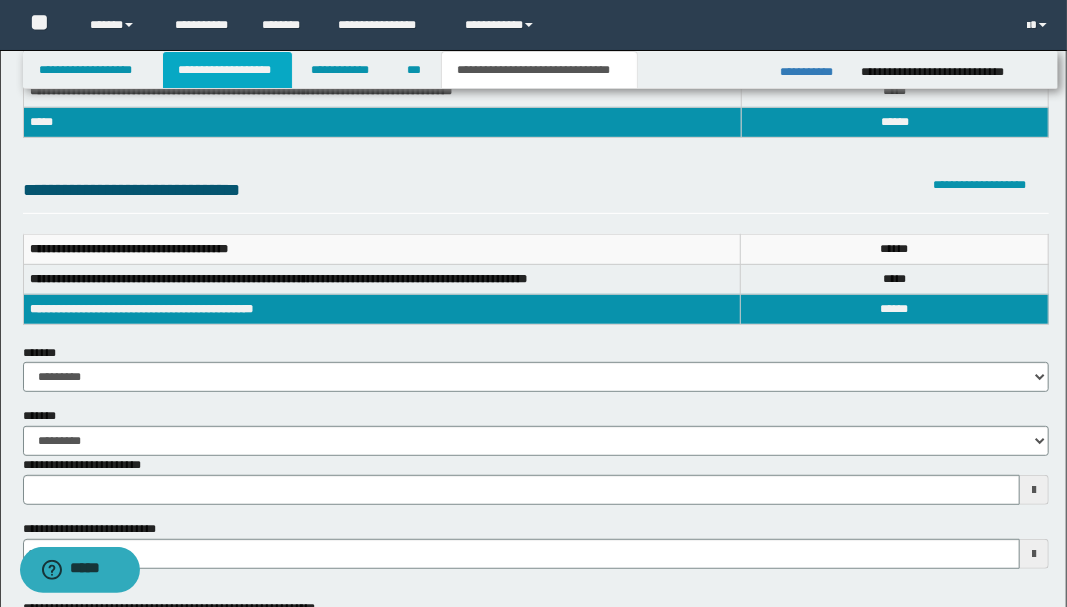 click on "**********" at bounding box center [227, 70] 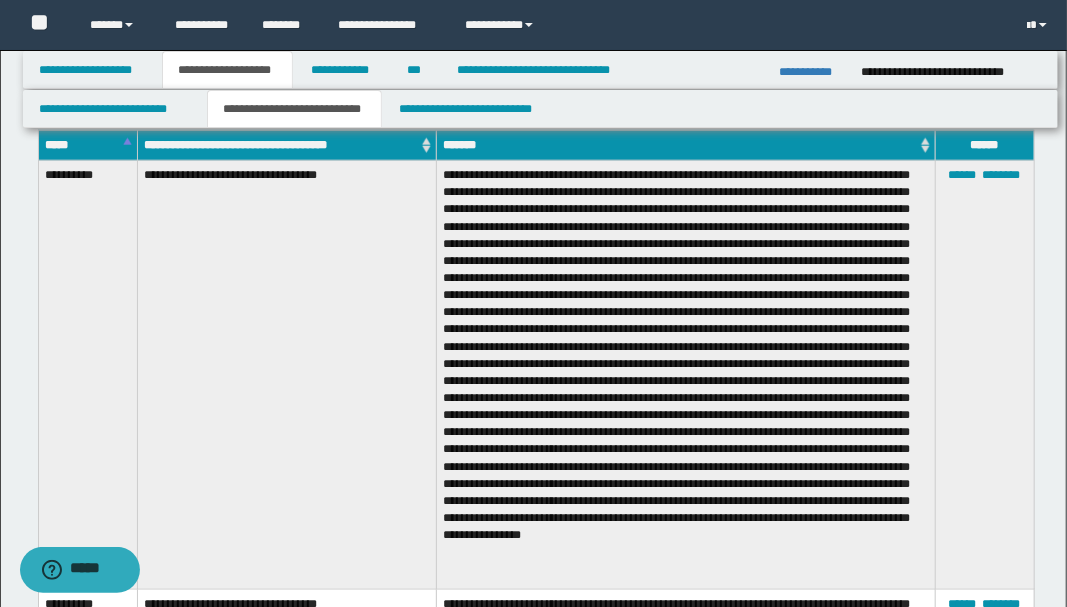 scroll, scrollTop: 933, scrollLeft: 0, axis: vertical 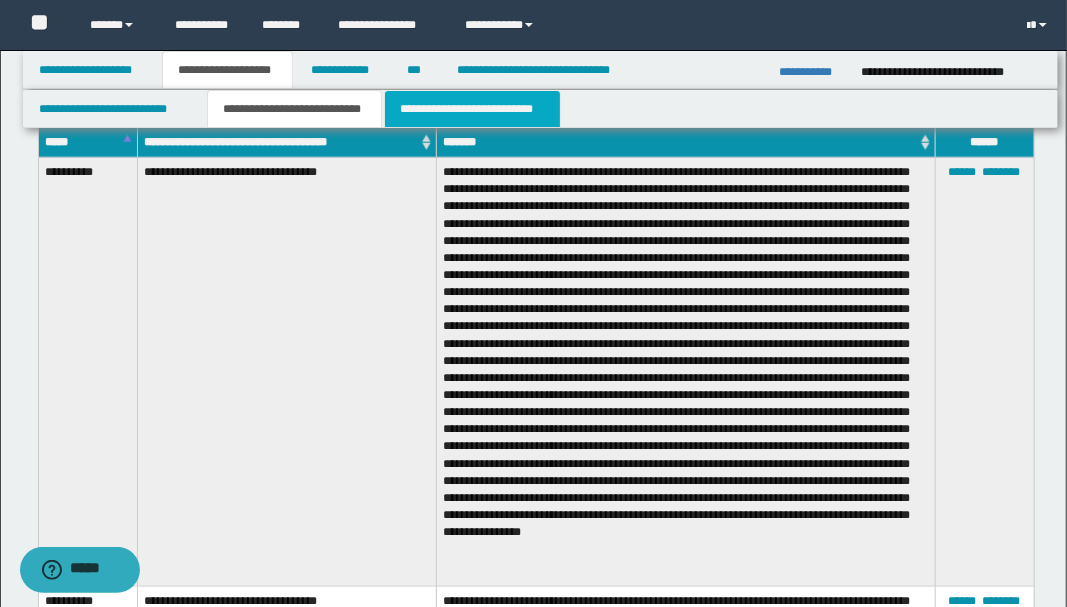 click on "**********" at bounding box center [472, 109] 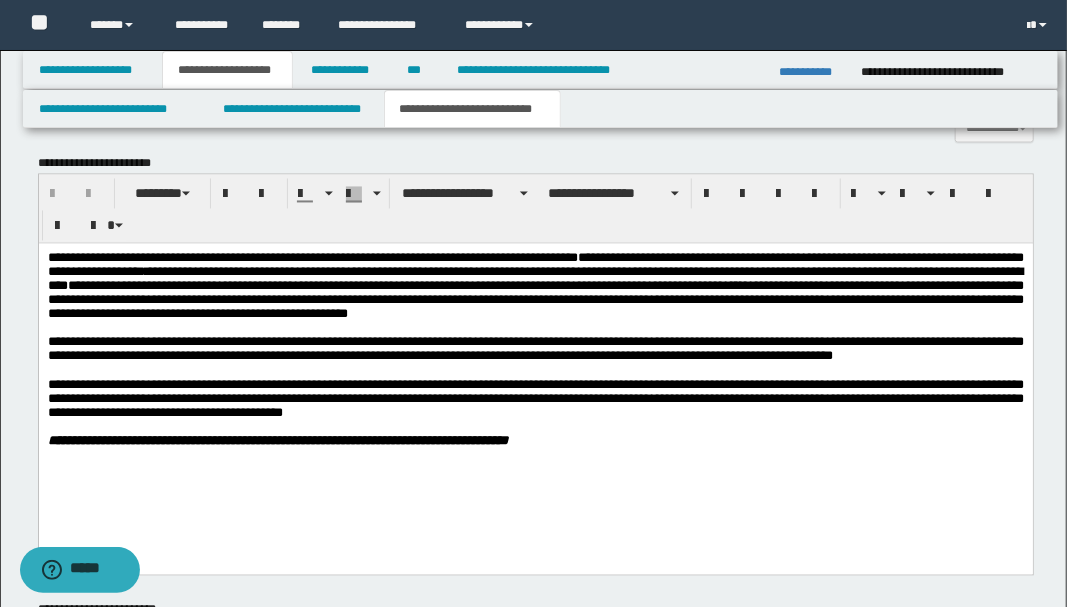 scroll, scrollTop: 1600, scrollLeft: 0, axis: vertical 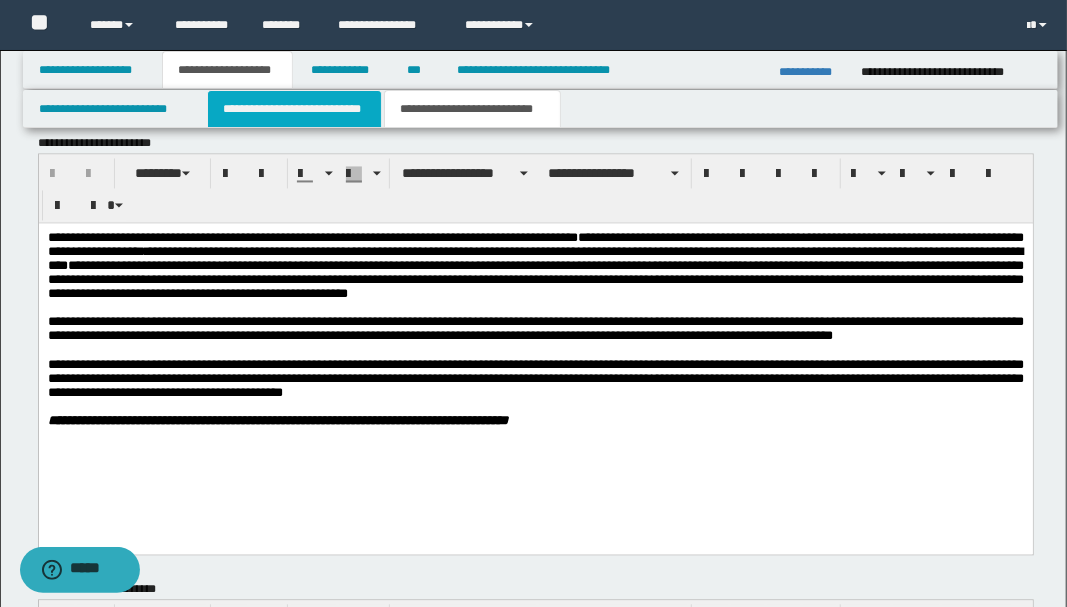 click on "**********" at bounding box center (294, 109) 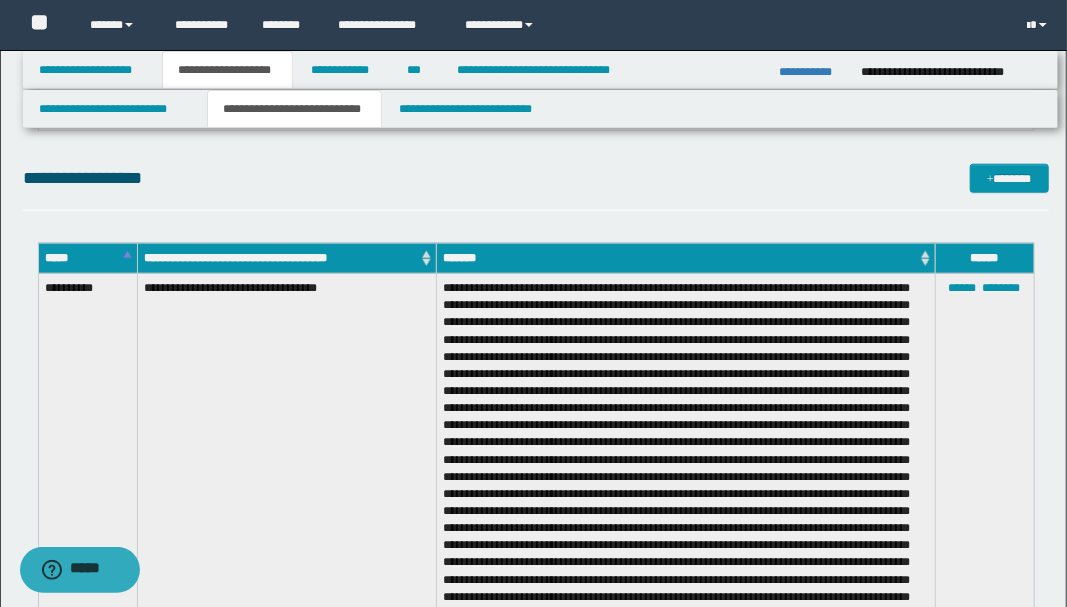 scroll, scrollTop: 933, scrollLeft: 0, axis: vertical 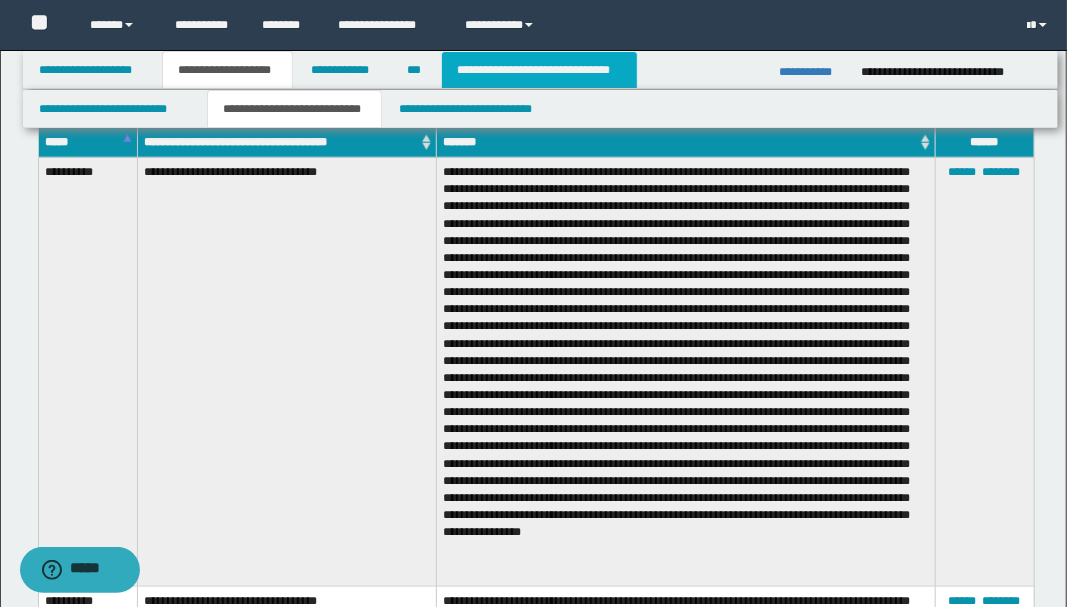 click on "**********" at bounding box center (539, 70) 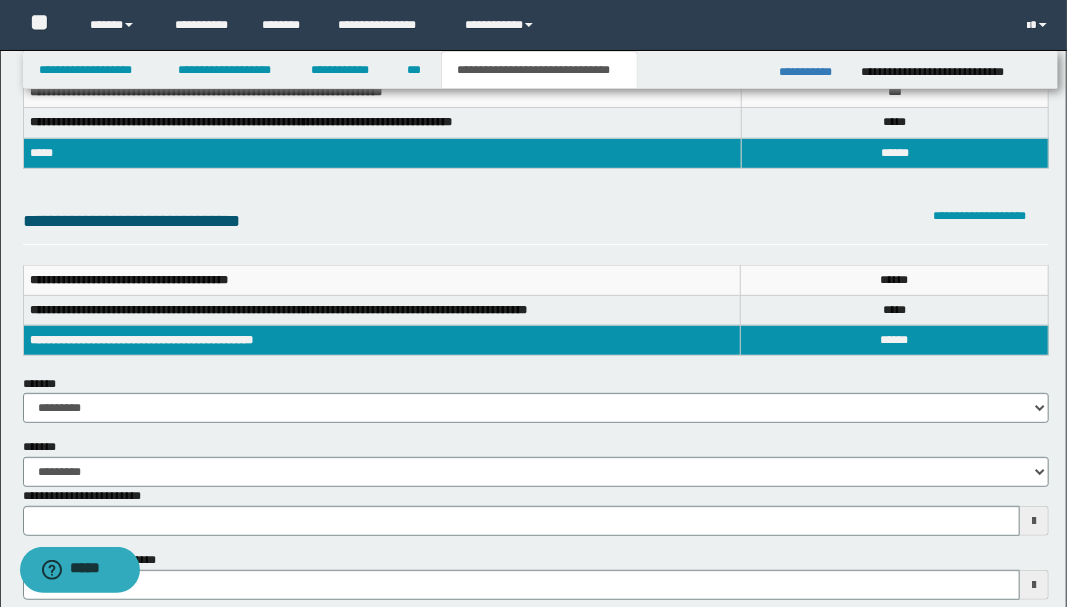 scroll, scrollTop: 0, scrollLeft: 0, axis: both 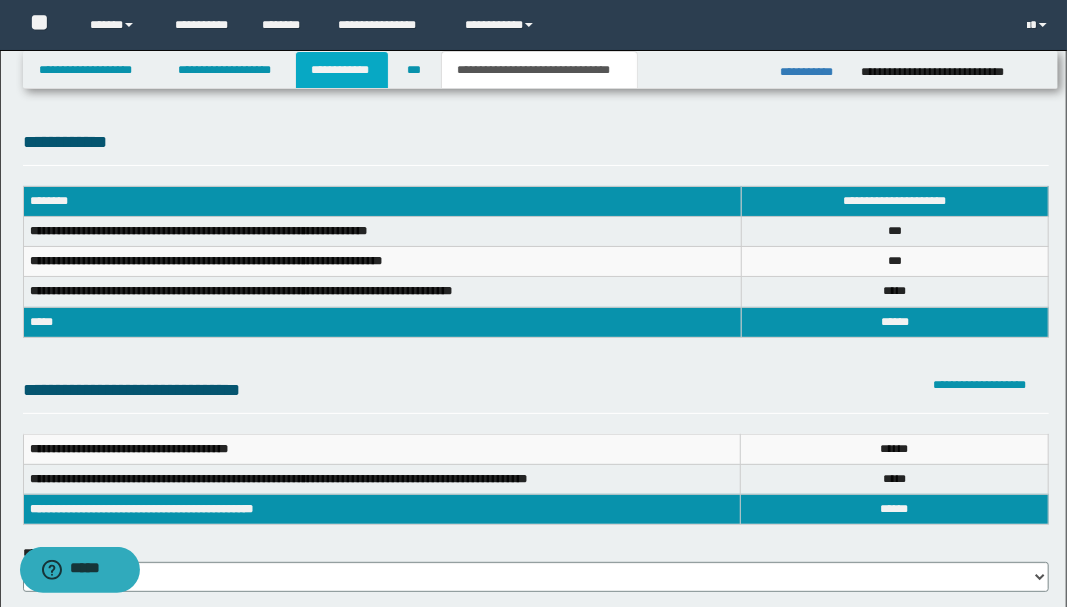 click on "**********" at bounding box center (342, 70) 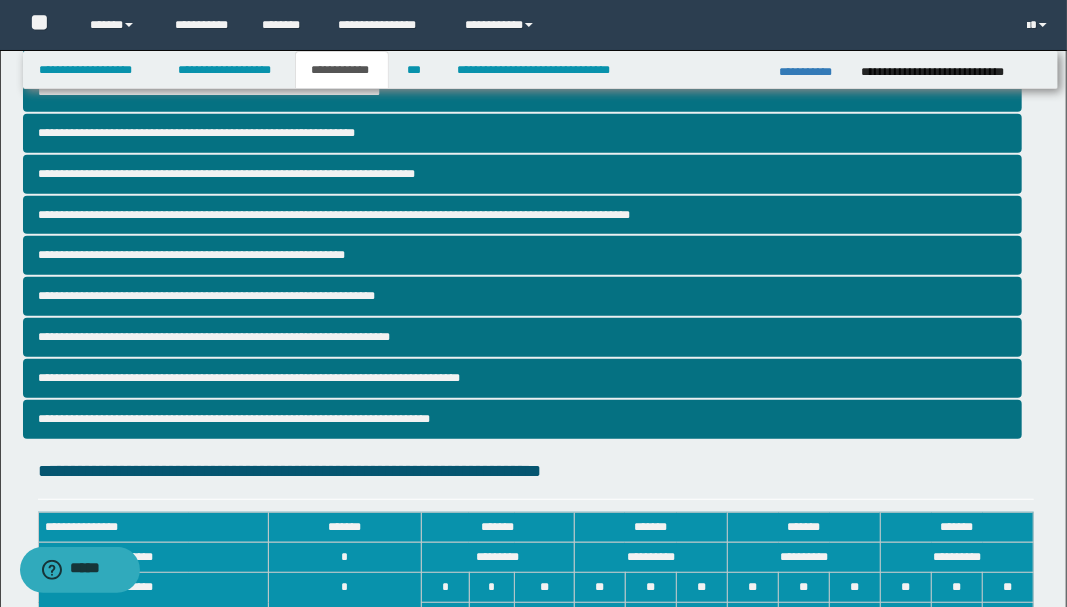 scroll, scrollTop: 333, scrollLeft: 0, axis: vertical 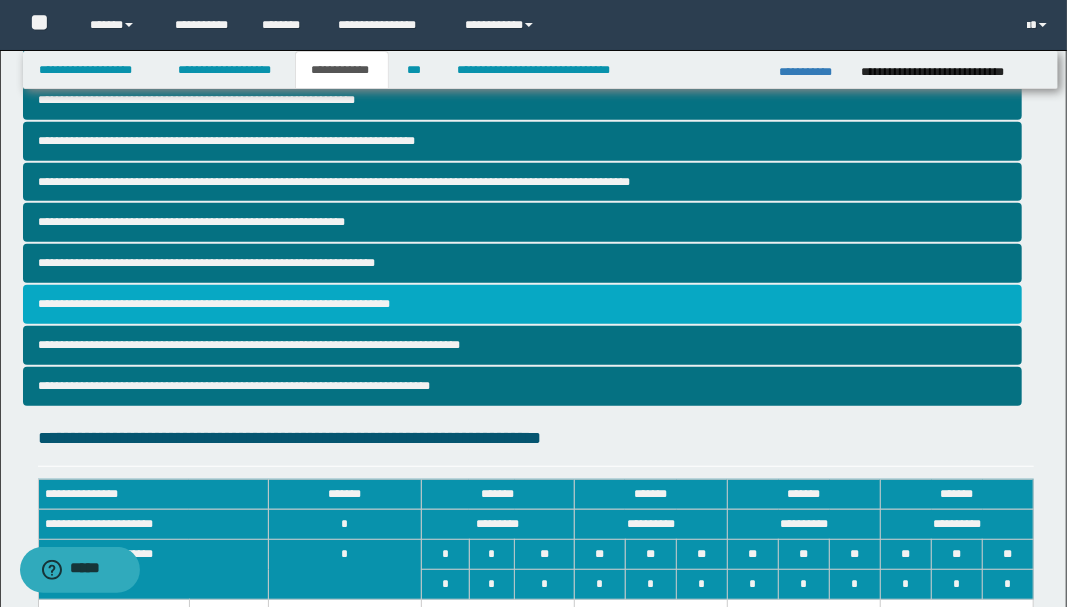 click on "**********" at bounding box center (522, 304) 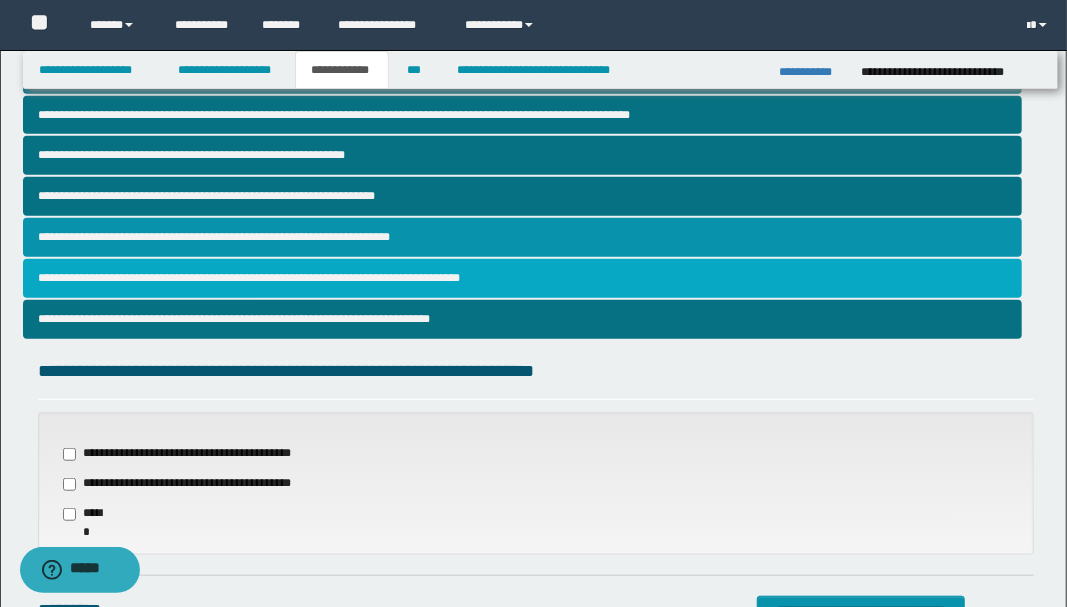 scroll, scrollTop: 666, scrollLeft: 0, axis: vertical 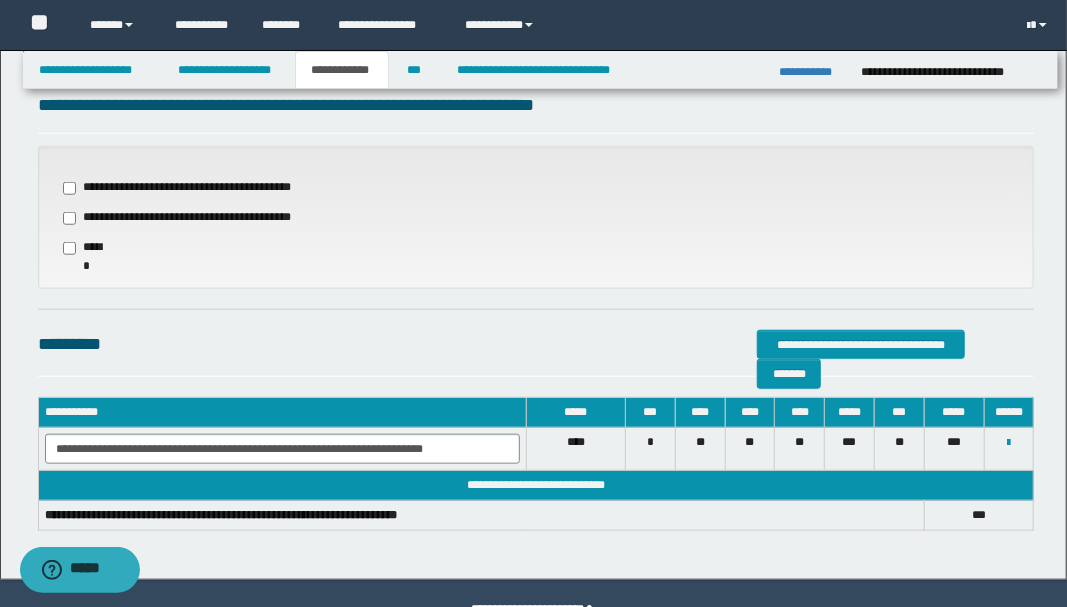 click on "**********" at bounding box center [179, 218] 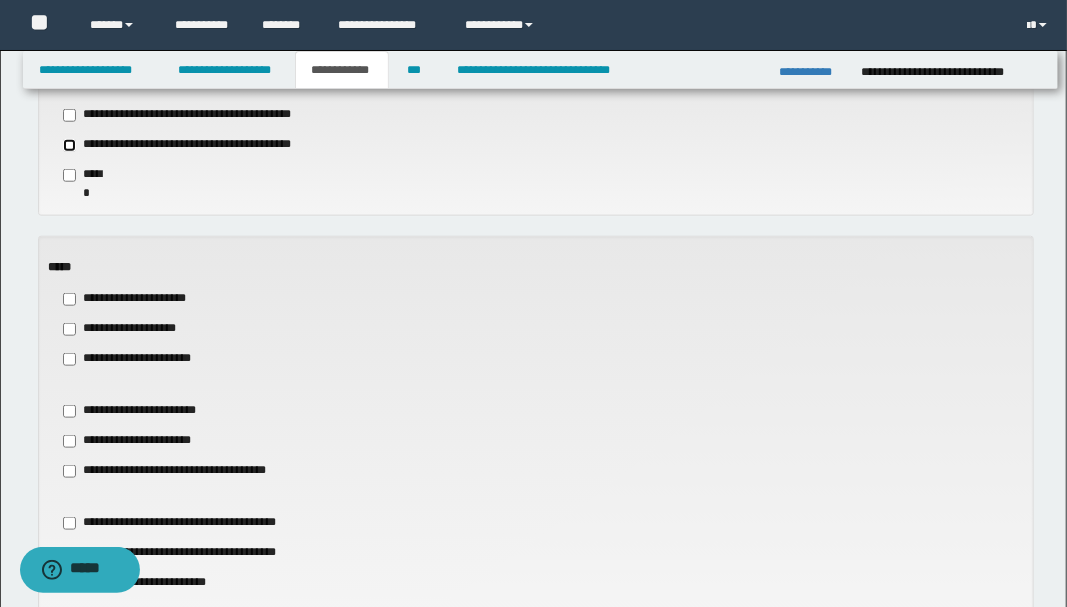 scroll, scrollTop: 866, scrollLeft: 0, axis: vertical 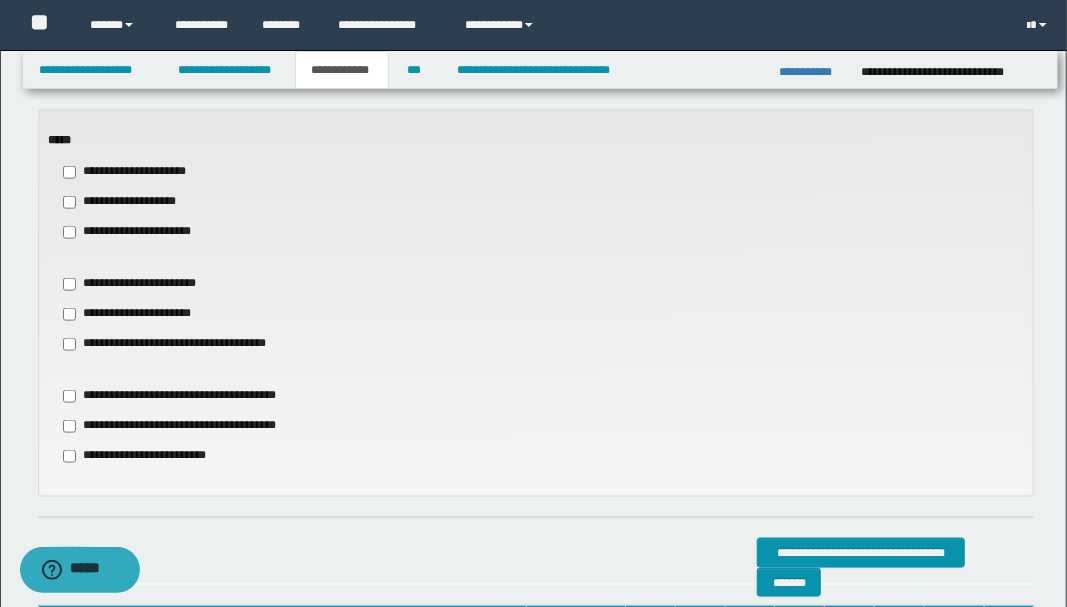 click on "**********" at bounding box center [176, 396] 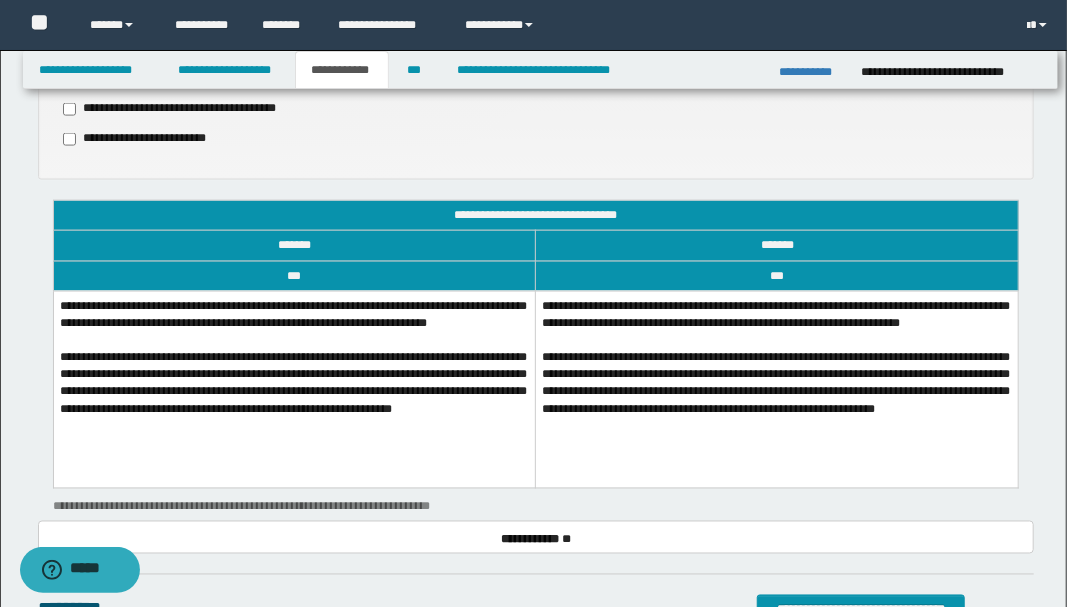 scroll, scrollTop: 1266, scrollLeft: 0, axis: vertical 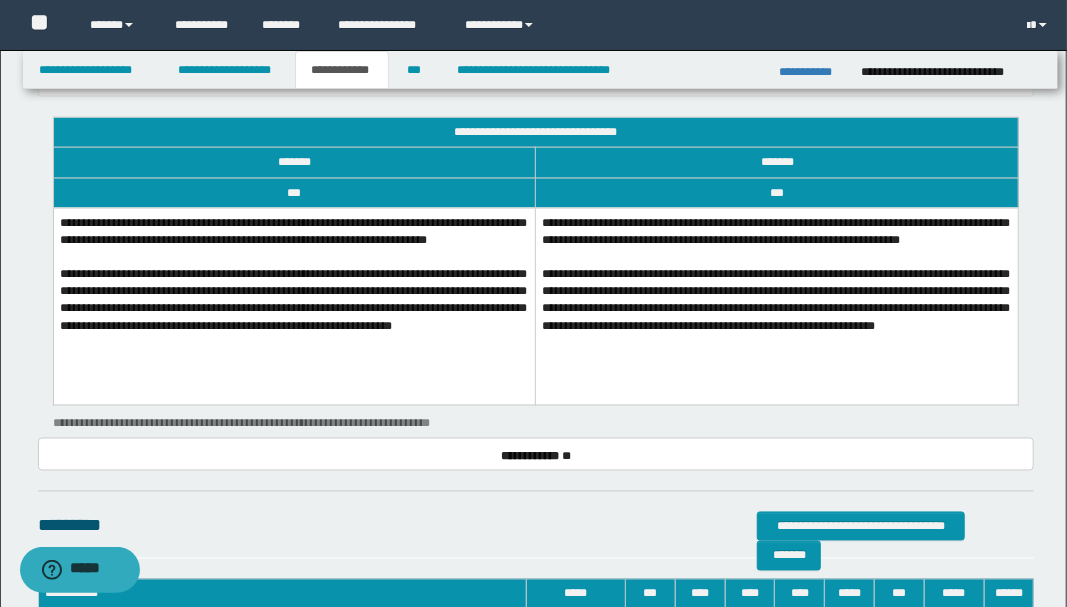 click on "**********" at bounding box center (777, 306) 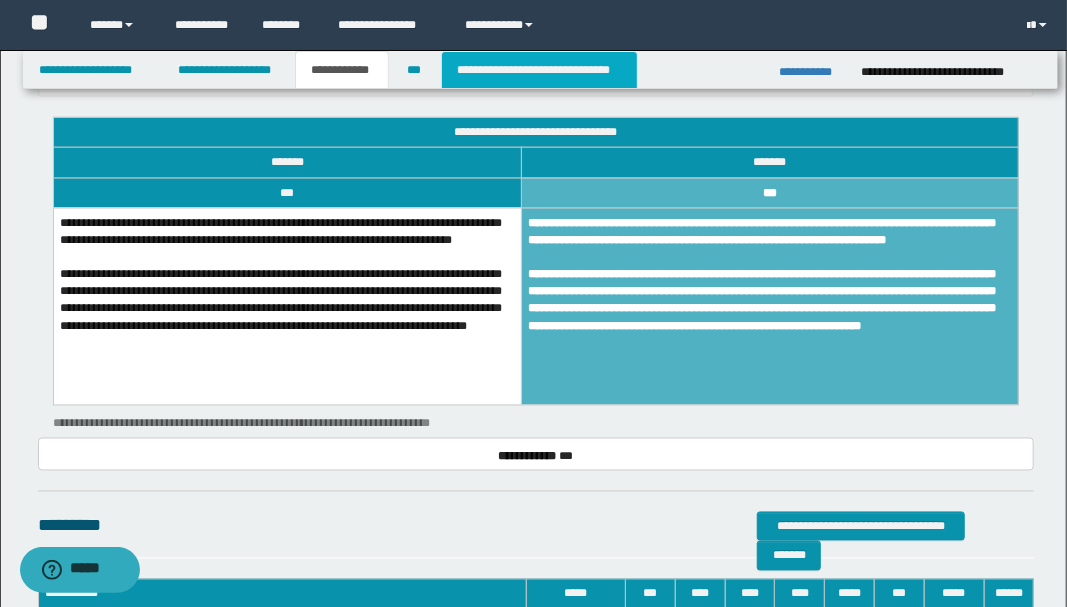click on "**********" at bounding box center (539, 70) 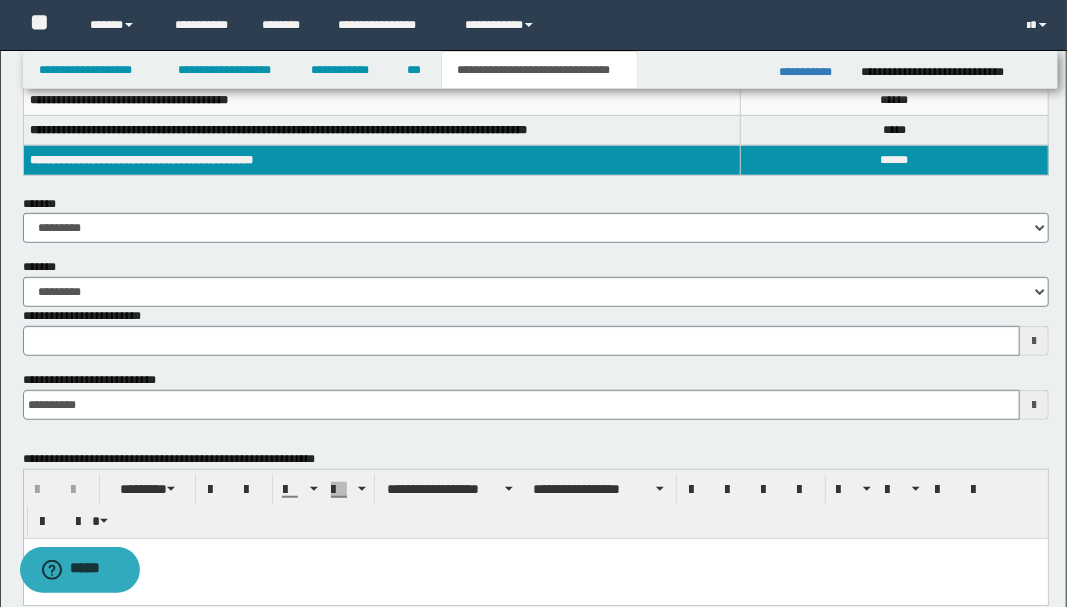 scroll, scrollTop: 0, scrollLeft: 0, axis: both 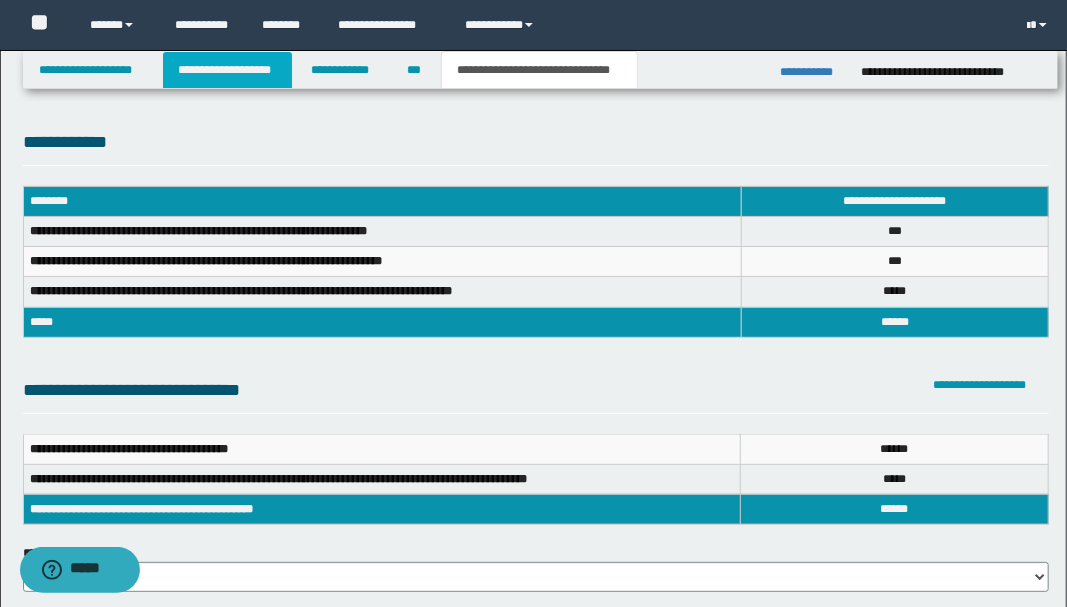 click on "**********" at bounding box center [227, 70] 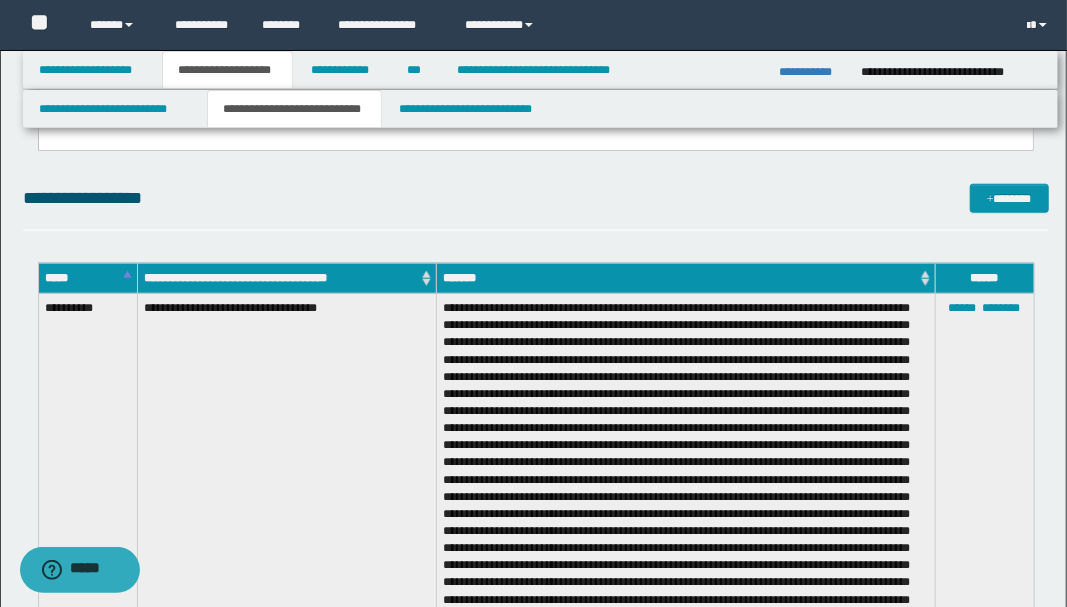 scroll, scrollTop: 800, scrollLeft: 0, axis: vertical 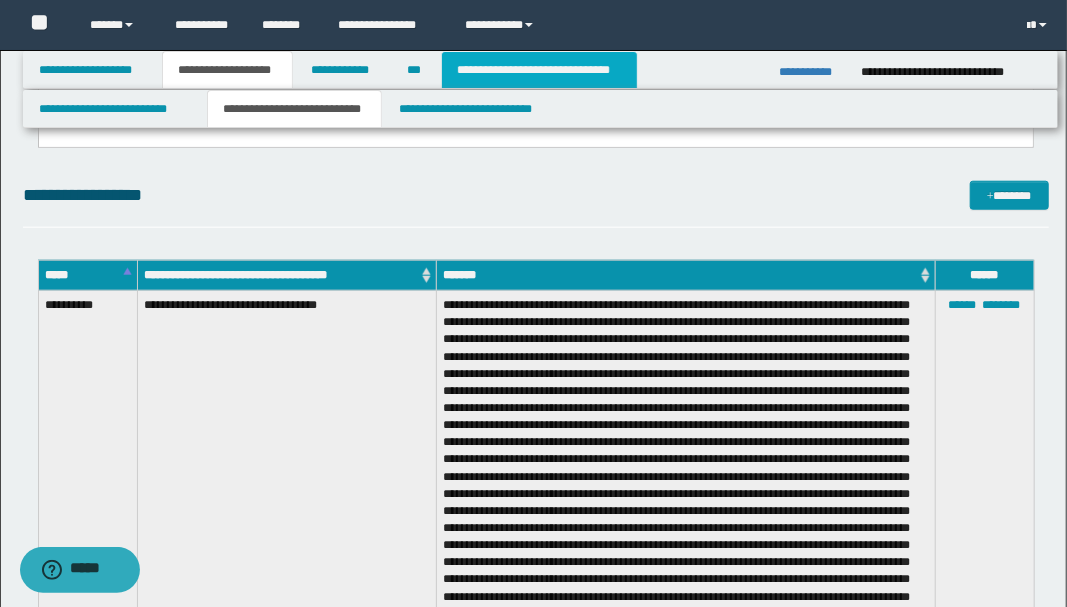 click on "**********" at bounding box center [539, 70] 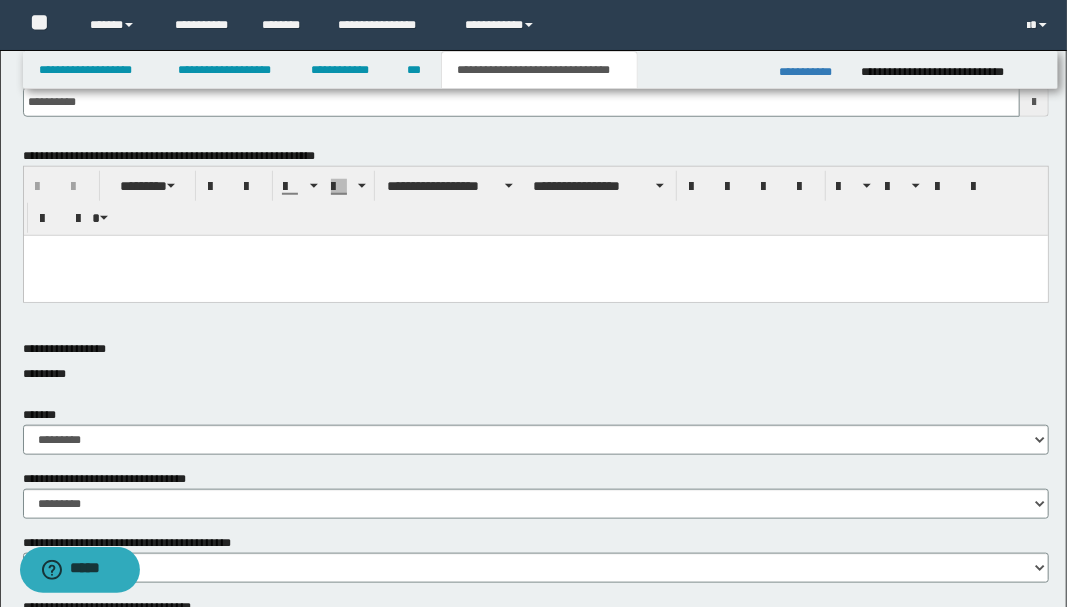 scroll, scrollTop: 502, scrollLeft: 0, axis: vertical 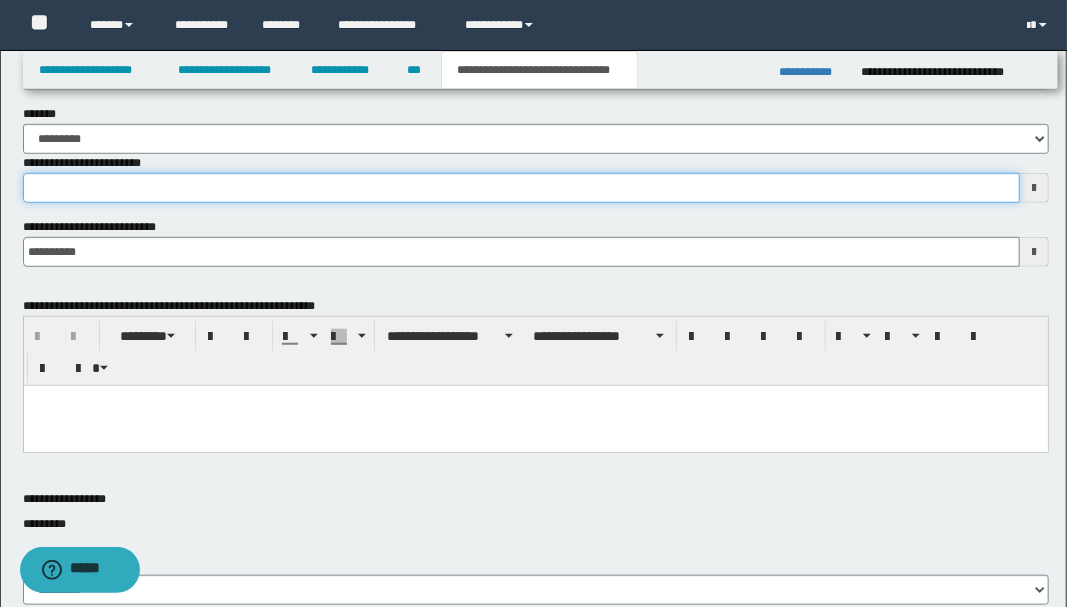 click on "**********" at bounding box center [521, 188] 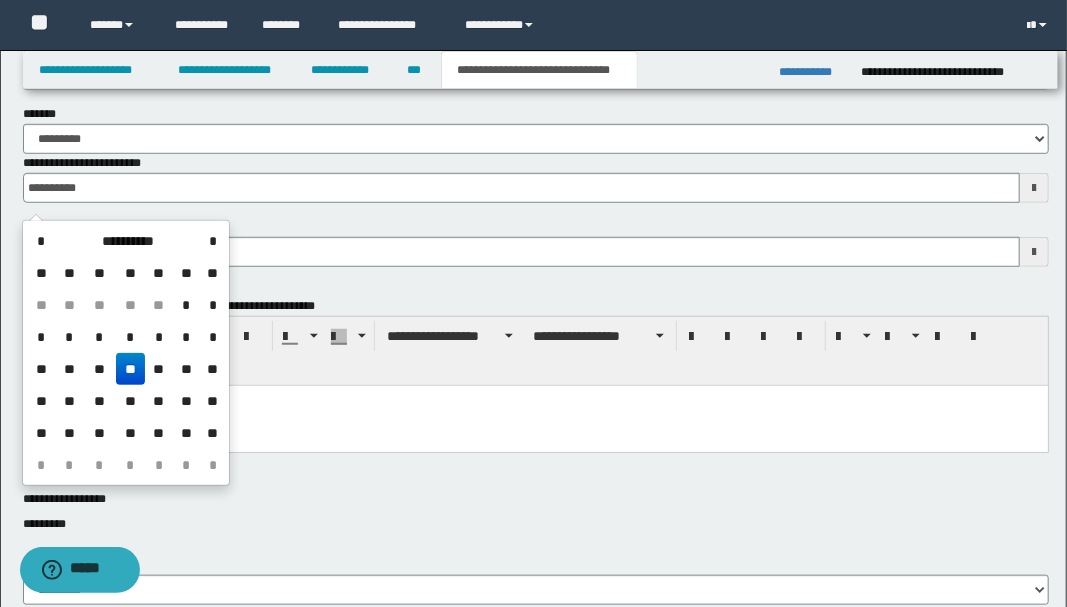 click on "**" at bounding box center [130, 369] 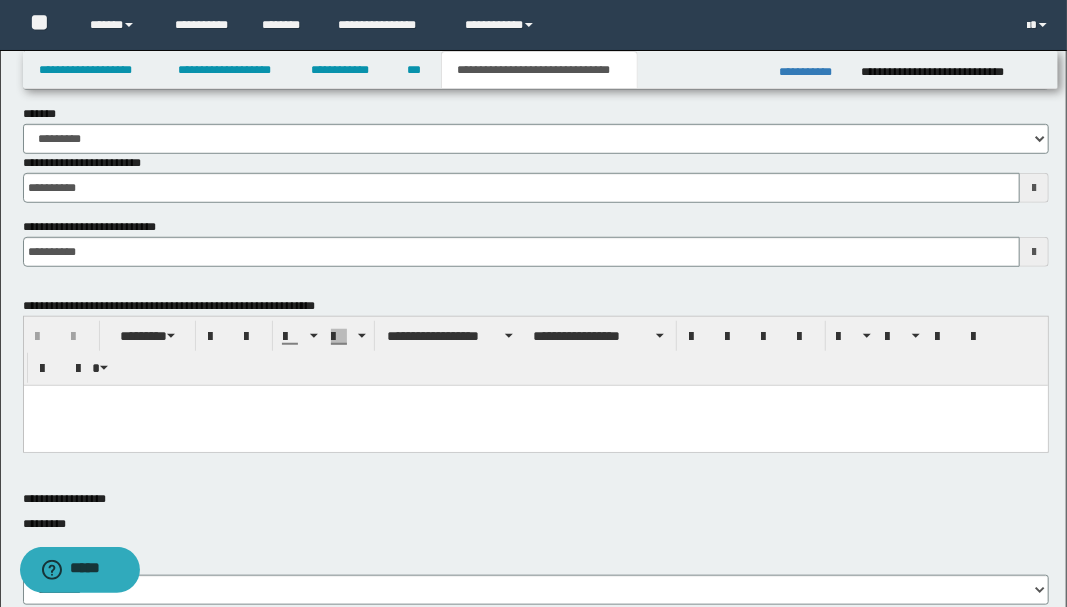 click at bounding box center [535, 425] 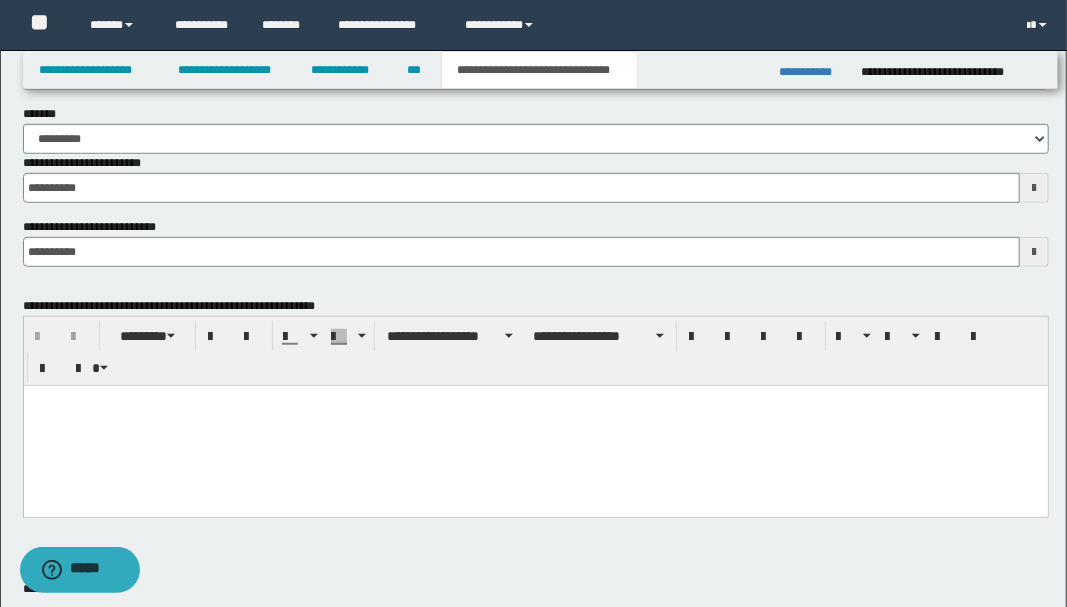 click at bounding box center (535, 425) 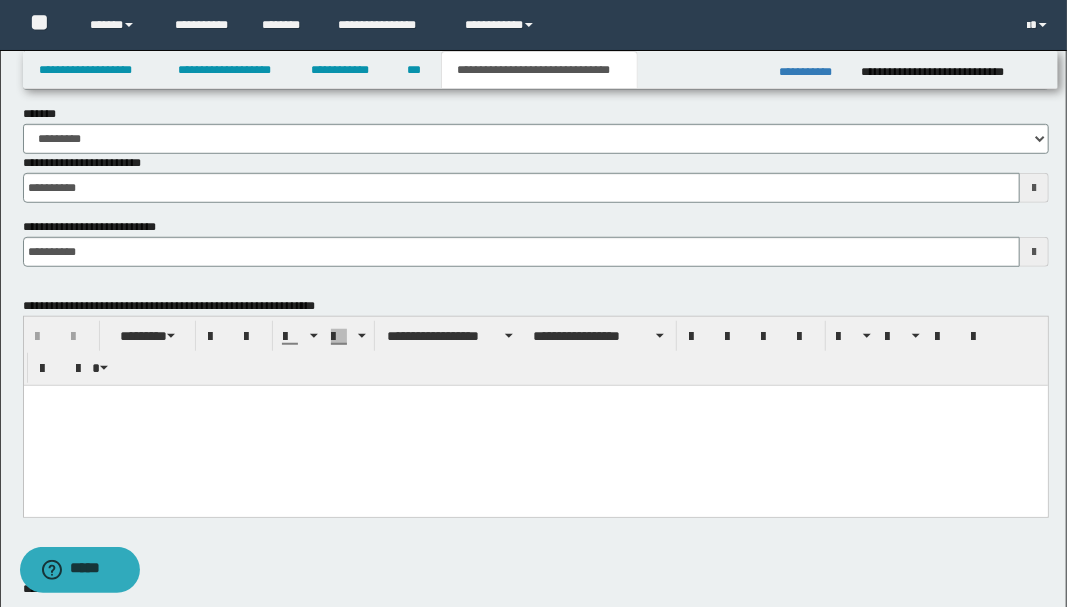 type 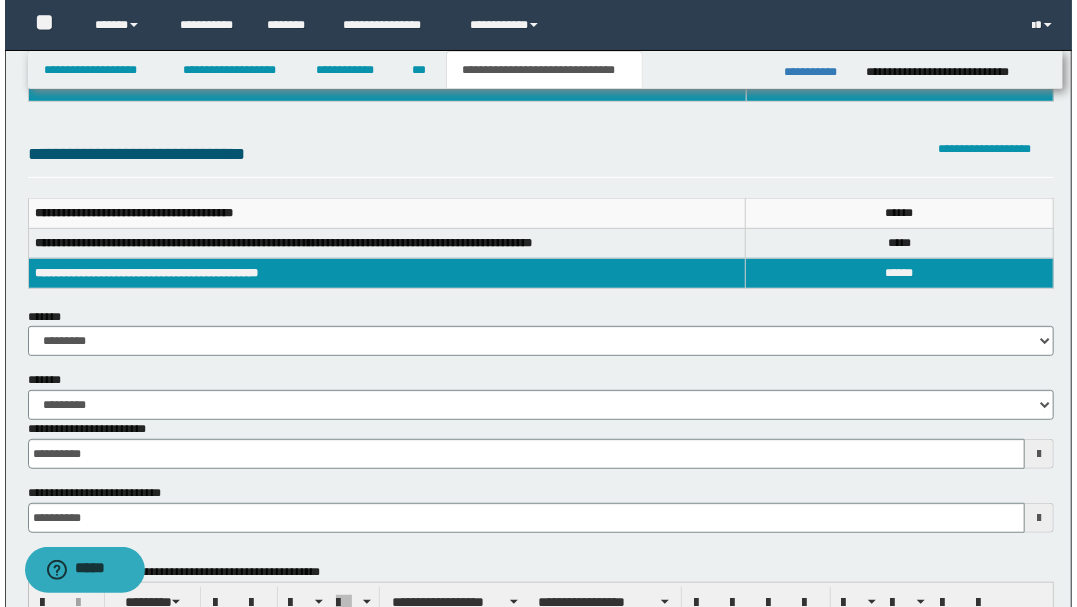 scroll, scrollTop: 36, scrollLeft: 0, axis: vertical 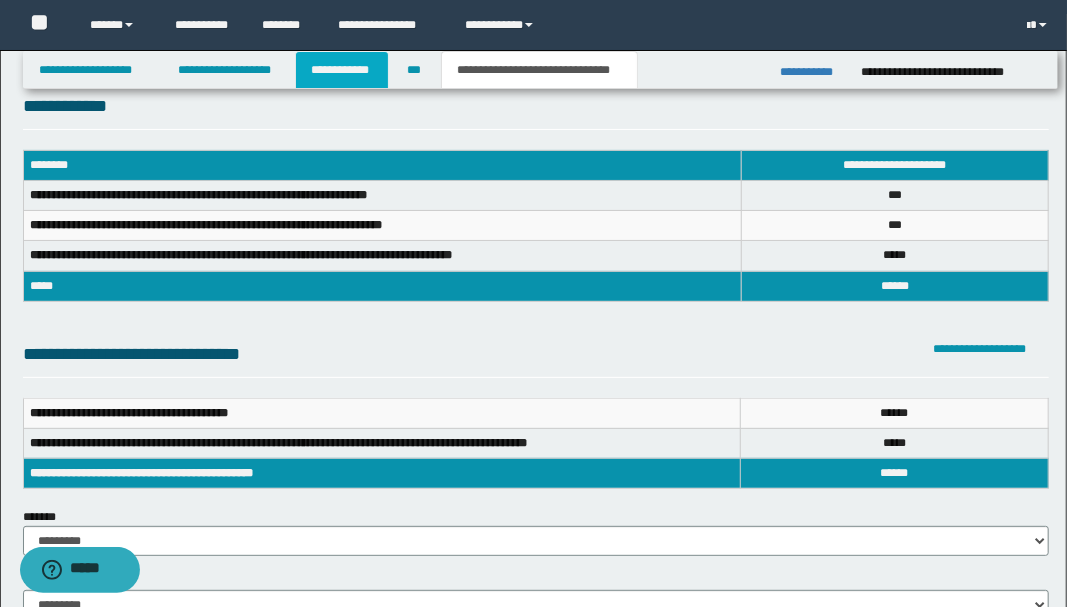 click on "**********" at bounding box center [342, 70] 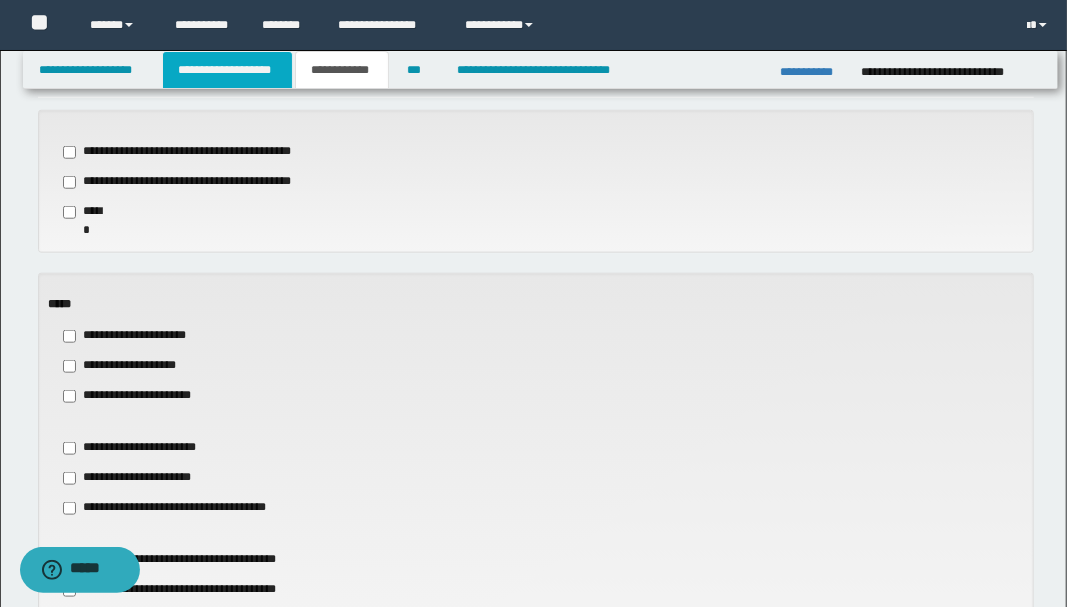 click on "**********" at bounding box center (227, 70) 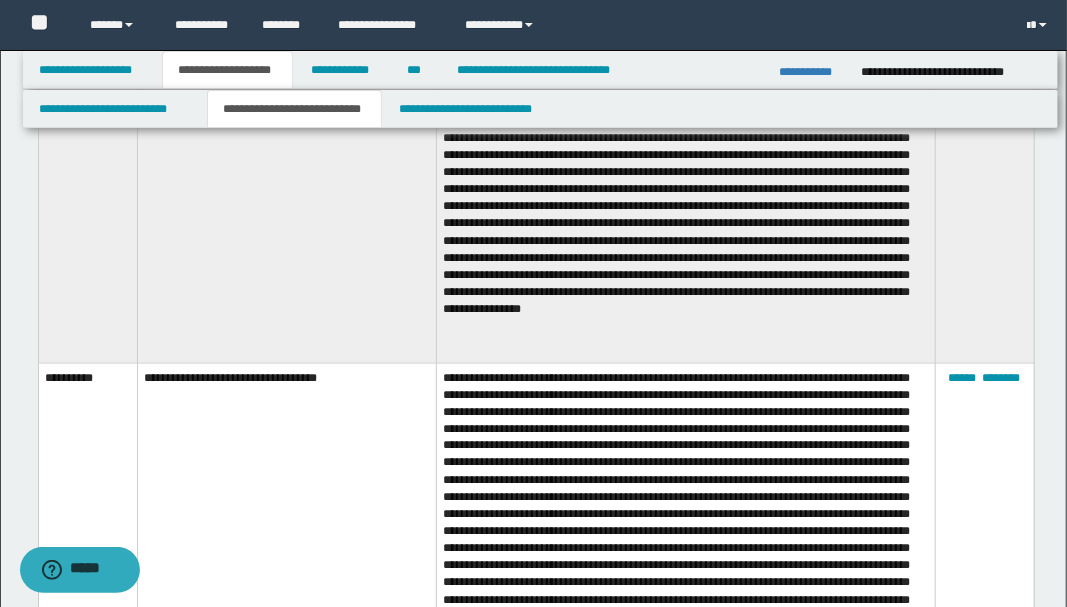 scroll, scrollTop: 1266, scrollLeft: 0, axis: vertical 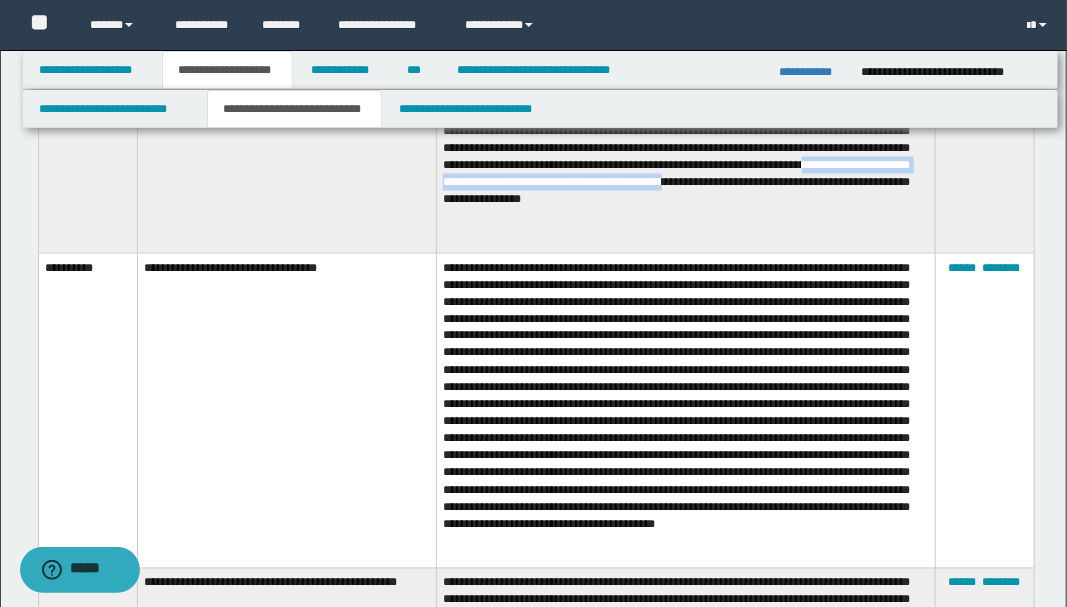 drag, startPoint x: 762, startPoint y: 195, endPoint x: 742, endPoint y: 214, distance: 27.58623 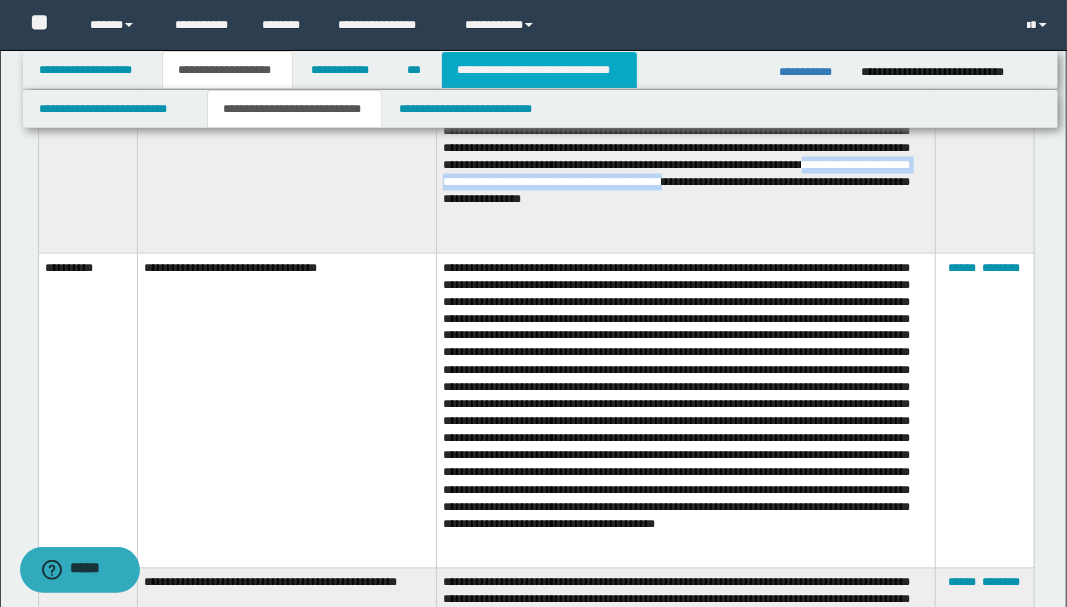 click on "**********" at bounding box center [539, 70] 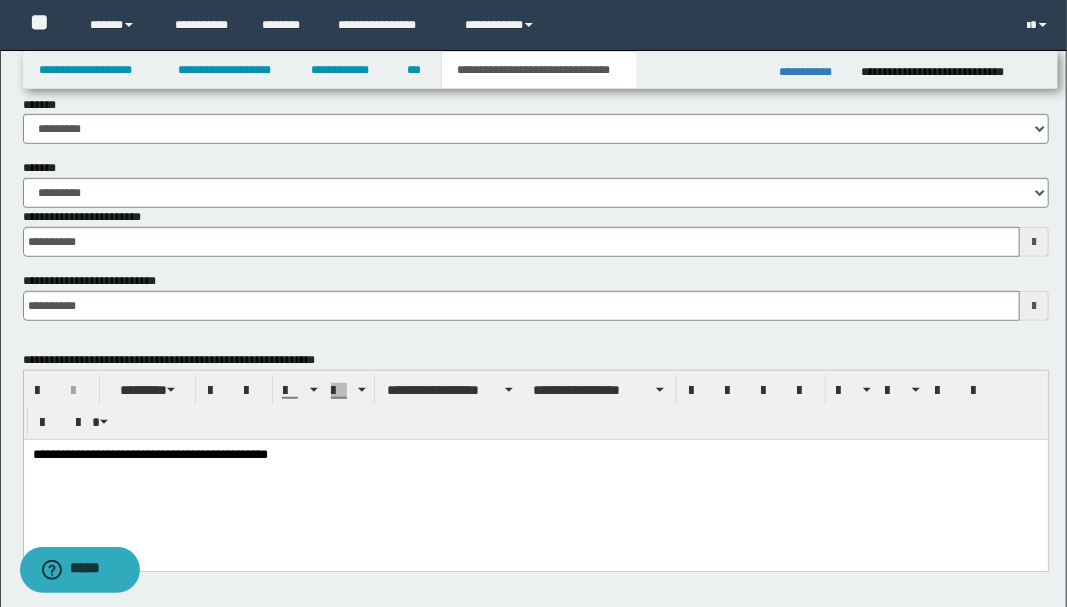 scroll, scrollTop: 569, scrollLeft: 0, axis: vertical 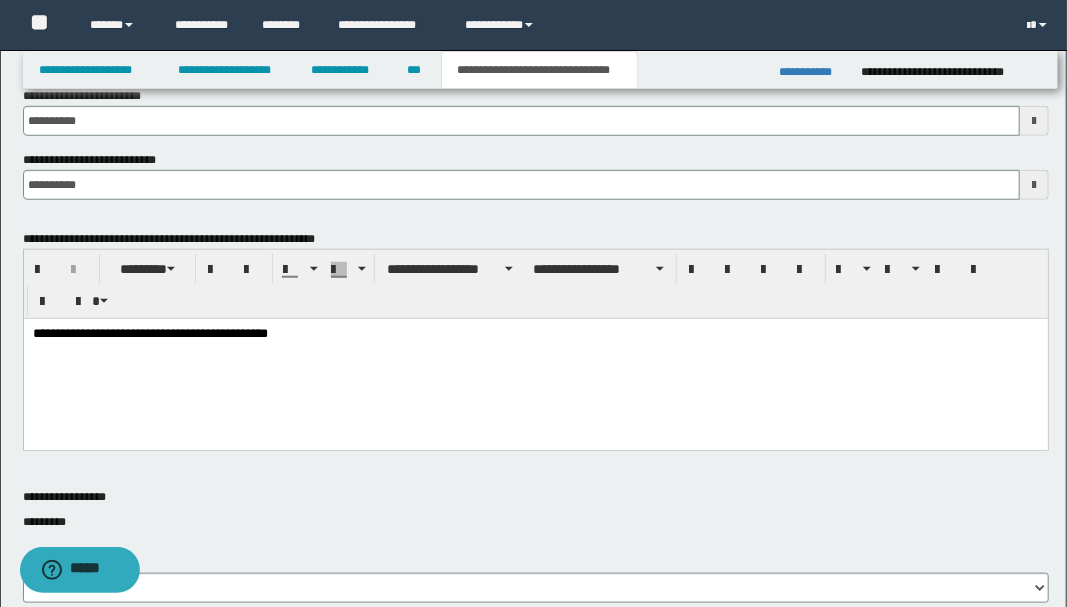 click on "**********" at bounding box center [535, 333] 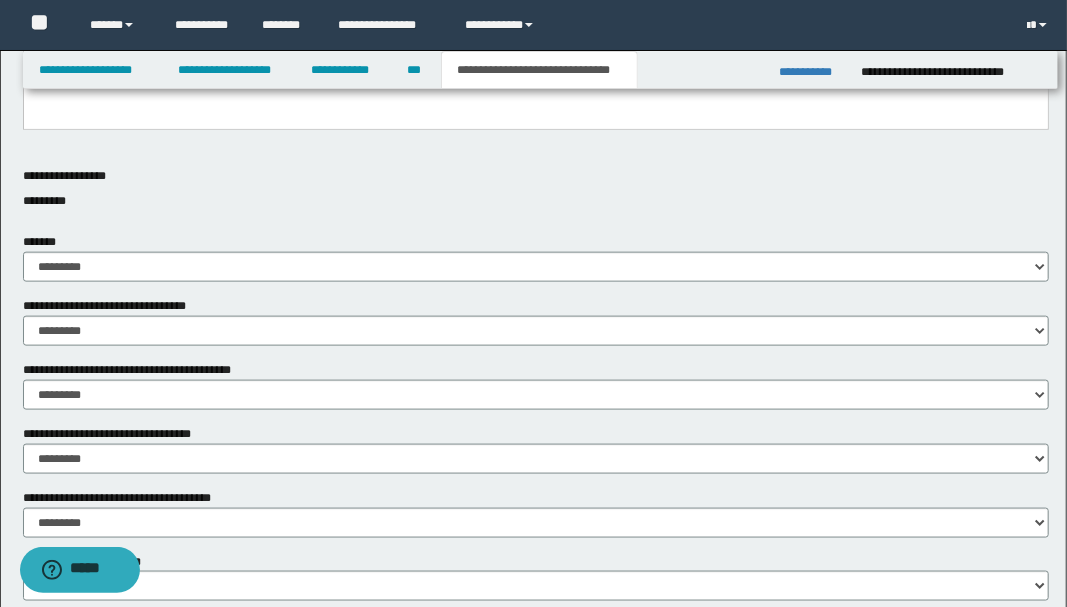 scroll, scrollTop: 969, scrollLeft: 0, axis: vertical 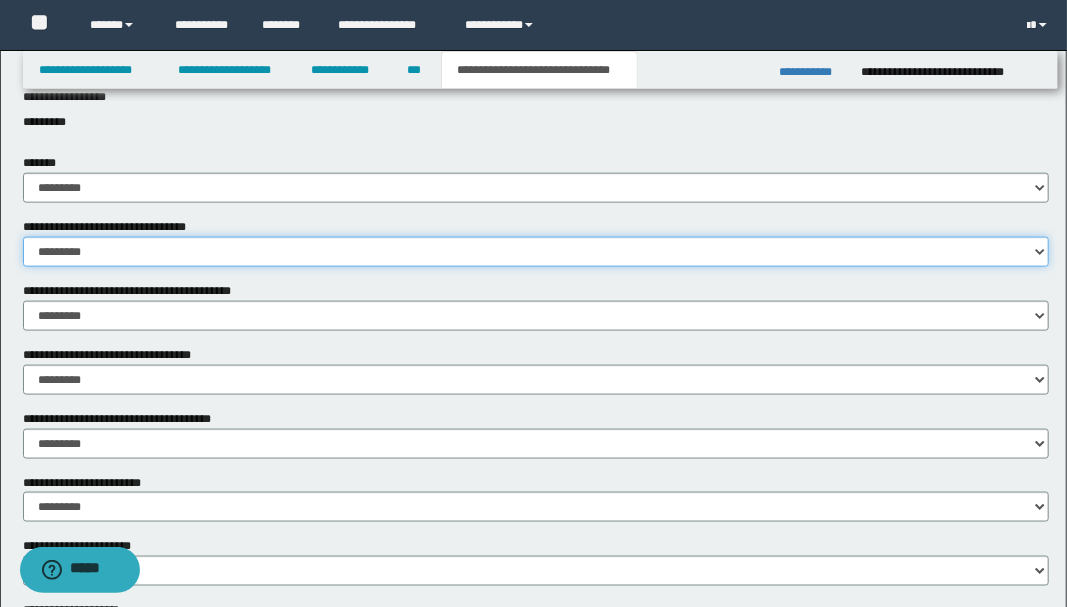 click on "*********
**
**" at bounding box center (536, 252) 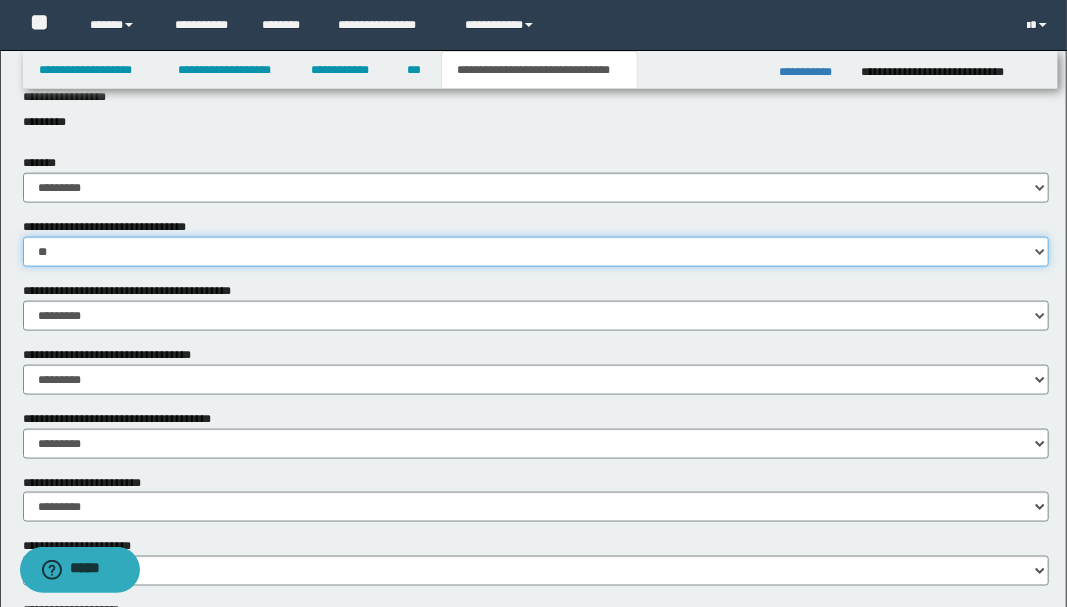 scroll, scrollTop: 1102, scrollLeft: 0, axis: vertical 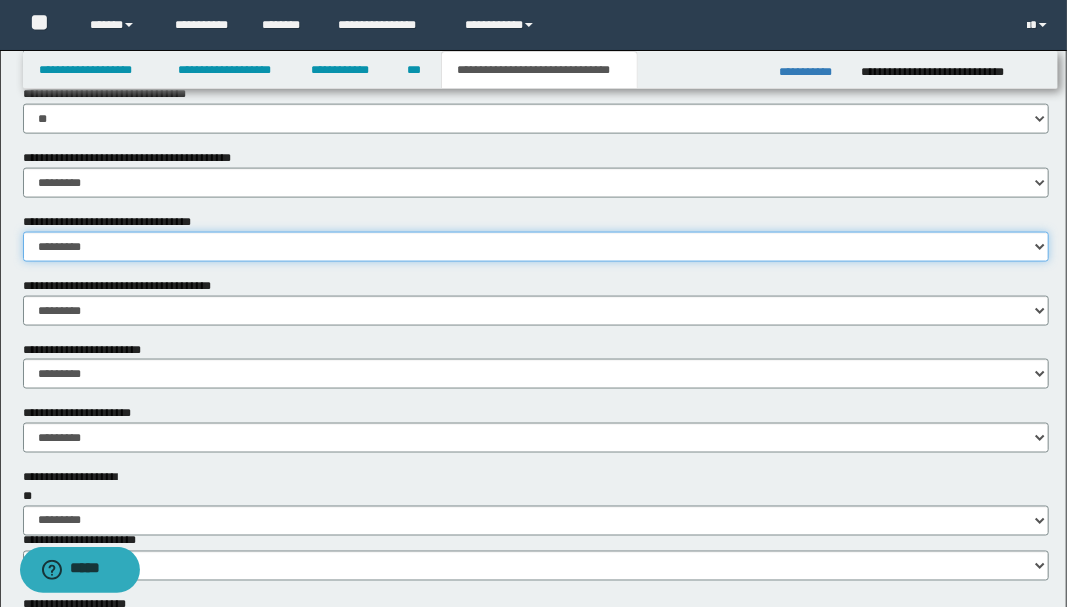 click on "*********
**
**" at bounding box center (536, 247) 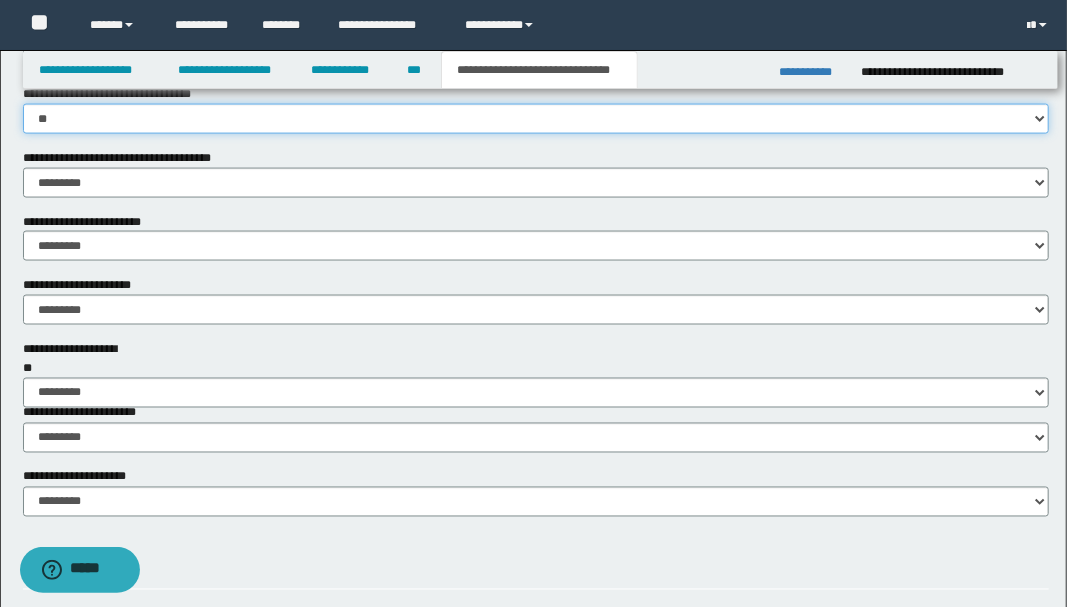 scroll, scrollTop: 1236, scrollLeft: 0, axis: vertical 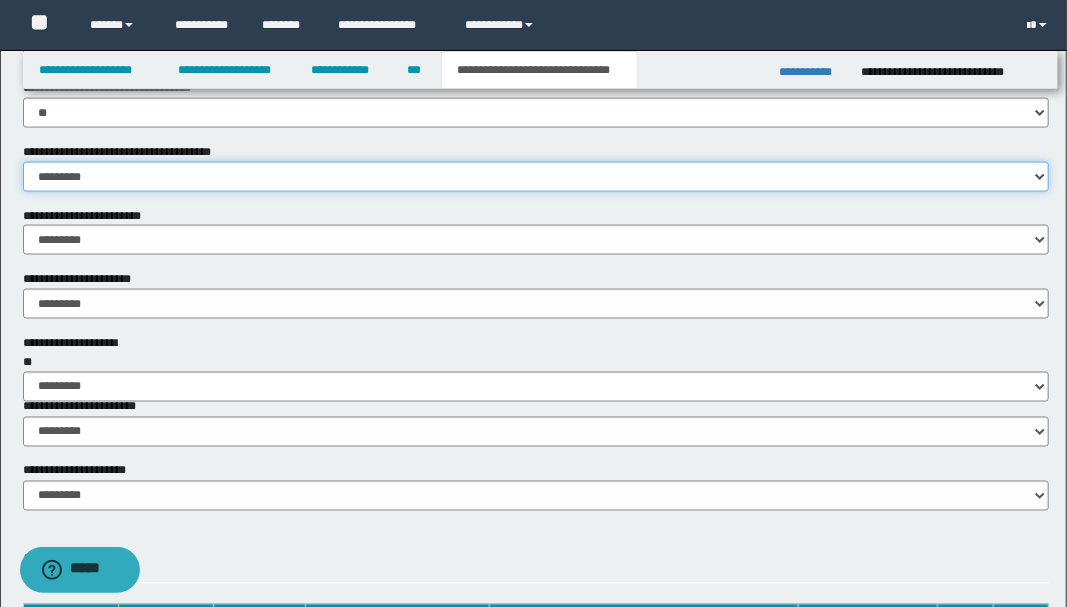 click on "*********
**
**" at bounding box center [536, 177] 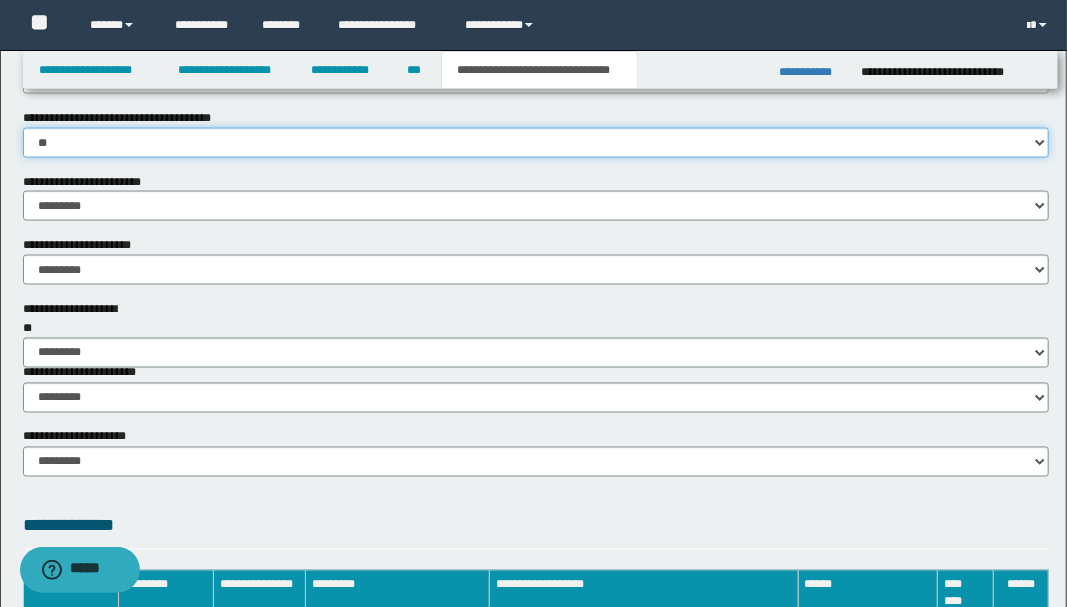 scroll, scrollTop: 1302, scrollLeft: 0, axis: vertical 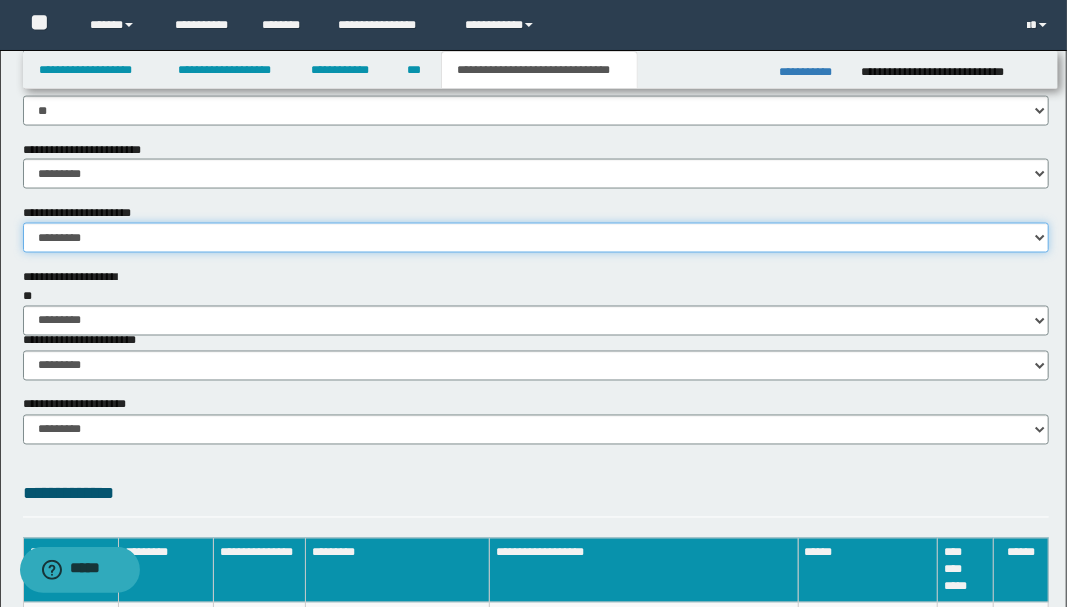click on "*********
**
**" at bounding box center [536, 238] 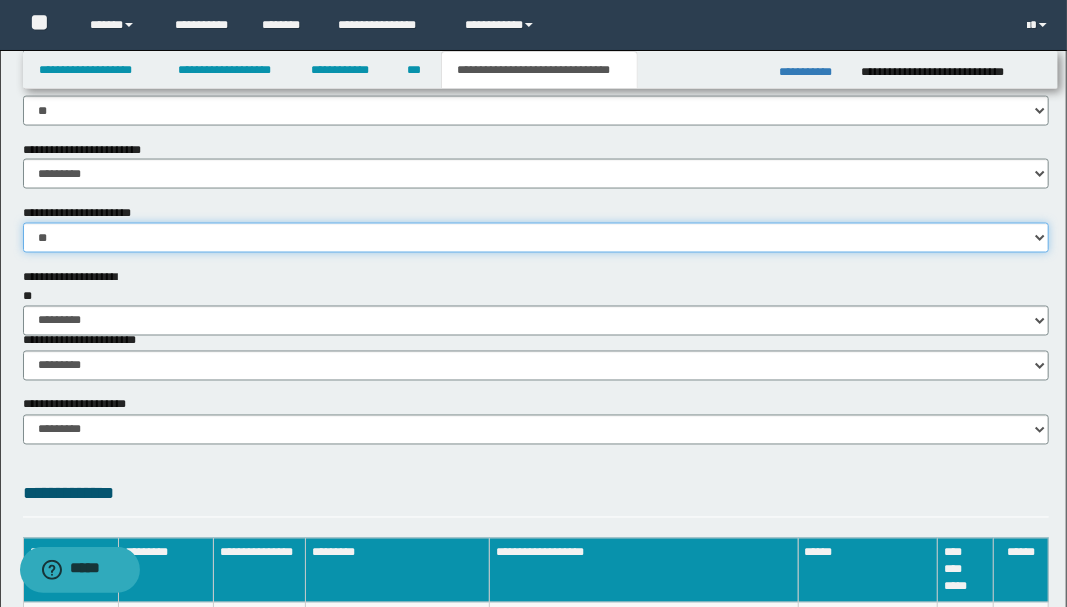 scroll, scrollTop: 1547, scrollLeft: 0, axis: vertical 